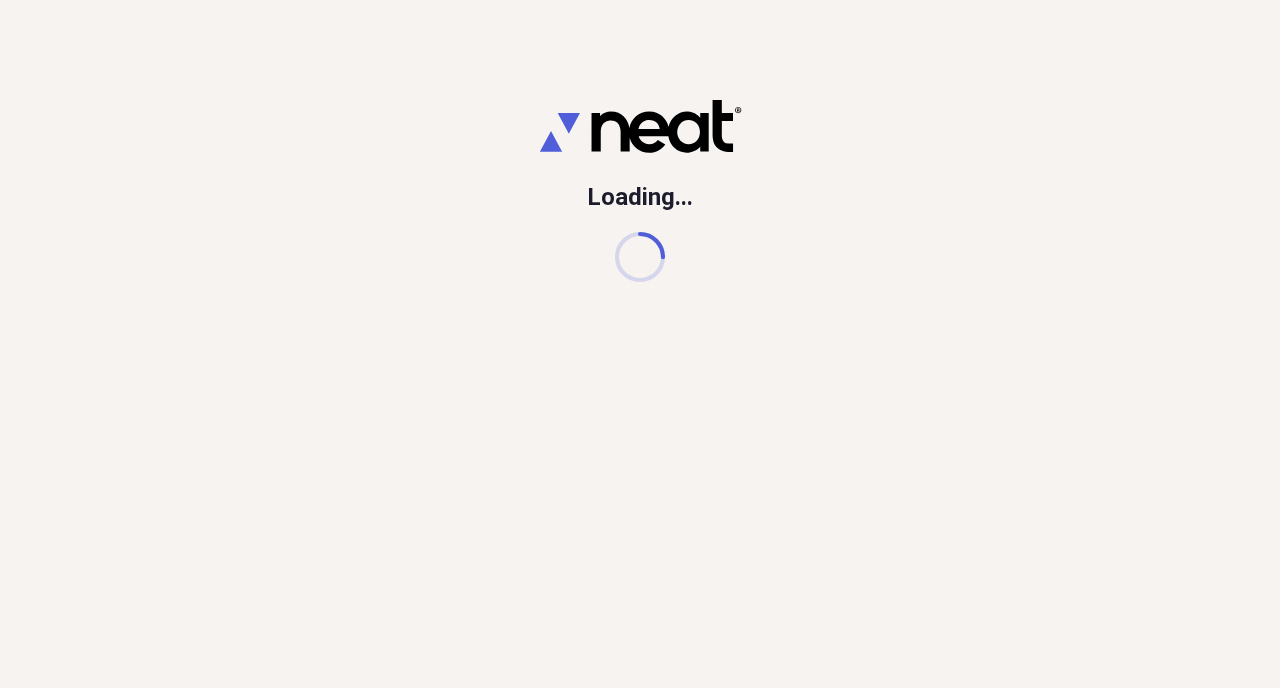 scroll, scrollTop: 0, scrollLeft: 0, axis: both 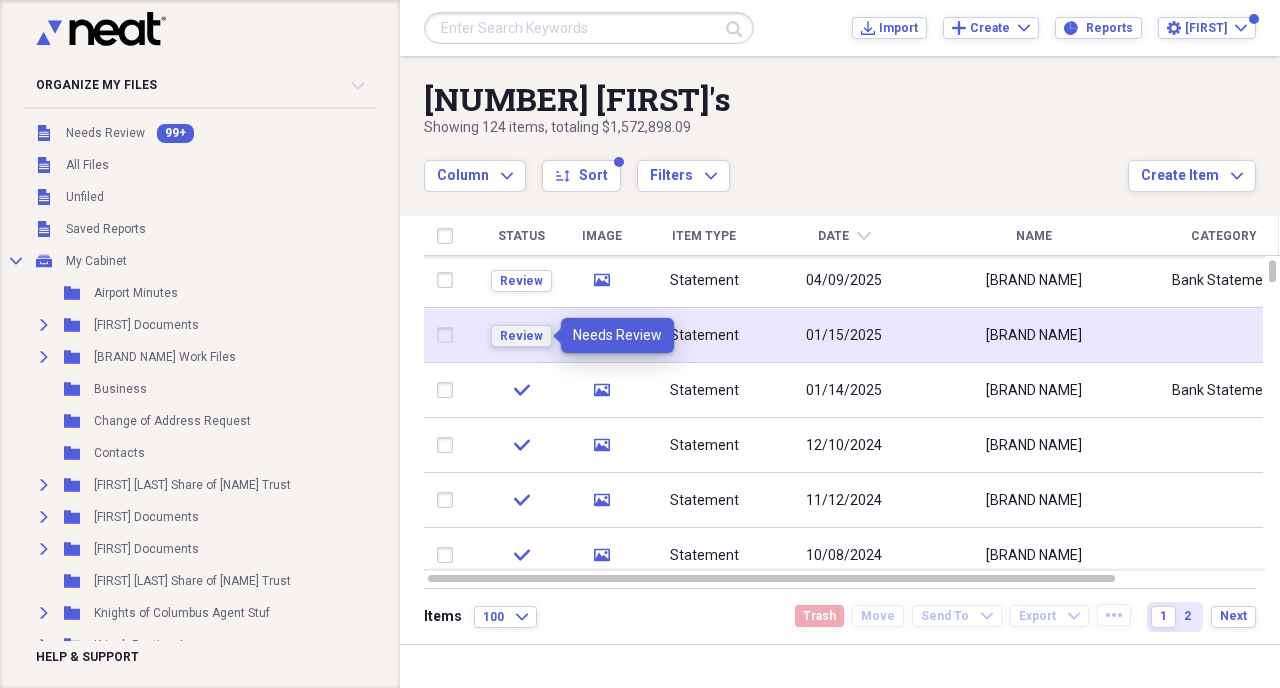 click on "Review" at bounding box center (521, 336) 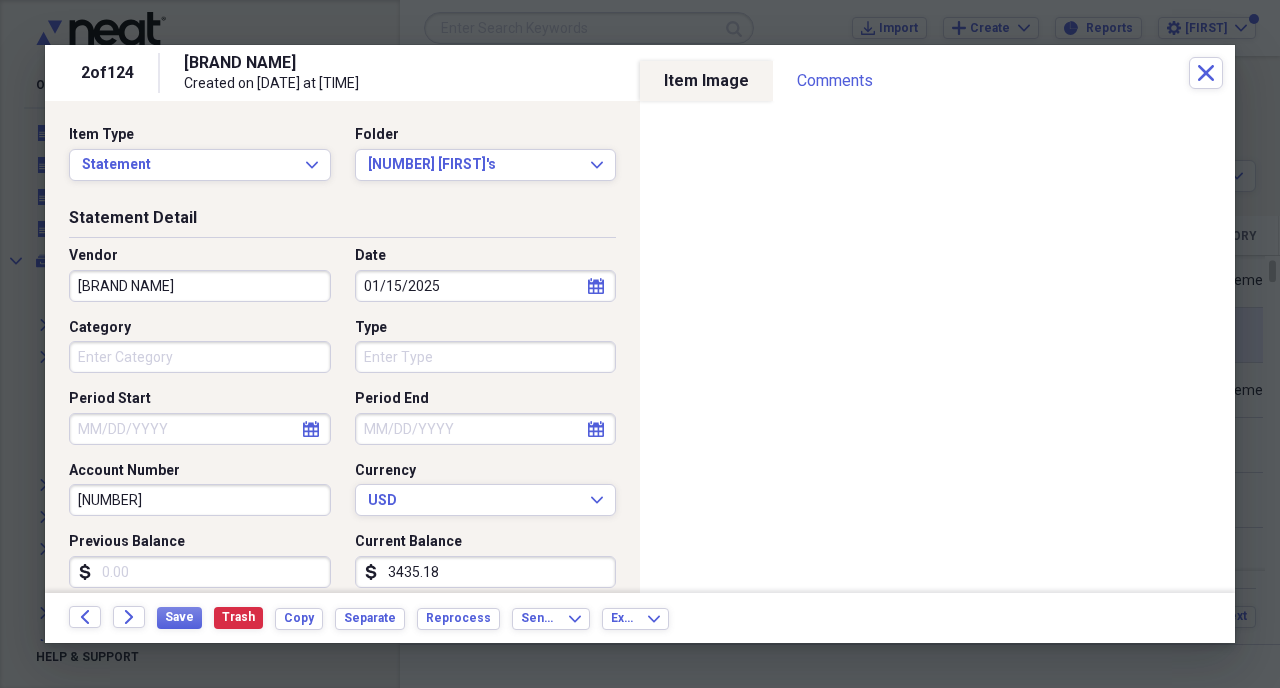 click on "calendar" 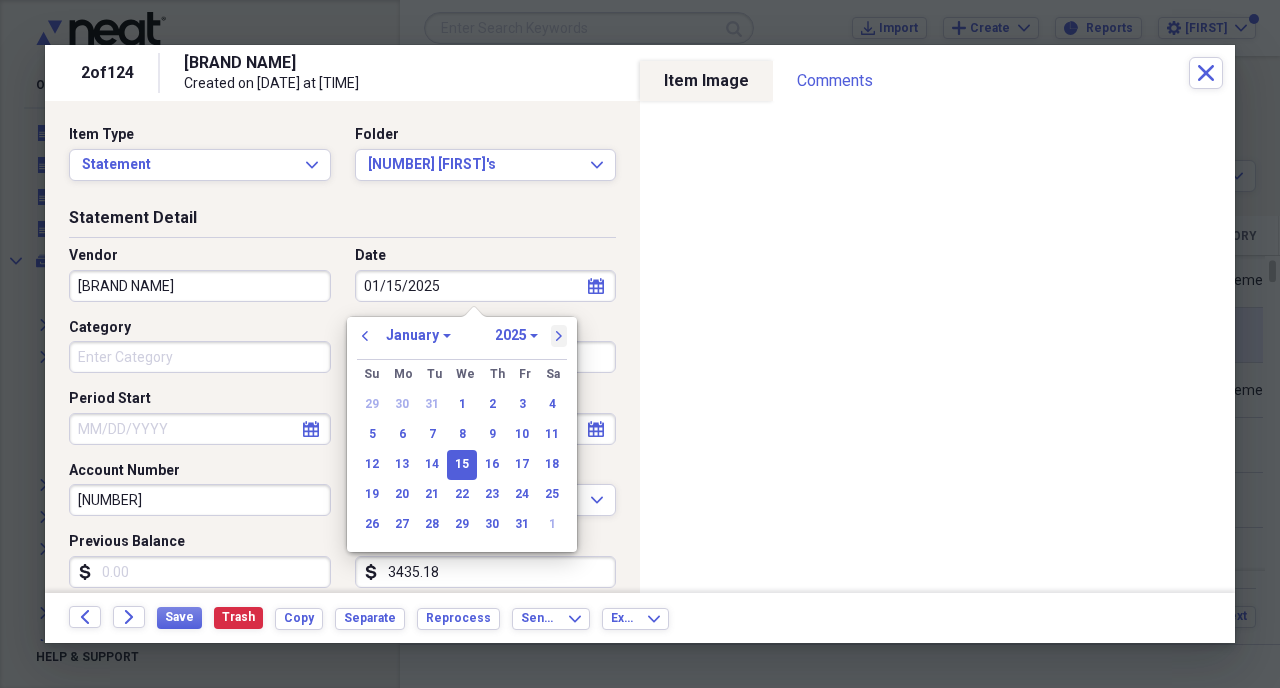 click on "next" at bounding box center [559, 336] 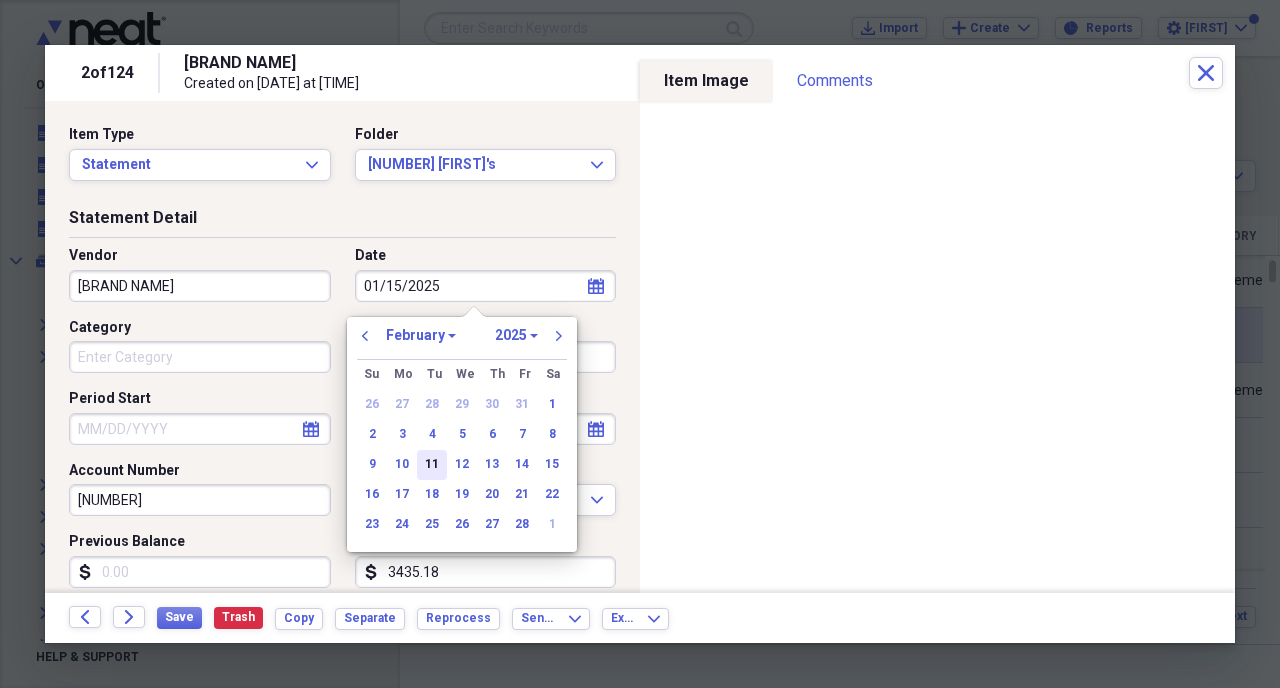 click on "11" at bounding box center (432, 465) 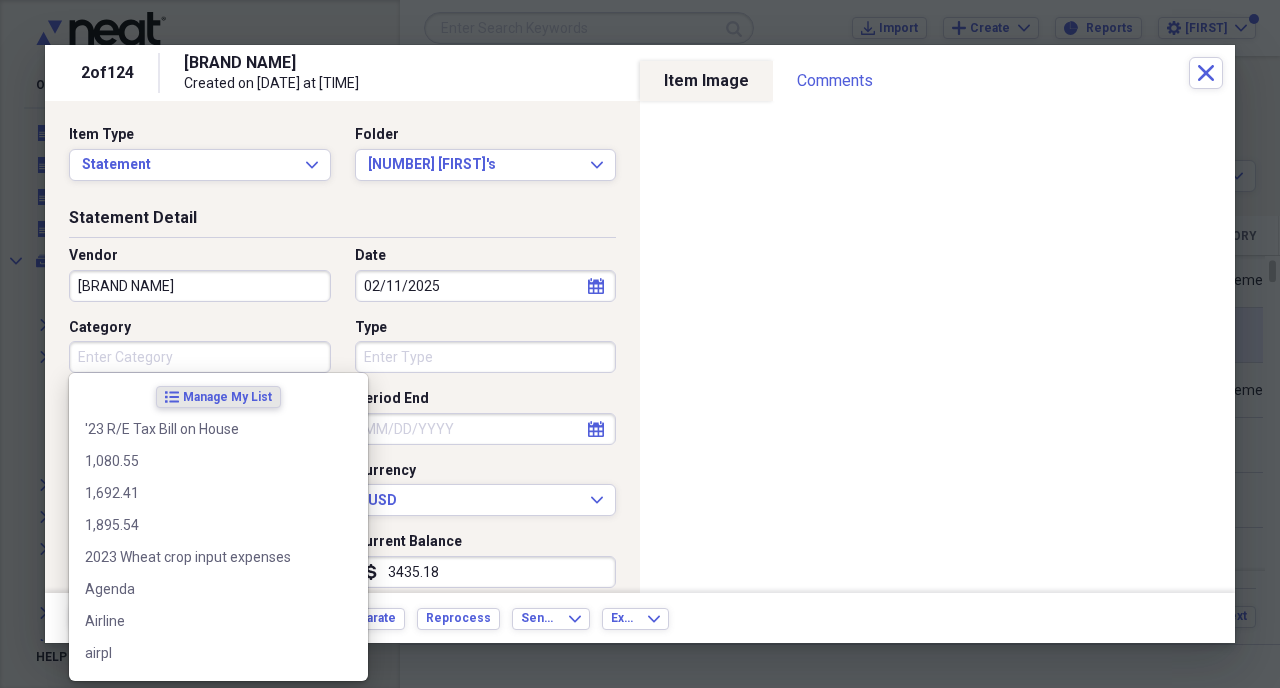 click on "Category" at bounding box center (200, 357) 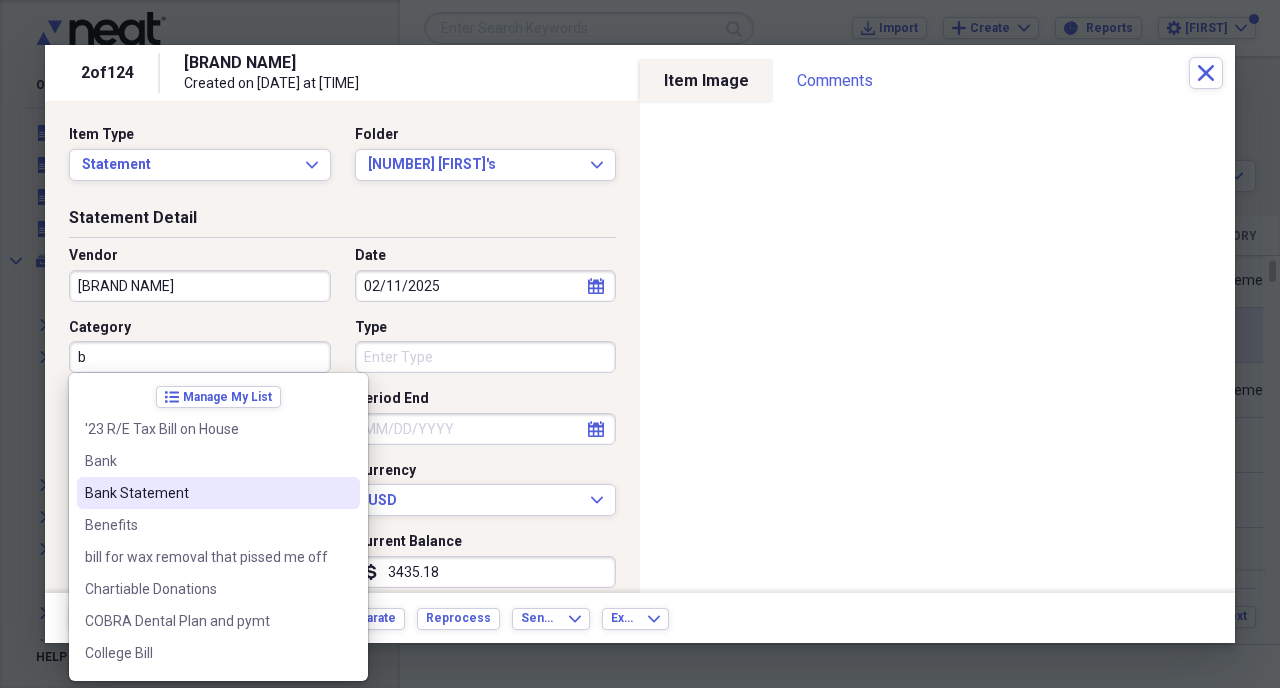 click on "Bank Statement" at bounding box center (206, 493) 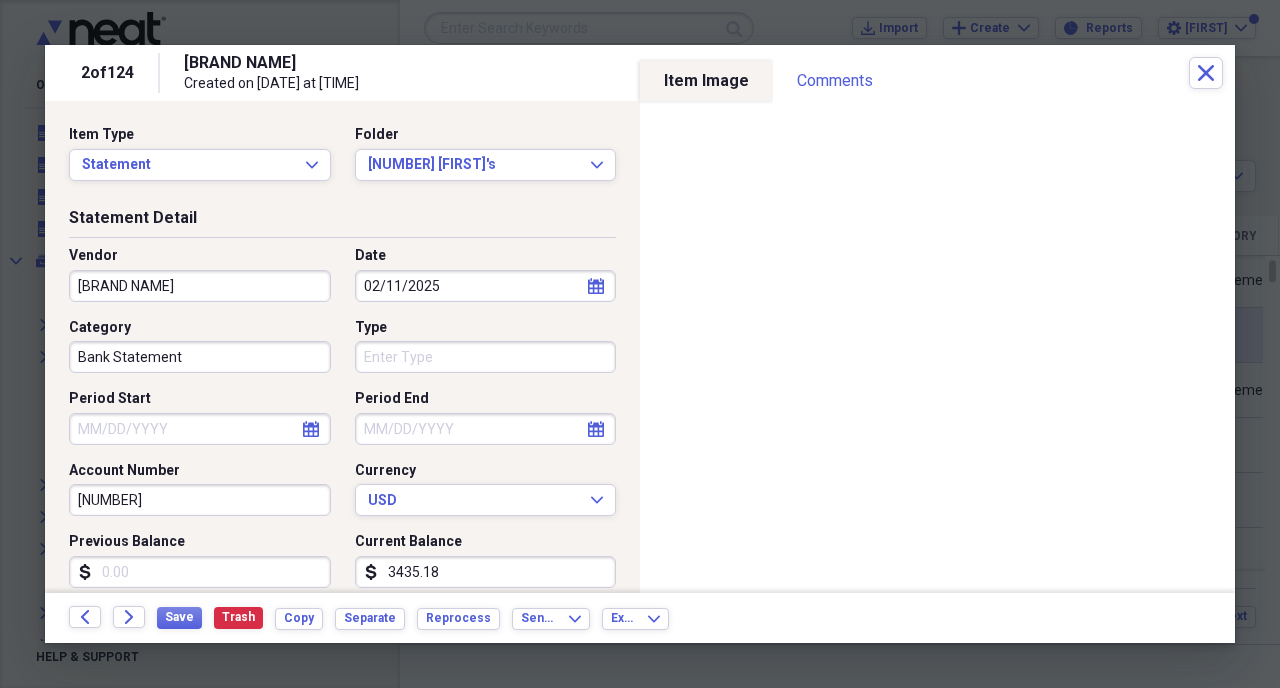 click on "Period End" at bounding box center [486, 429] 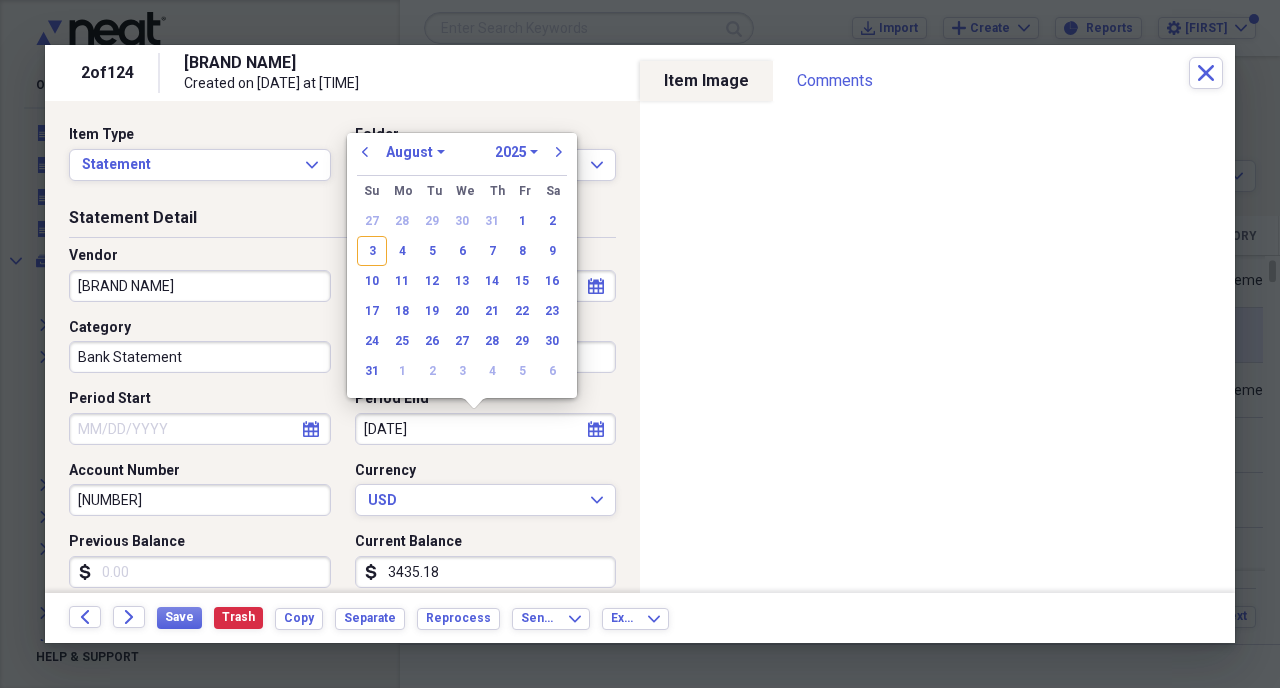 type on "2/11/25" 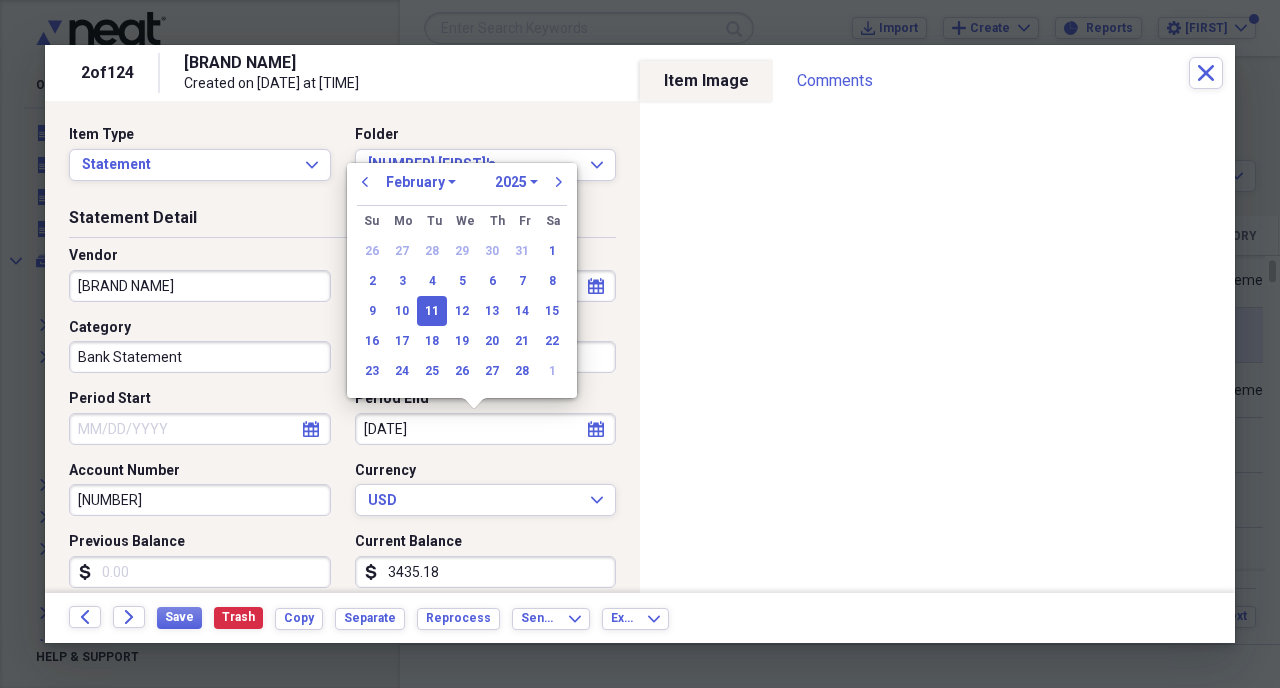 type on "02/11/2025" 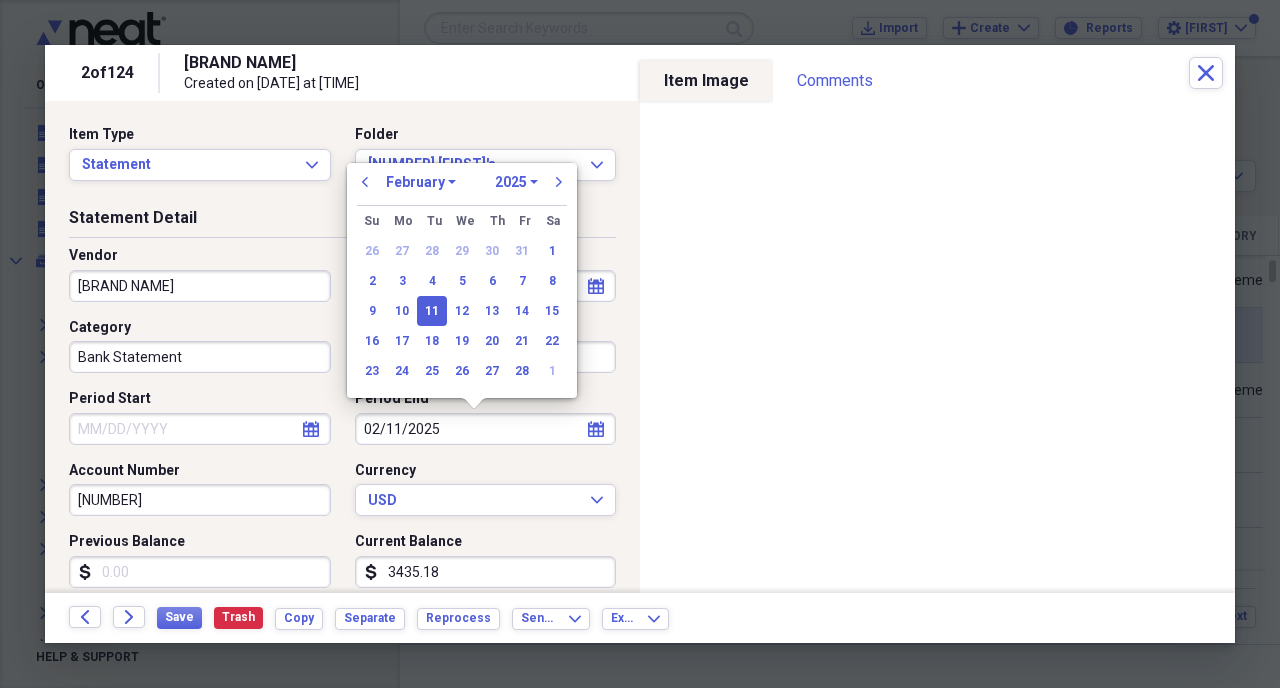 click on "Vendor BENNINGTON STATE BANK Date 02/11/2025 calendar Calendar Category Bank Statement Type Period Start calendar Calendar Period End 02/11/2025 calendar Calendar Account Number 110376213 Currency USD Expand Previous Balance dollar-sign Current Balance dollar-sign 3435.18" at bounding box center [342, 425] 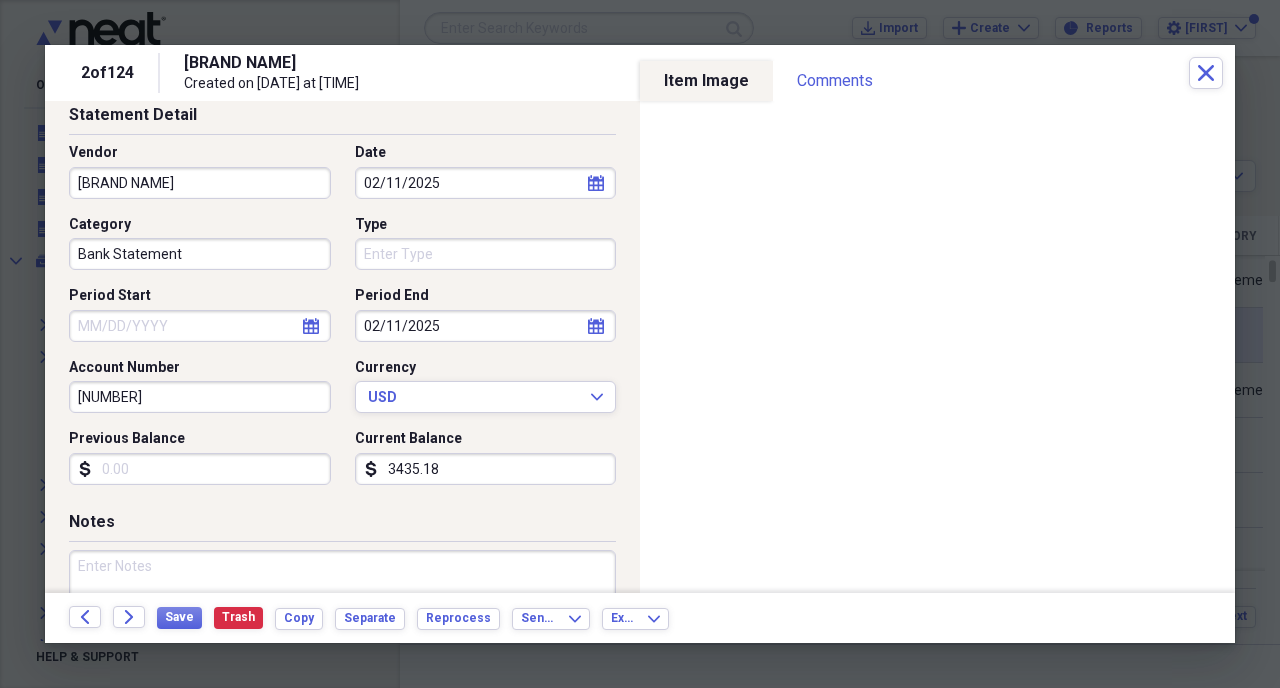 scroll, scrollTop: 110, scrollLeft: 0, axis: vertical 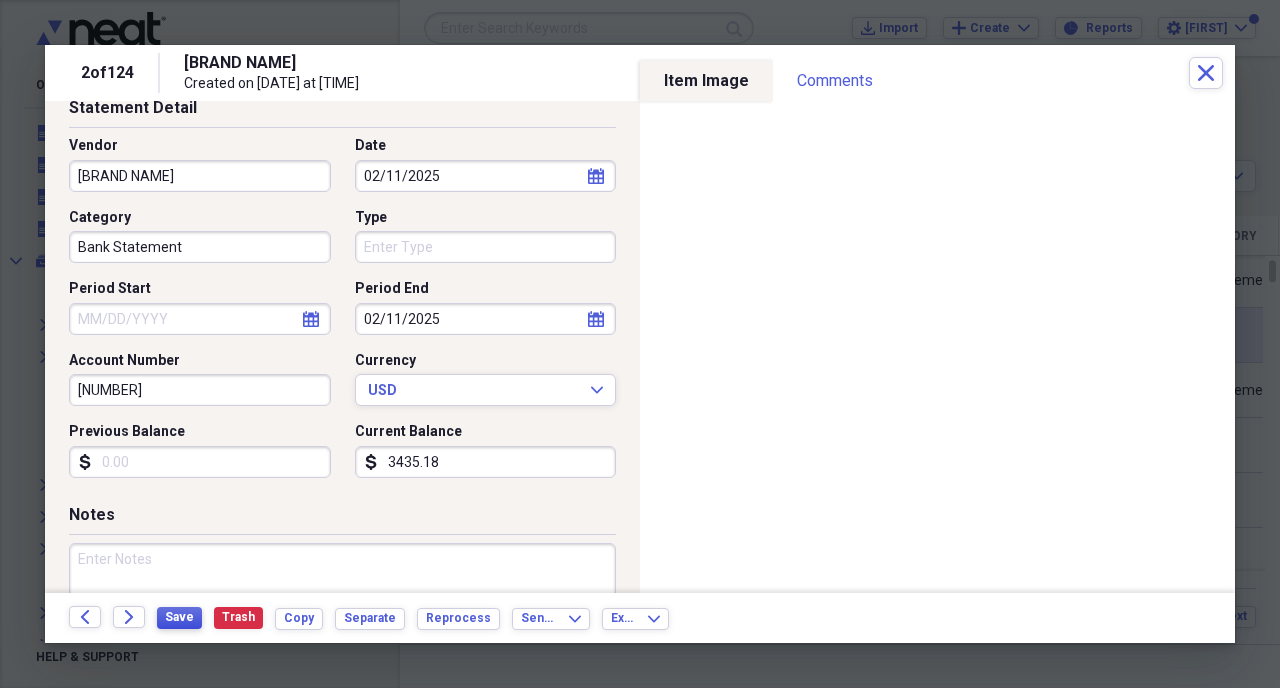 click on "Save" at bounding box center [179, 617] 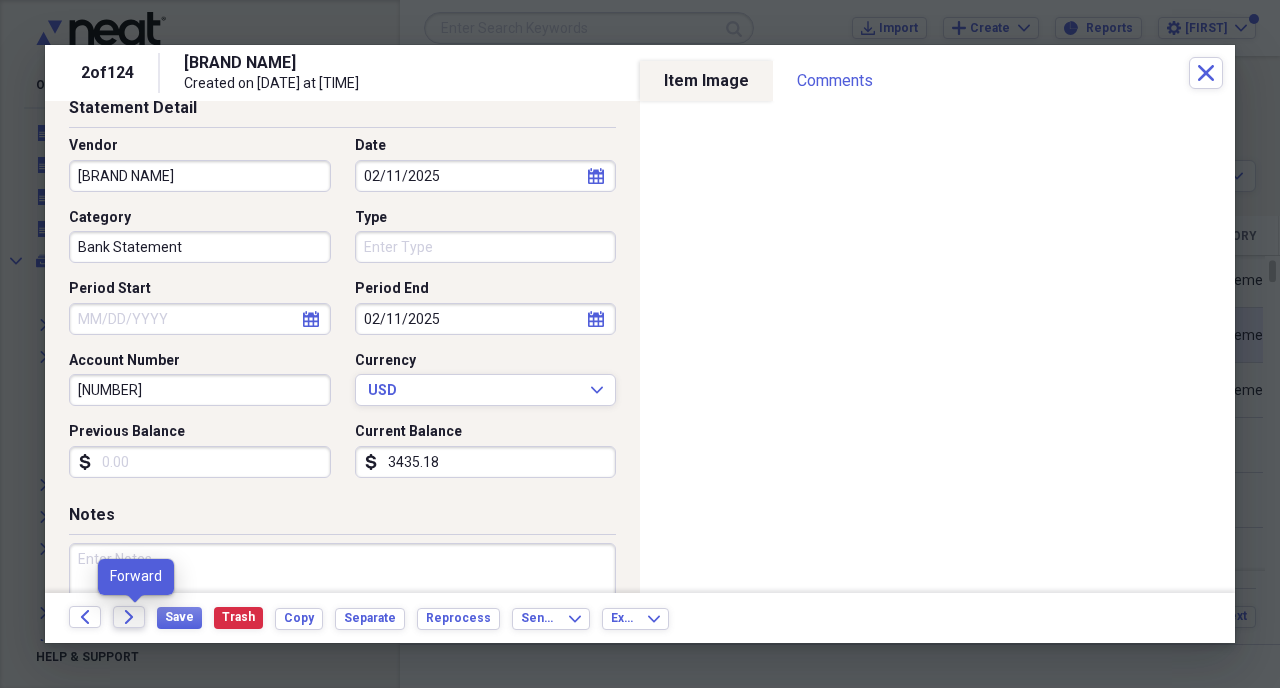 click on "Forward" 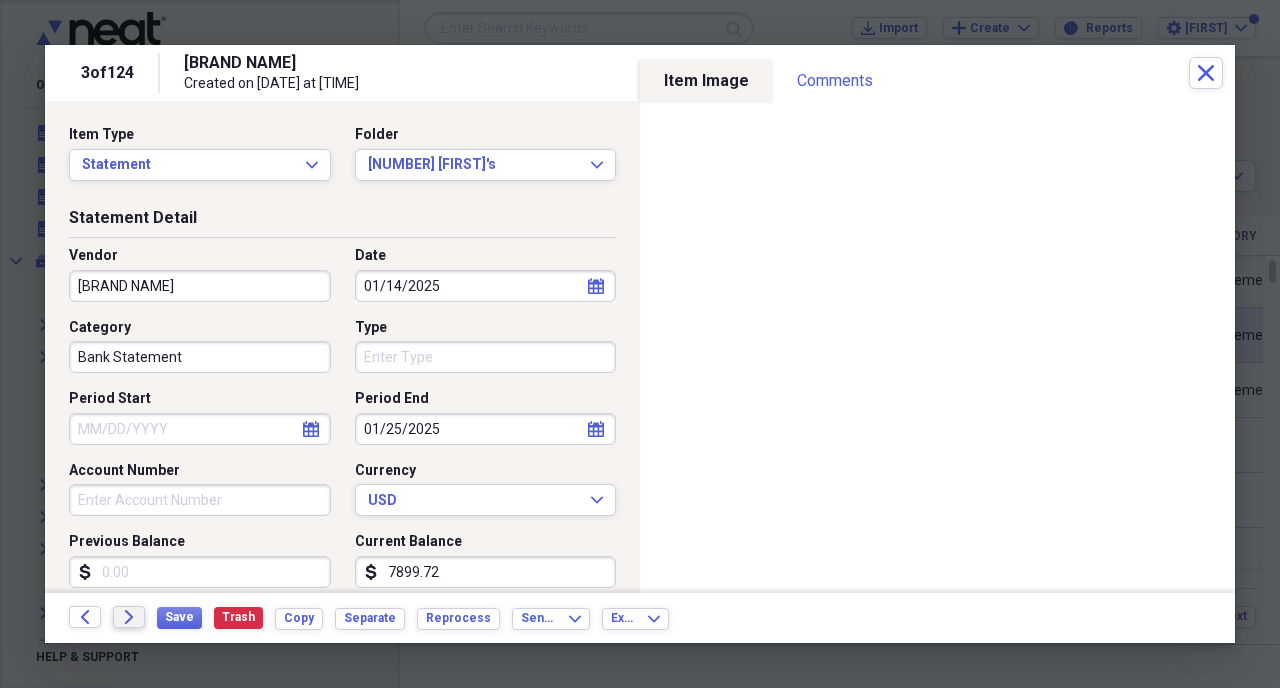 click on "Forward" 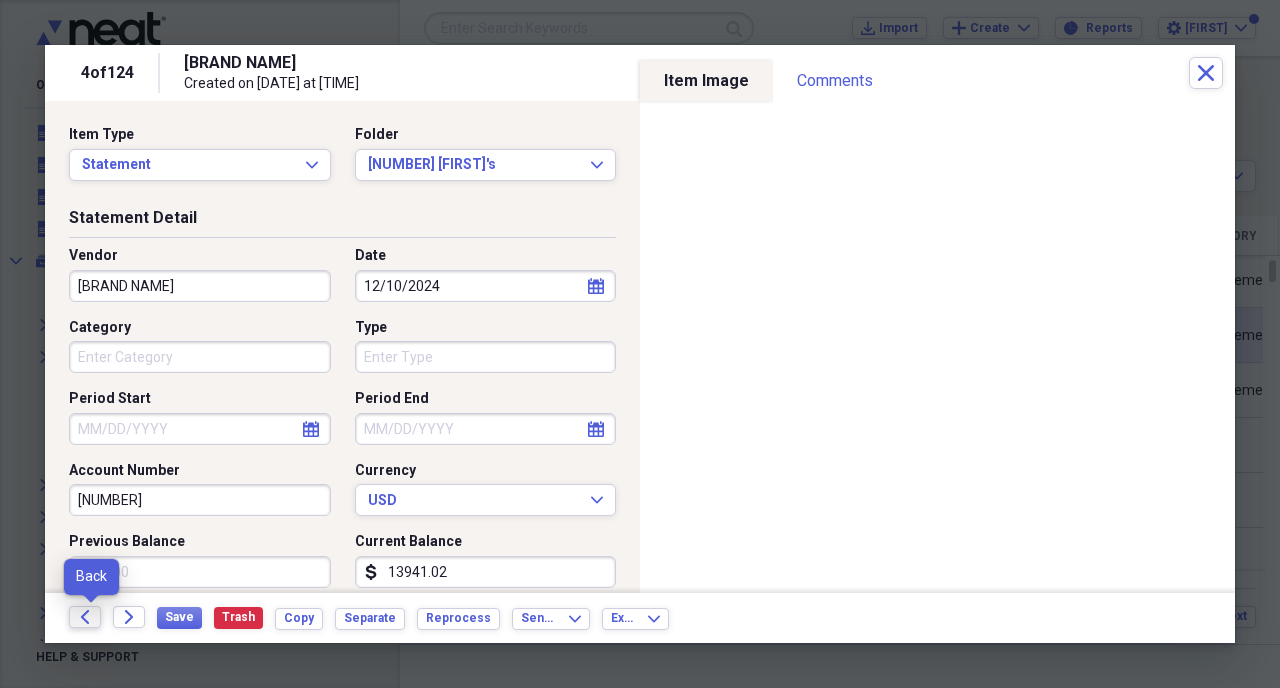 click on "Back" at bounding box center (85, 617) 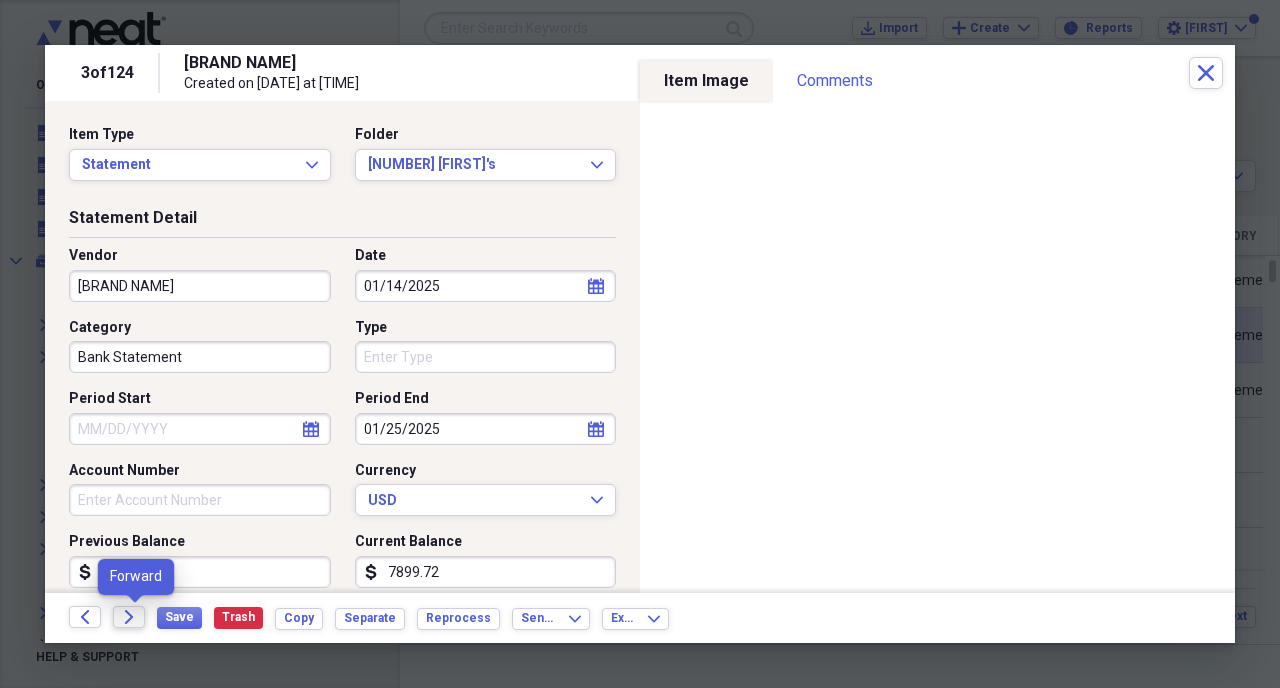 click on "Forward" at bounding box center (129, 617) 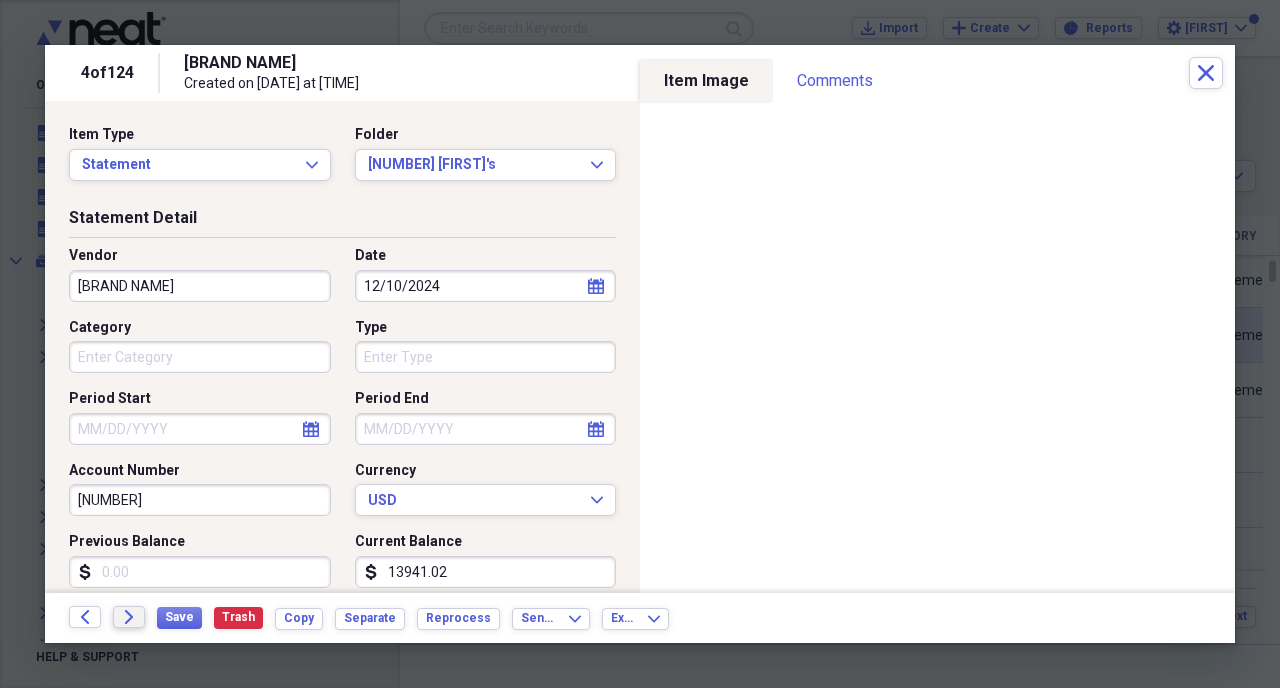 click on "Forward" at bounding box center [129, 617] 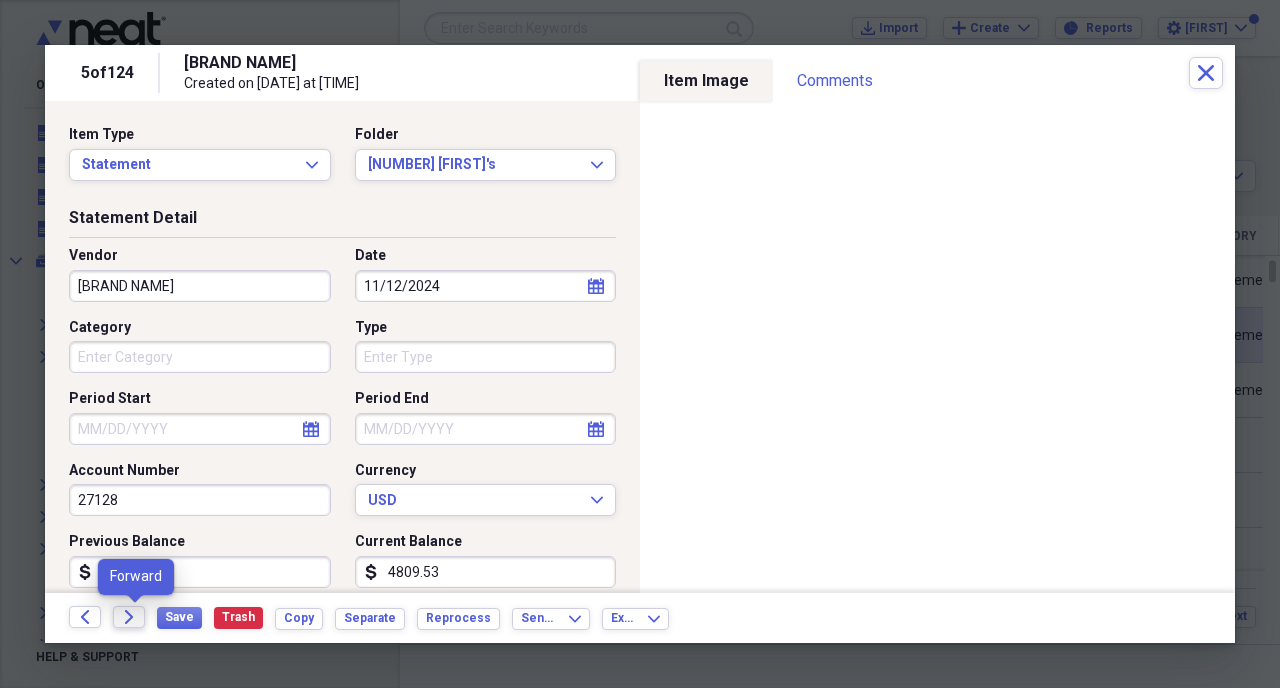 click on "Forward" 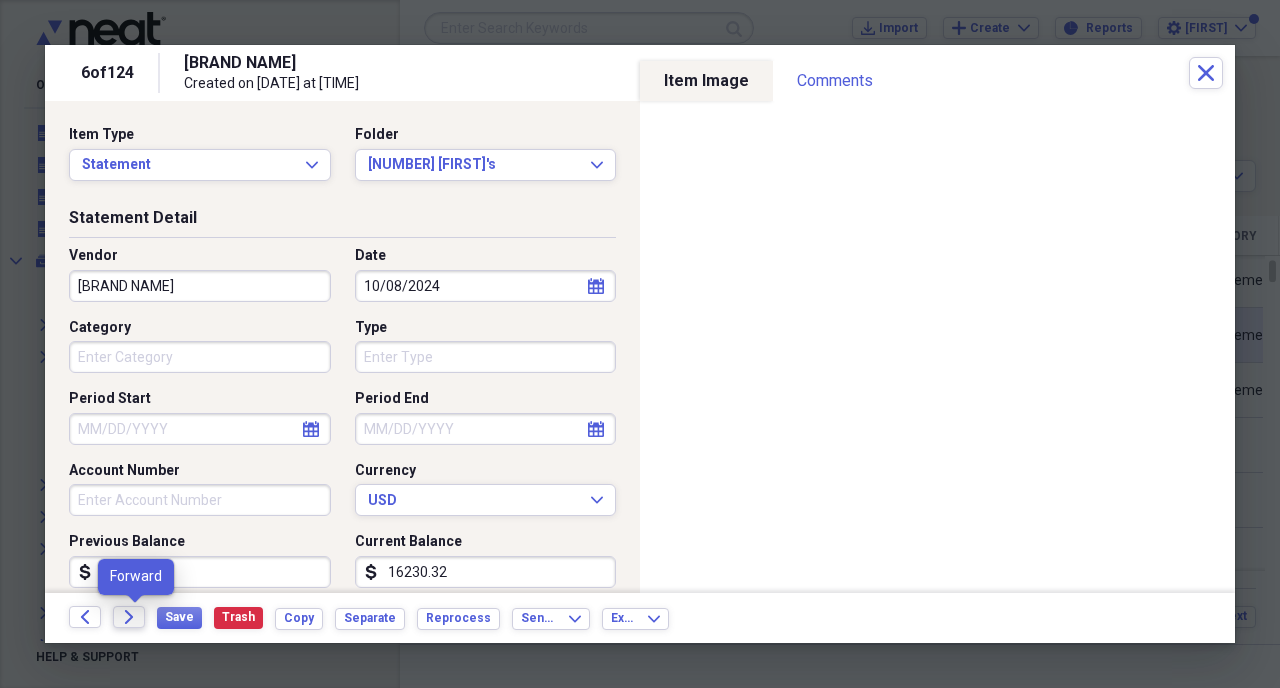 click 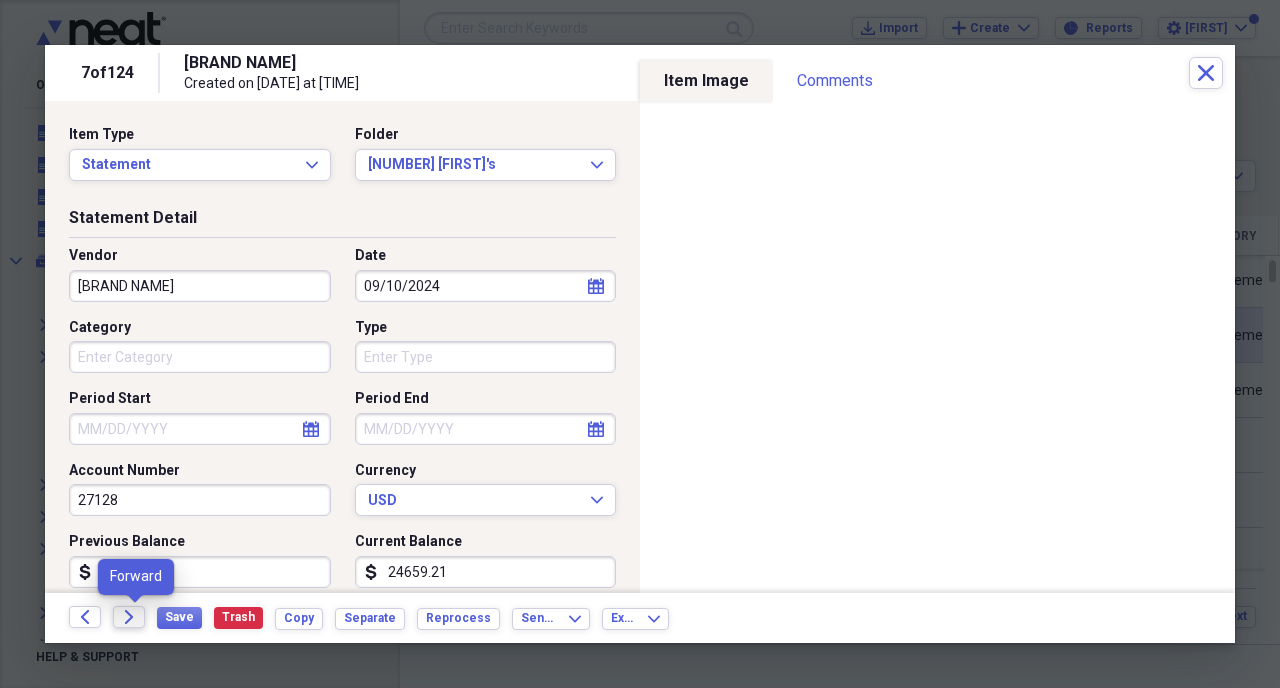 click 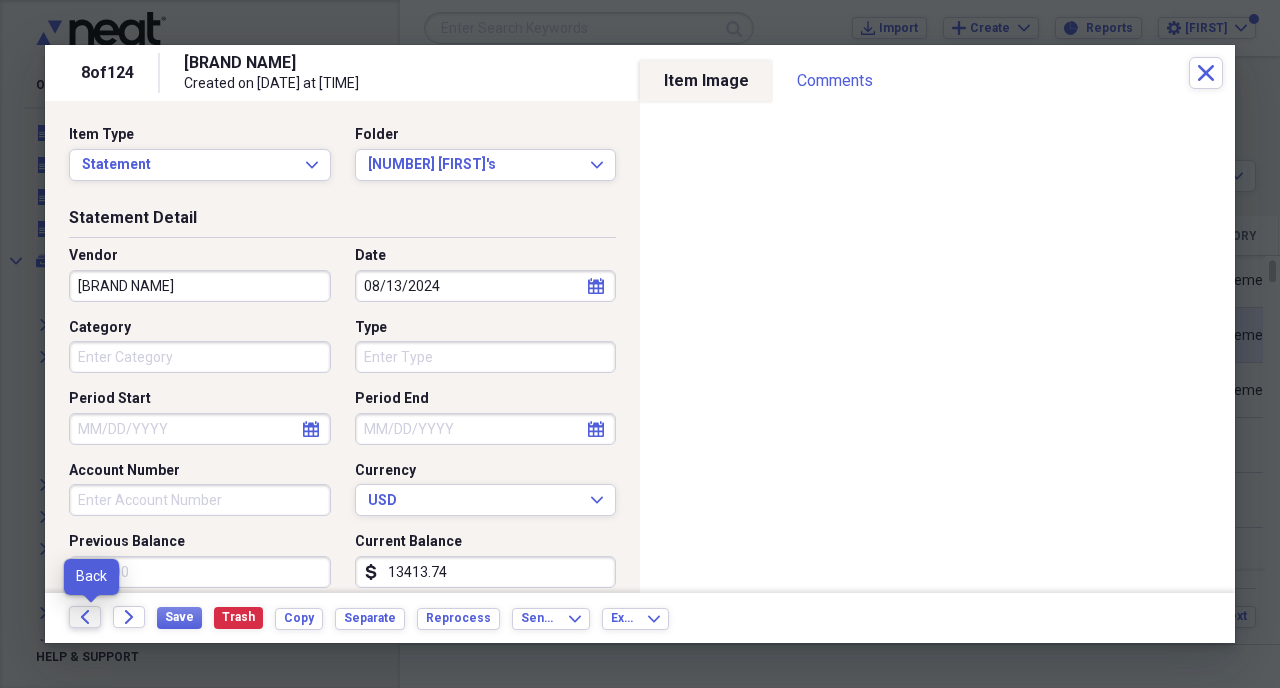 click on "Back" 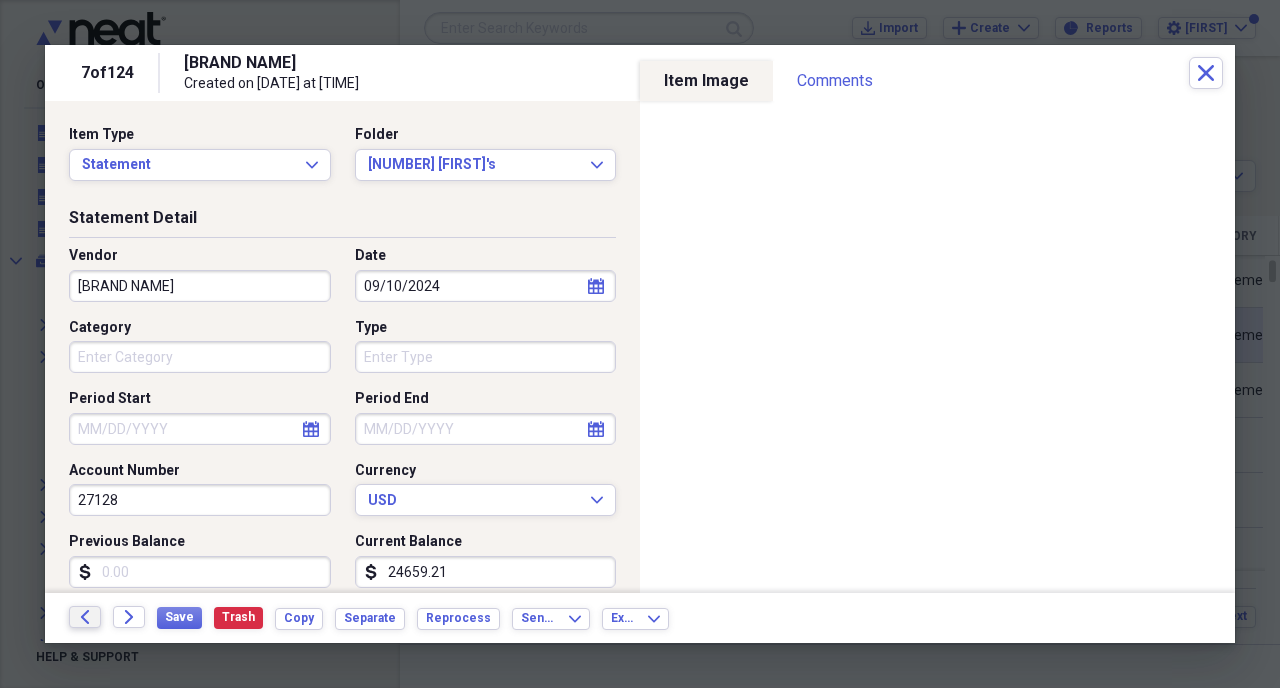 click on "Back" 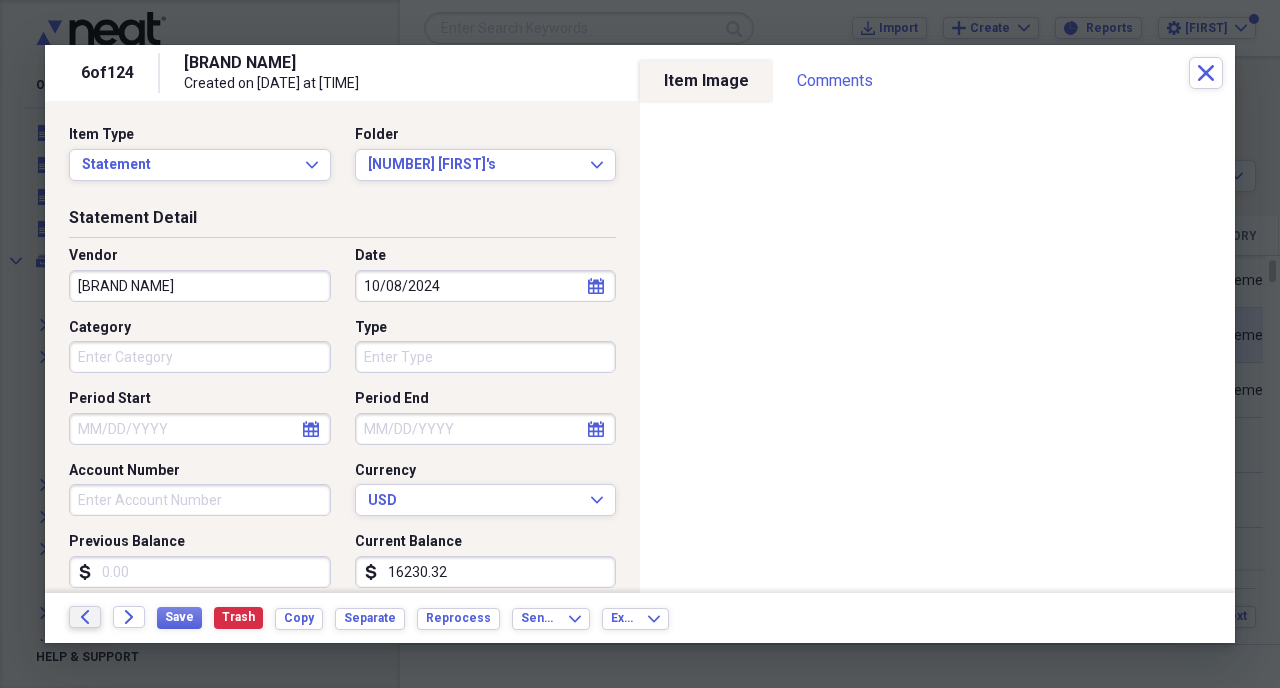 click on "Back" 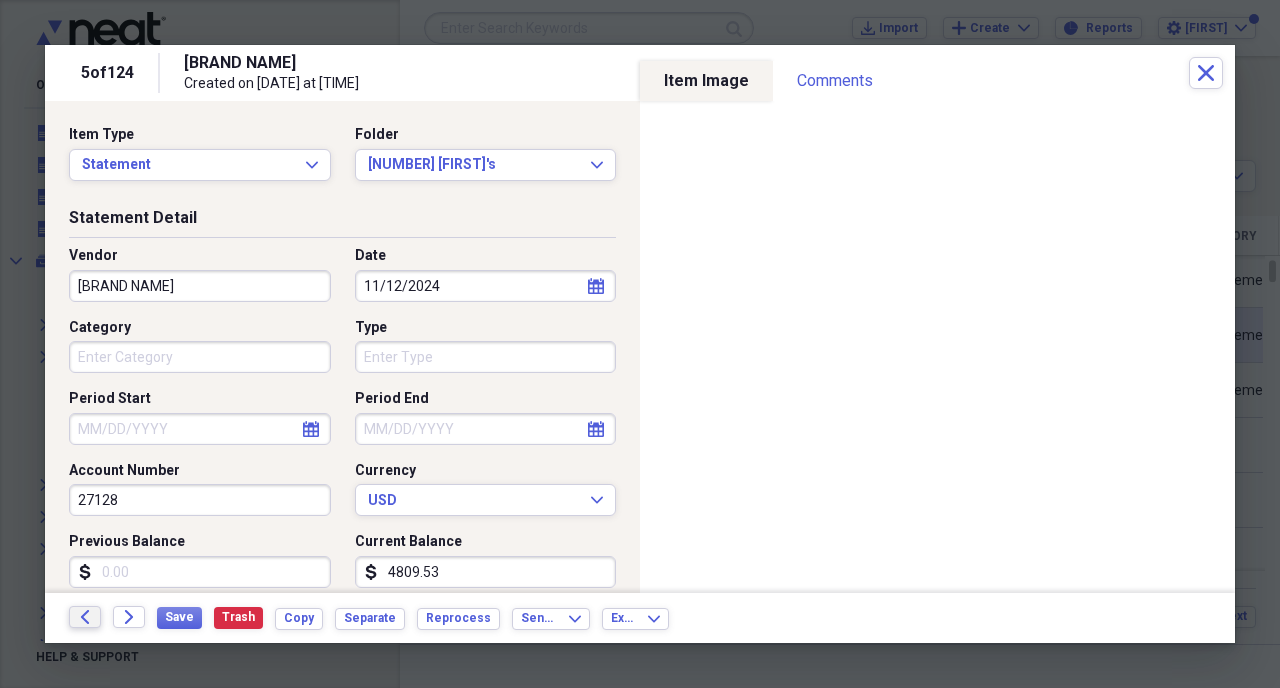 click on "Back" 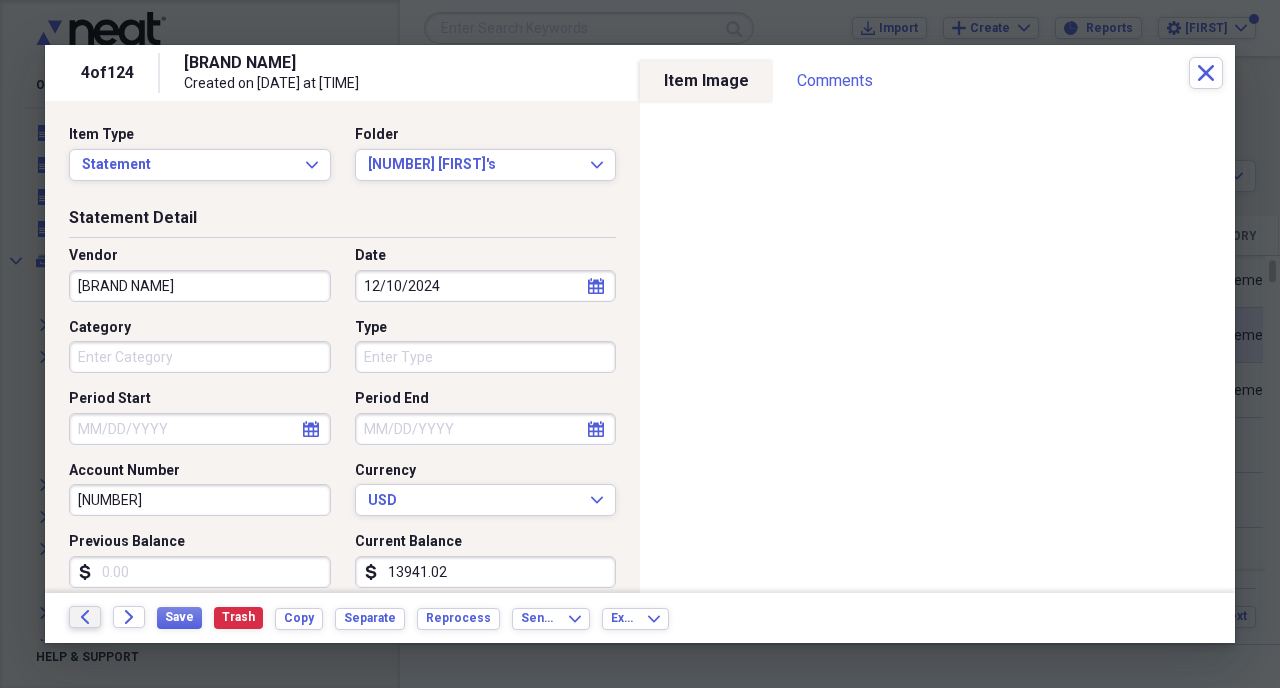 click on "Back" 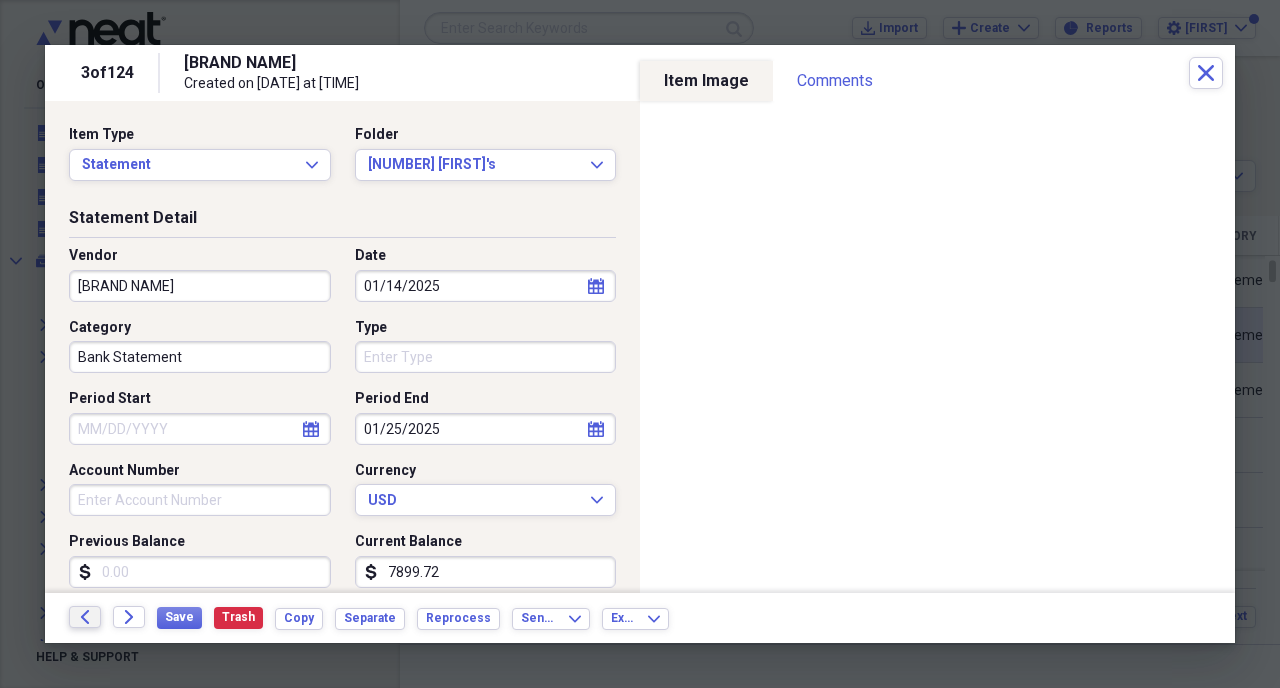 click on "Back" 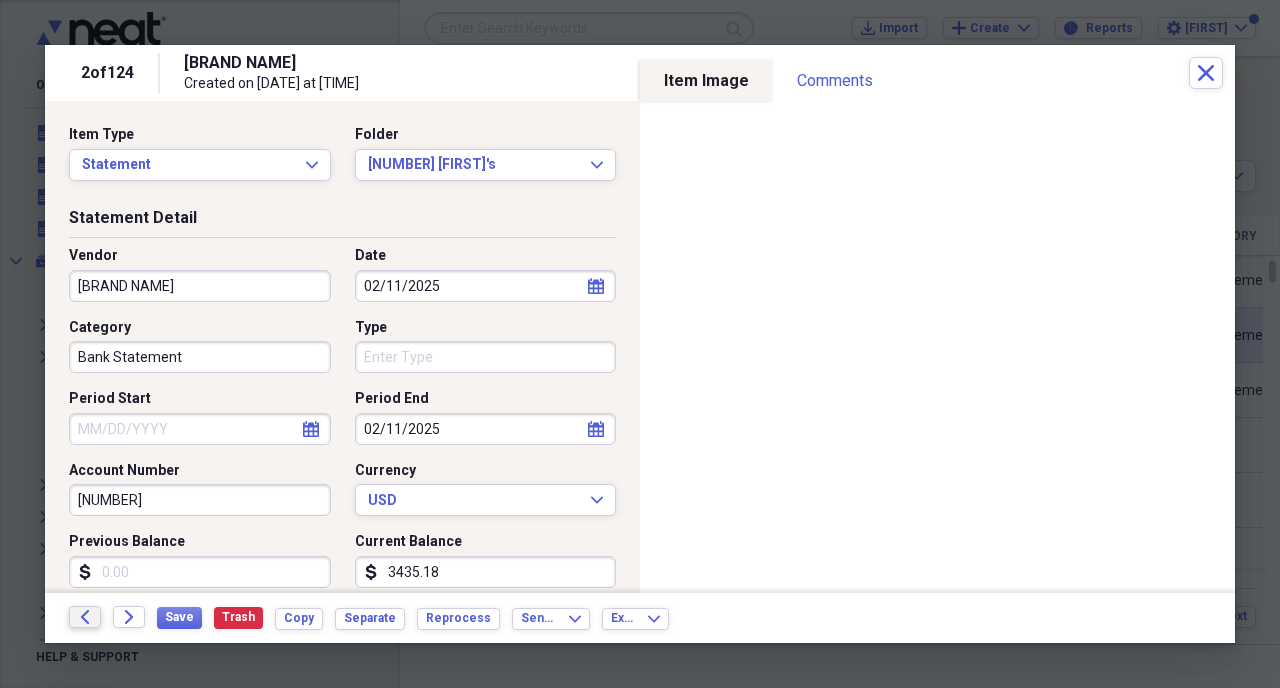 click on "Back" 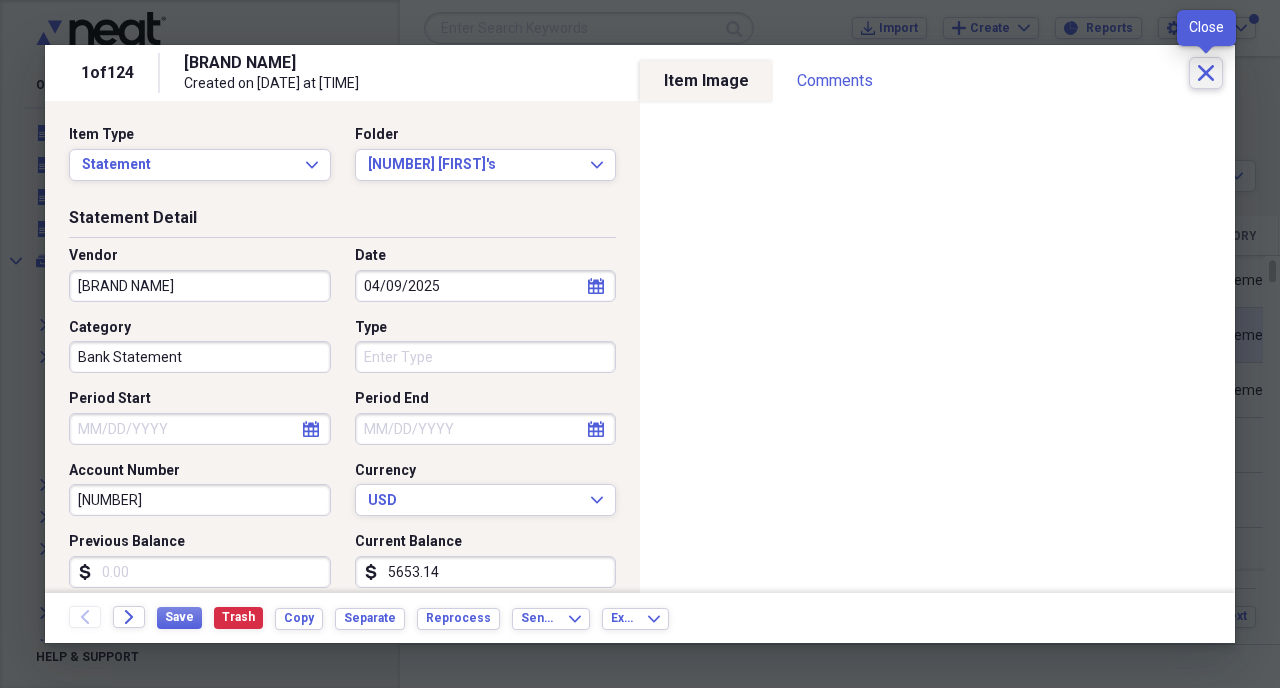 click on "Close" at bounding box center [1206, 73] 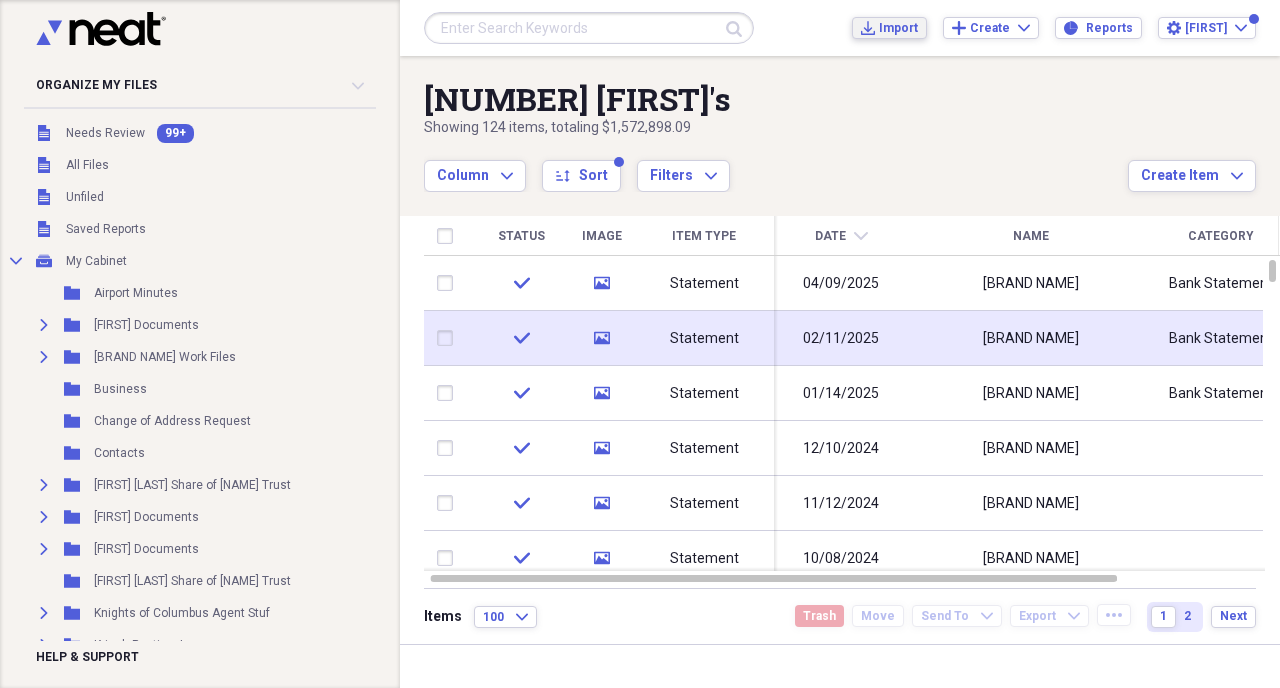 click on "Import" at bounding box center (898, 28) 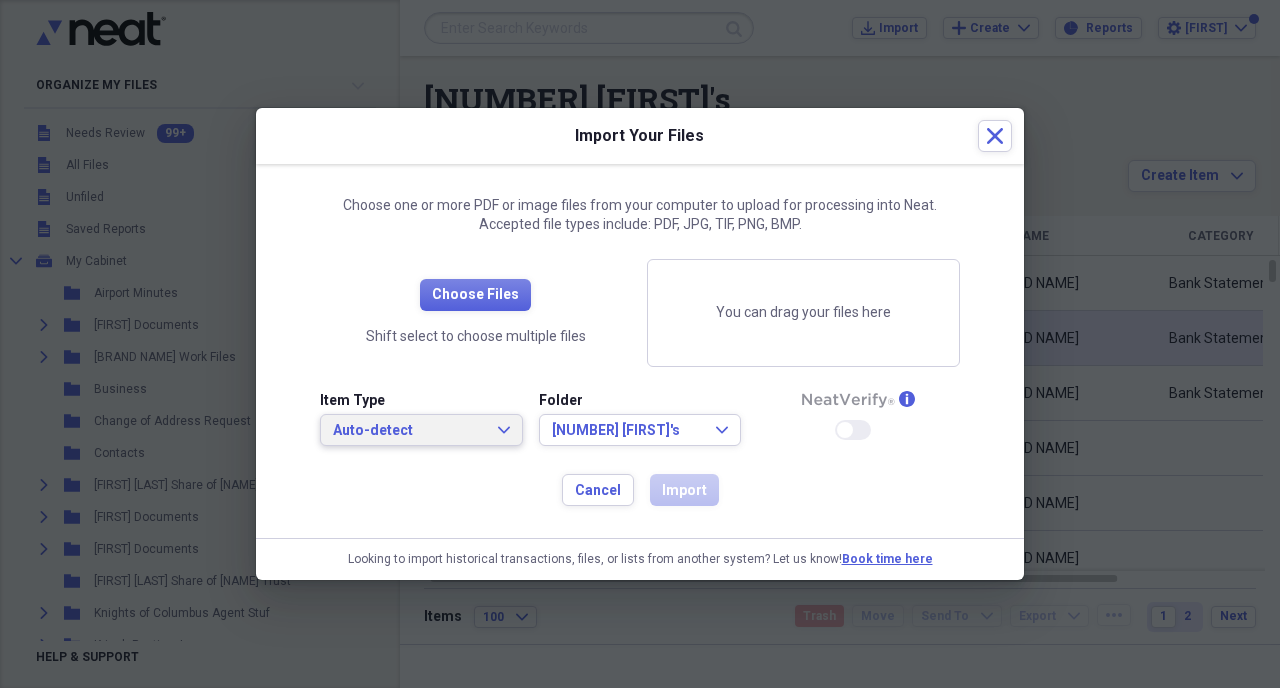 click 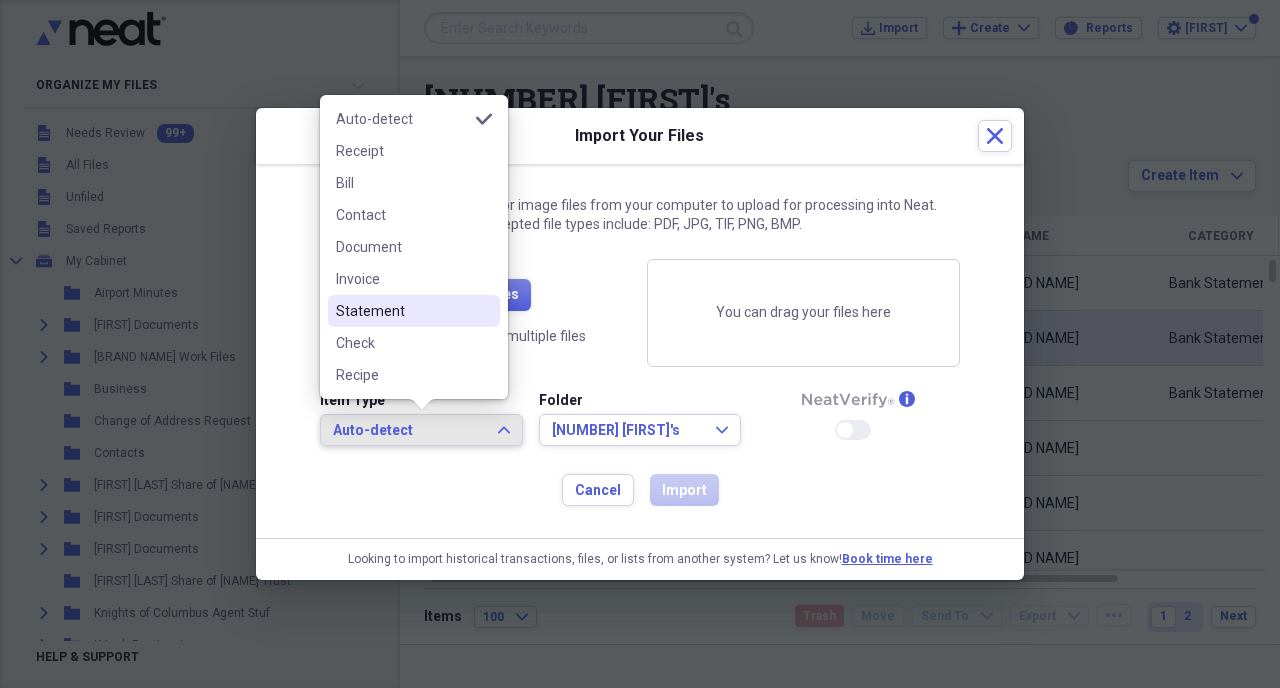 click on "Statement" at bounding box center (402, 311) 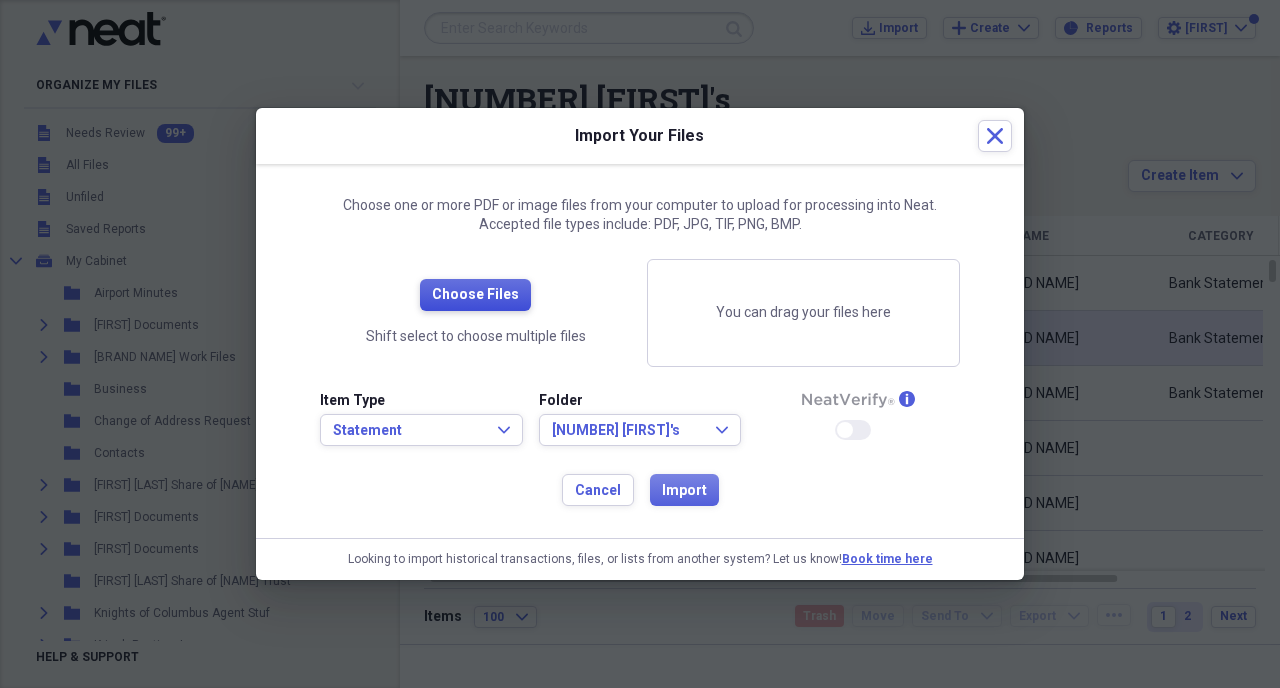 click on "Choose Files" at bounding box center [475, 295] 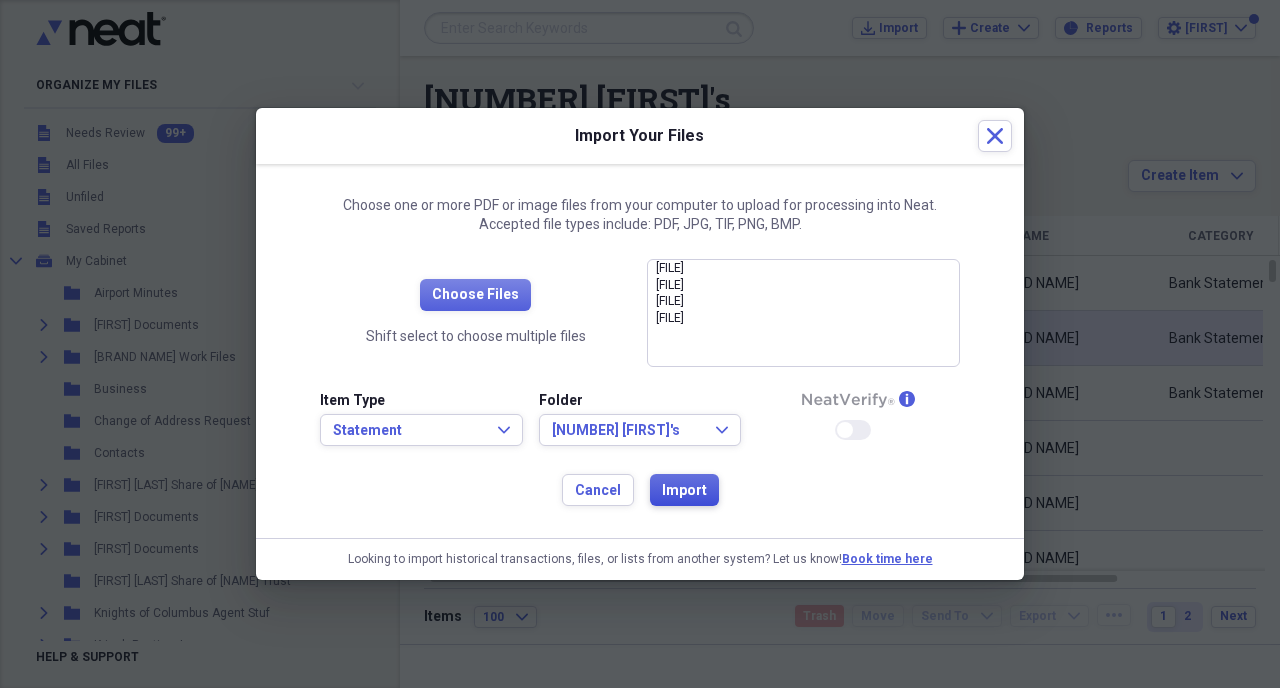 click on "Import" at bounding box center (684, 491) 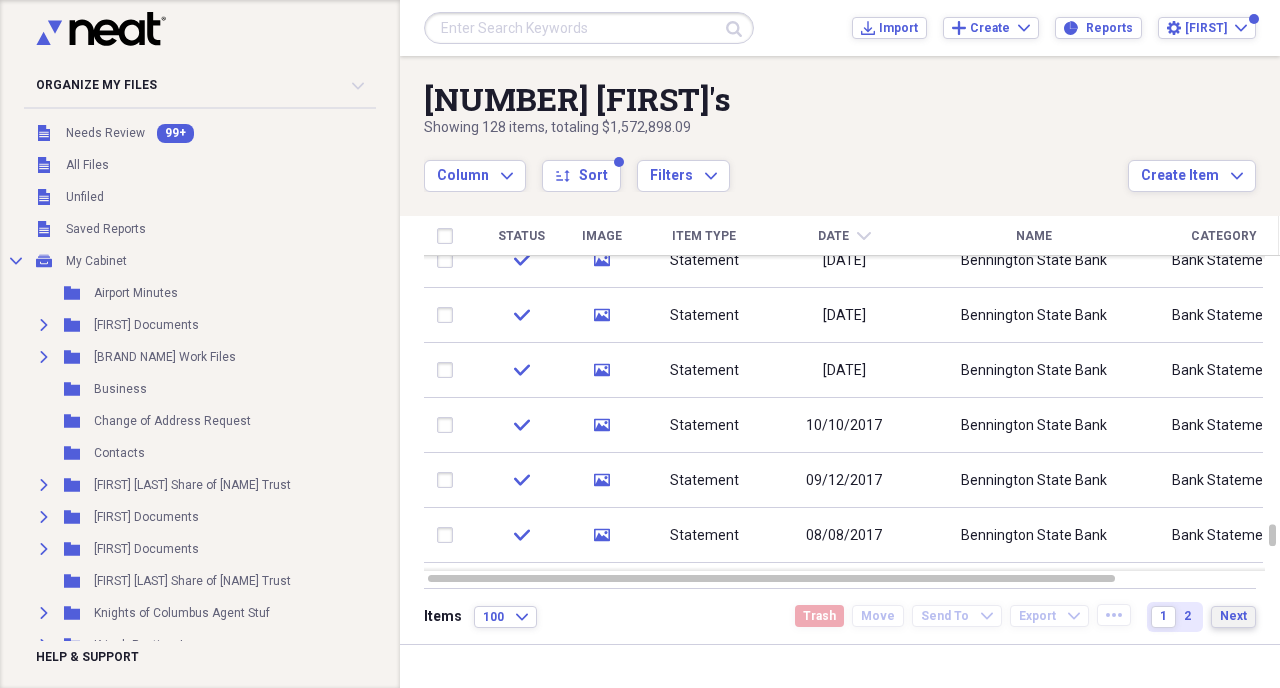 click on "Next" at bounding box center (1233, 616) 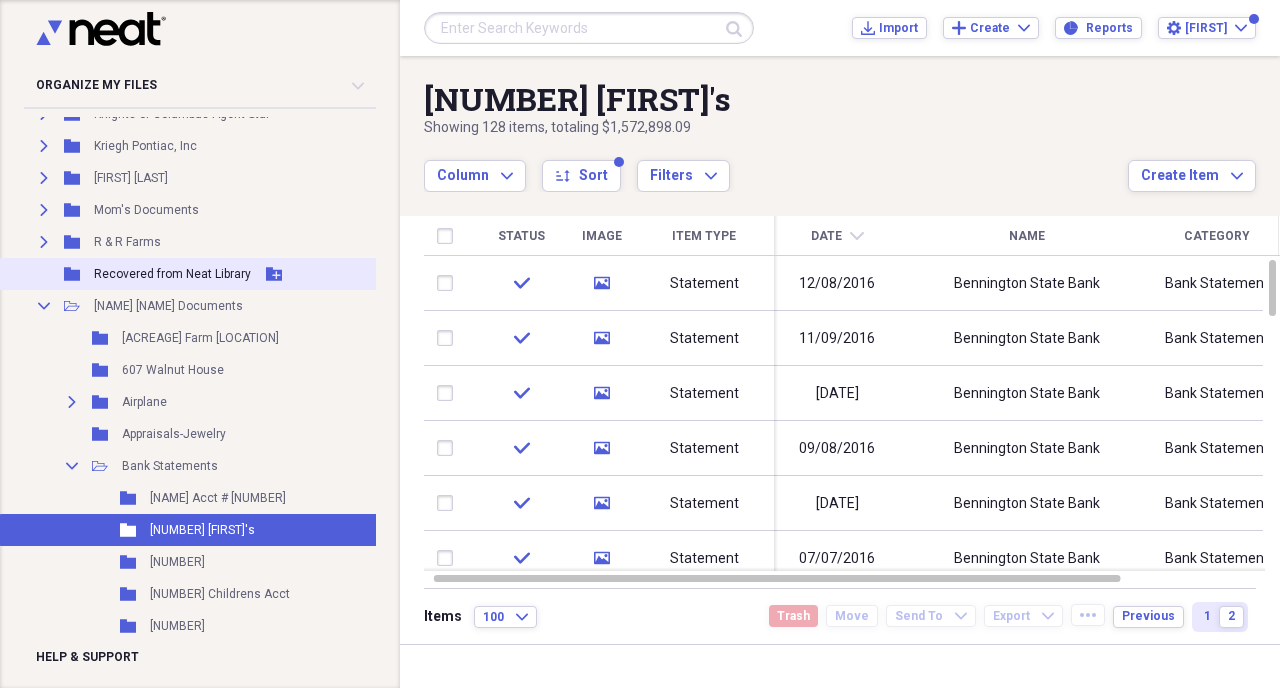 scroll, scrollTop: 519, scrollLeft: 0, axis: vertical 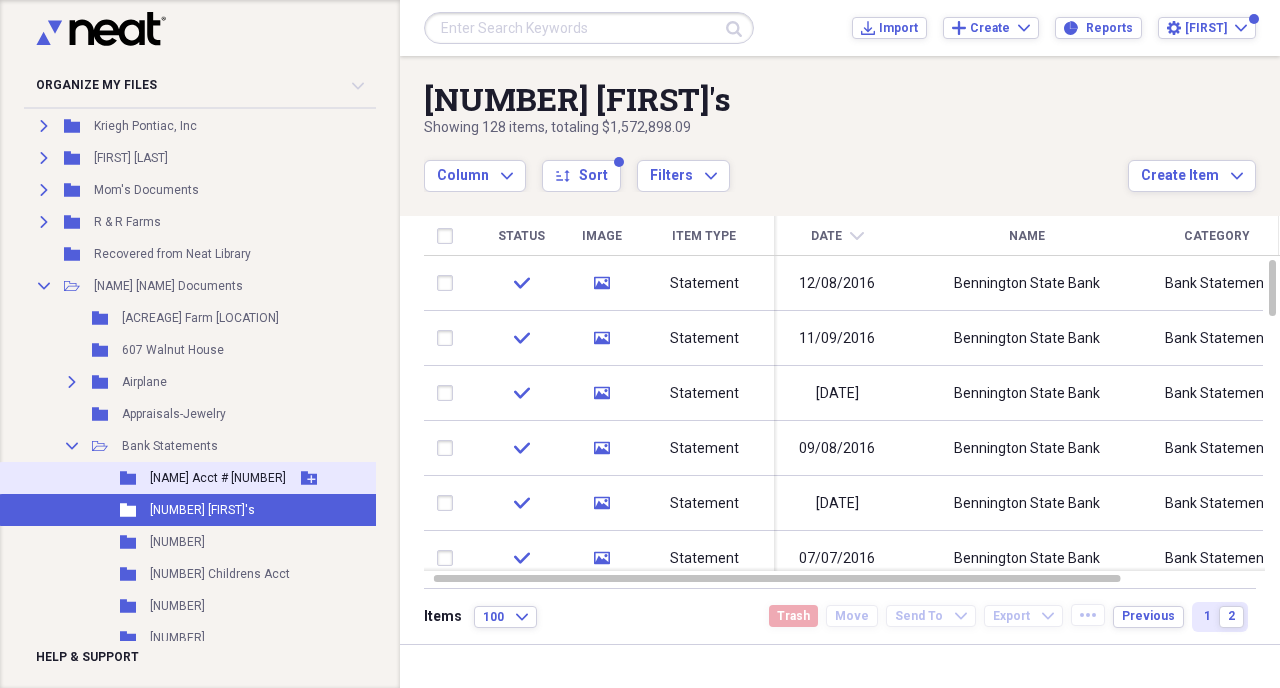 click on "Airplane Acct #[NUMBER]" at bounding box center (218, 478) 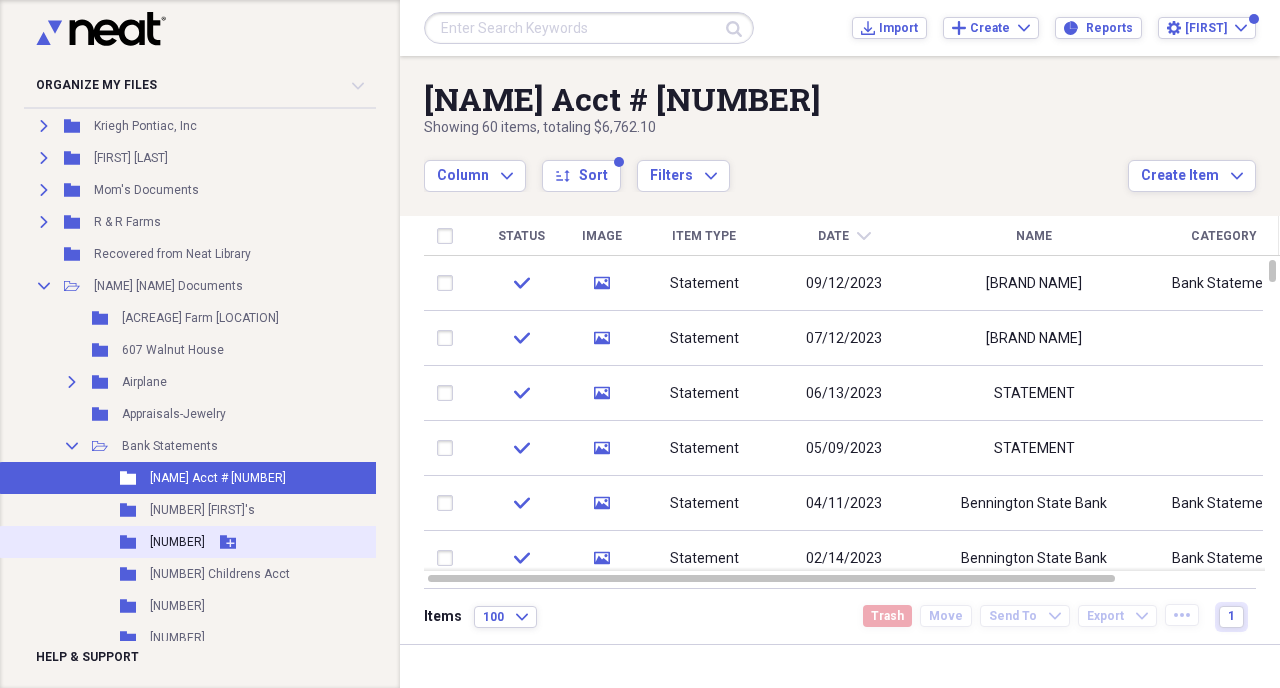click on "BSB [NUMBER]" at bounding box center [177, 542] 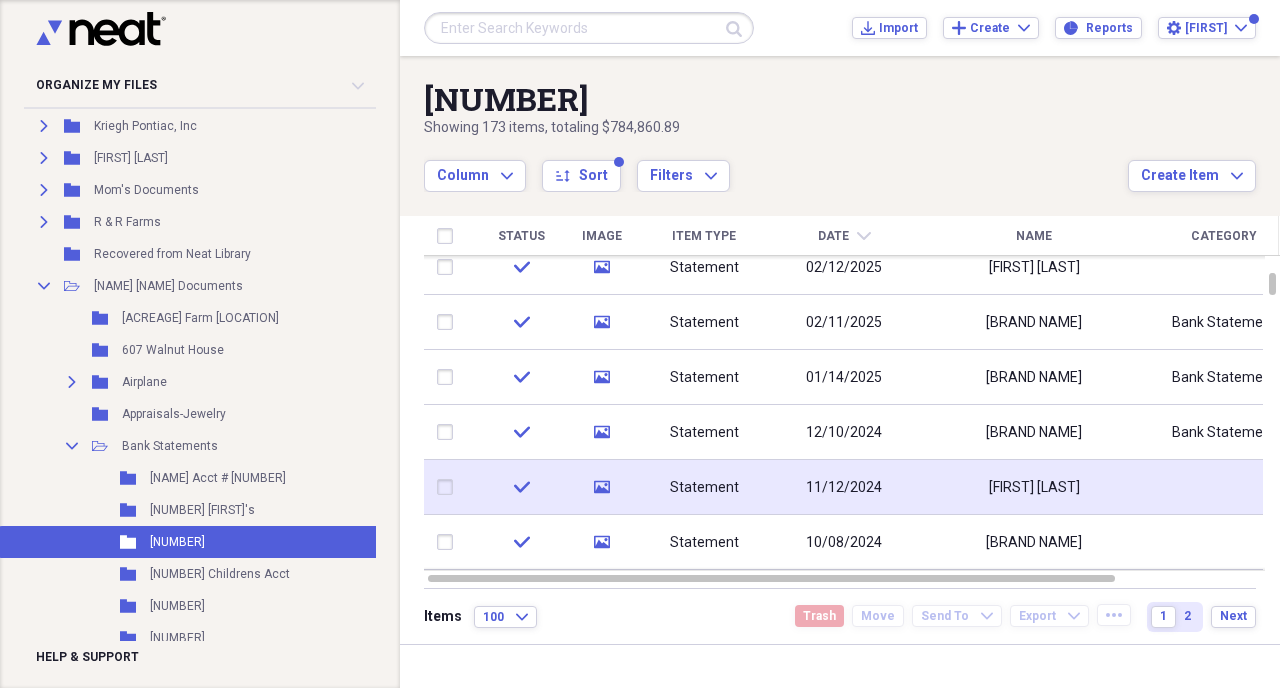 click on "11/12/2024" at bounding box center [844, 488] 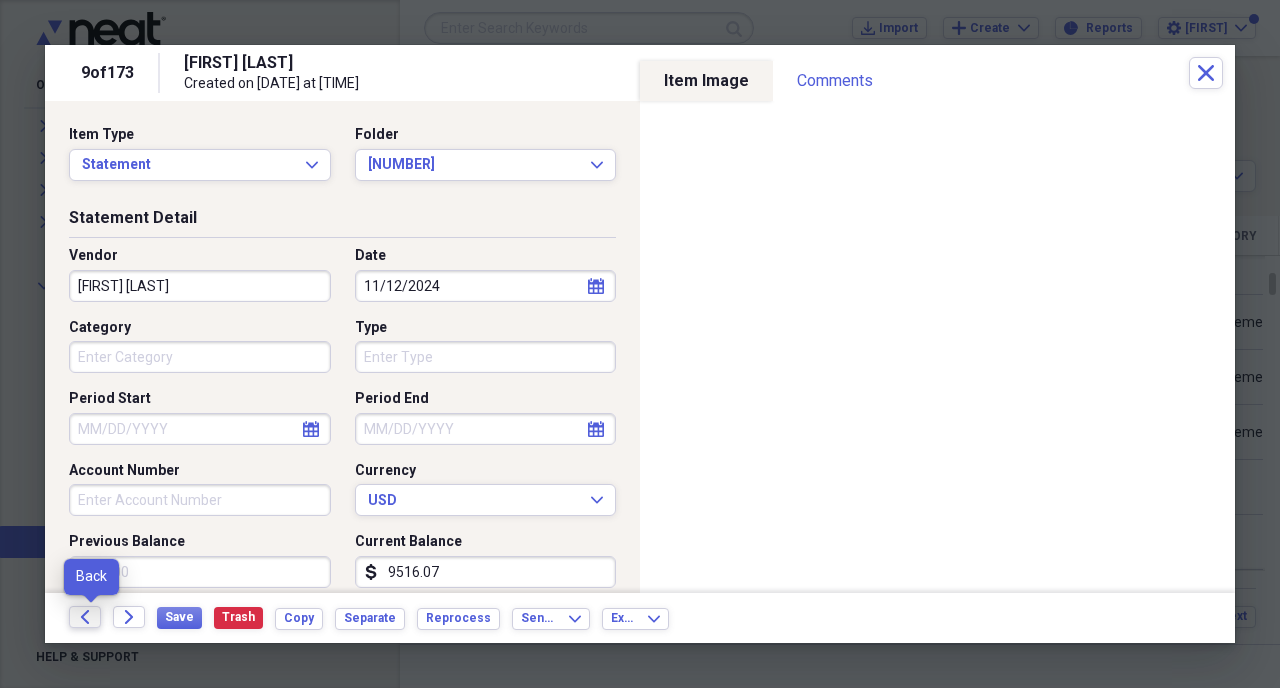 click 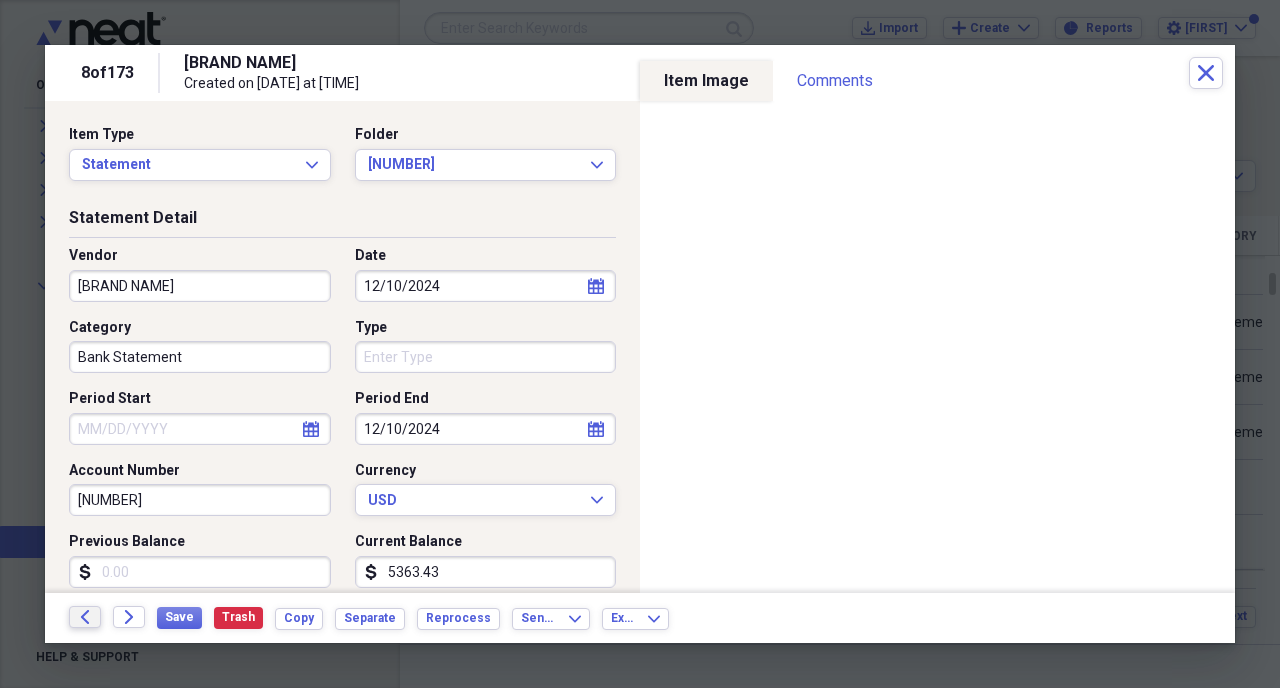 click 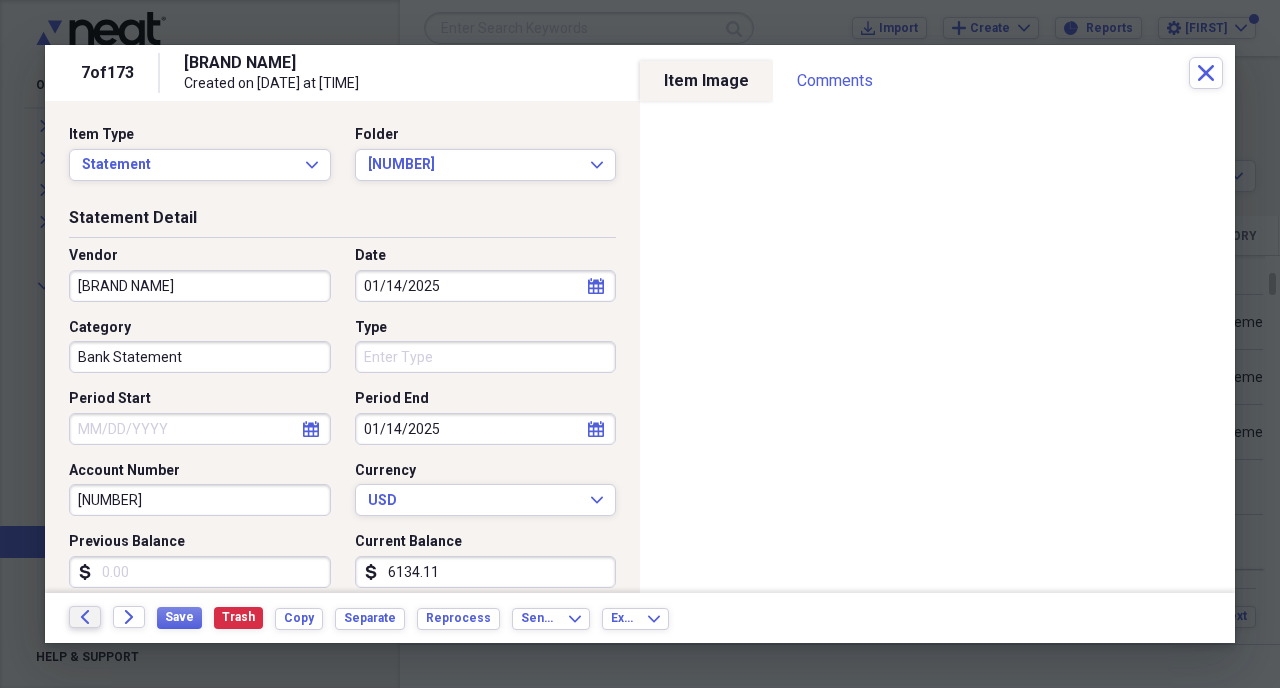 click 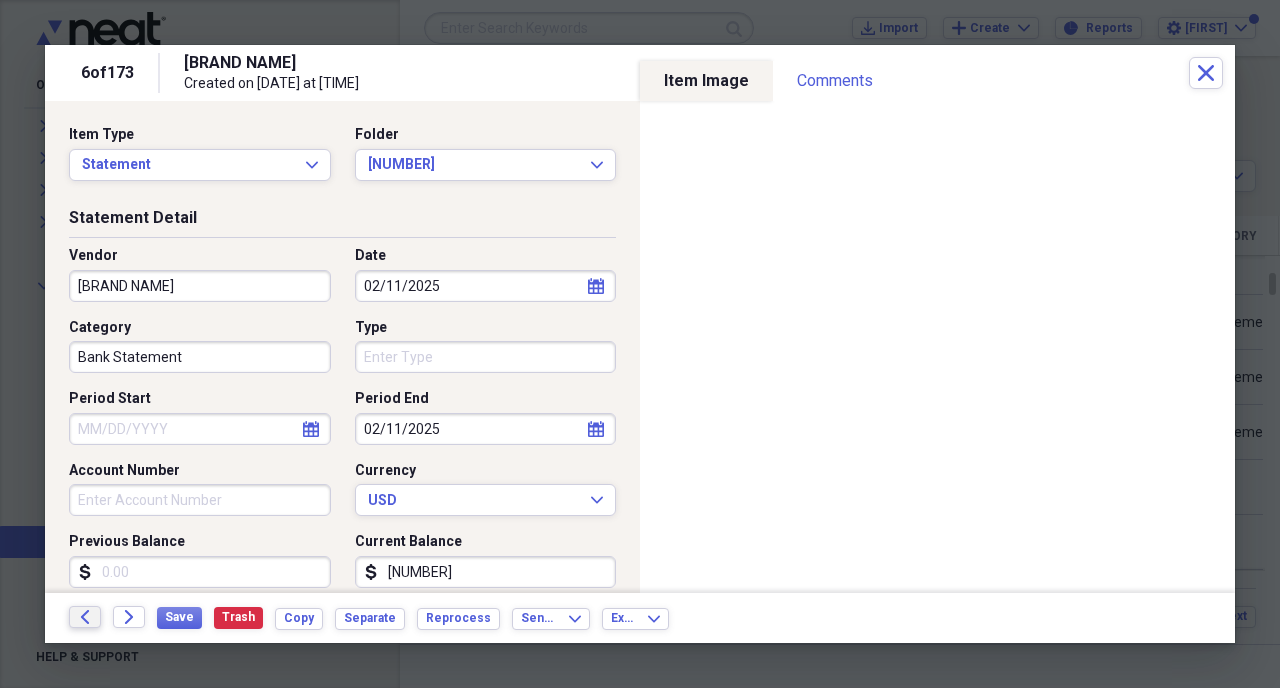 click on "Back" 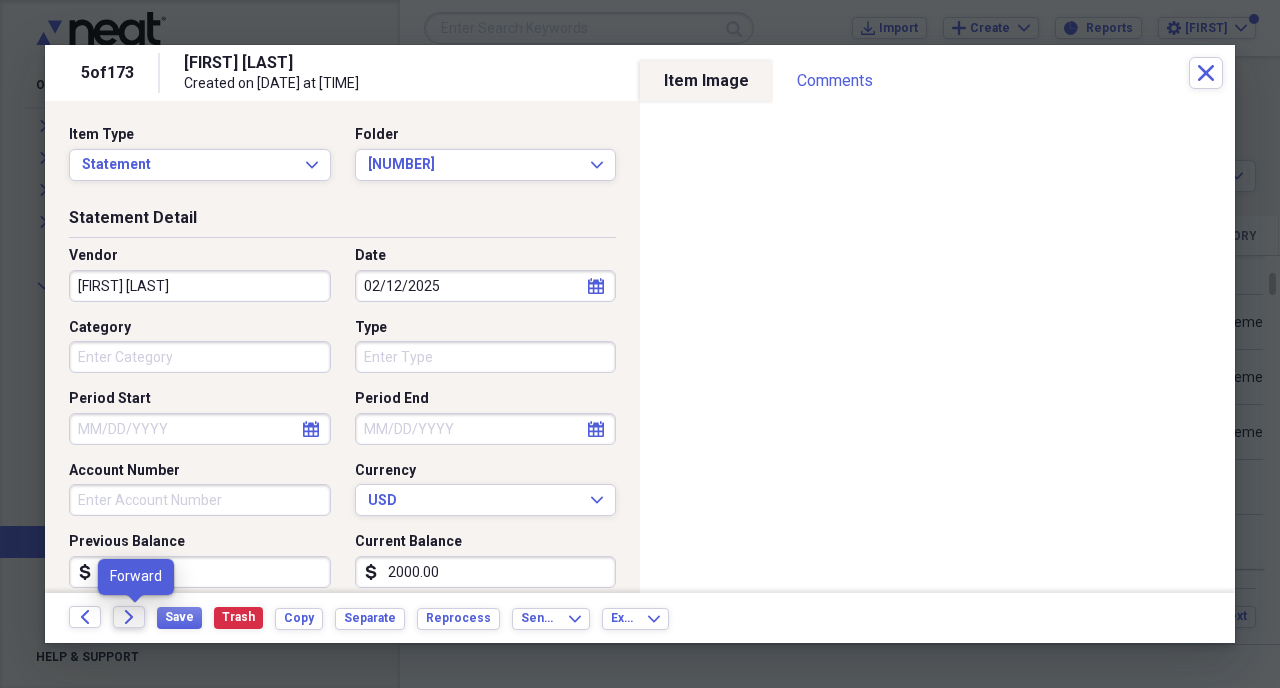 click on "Forward" 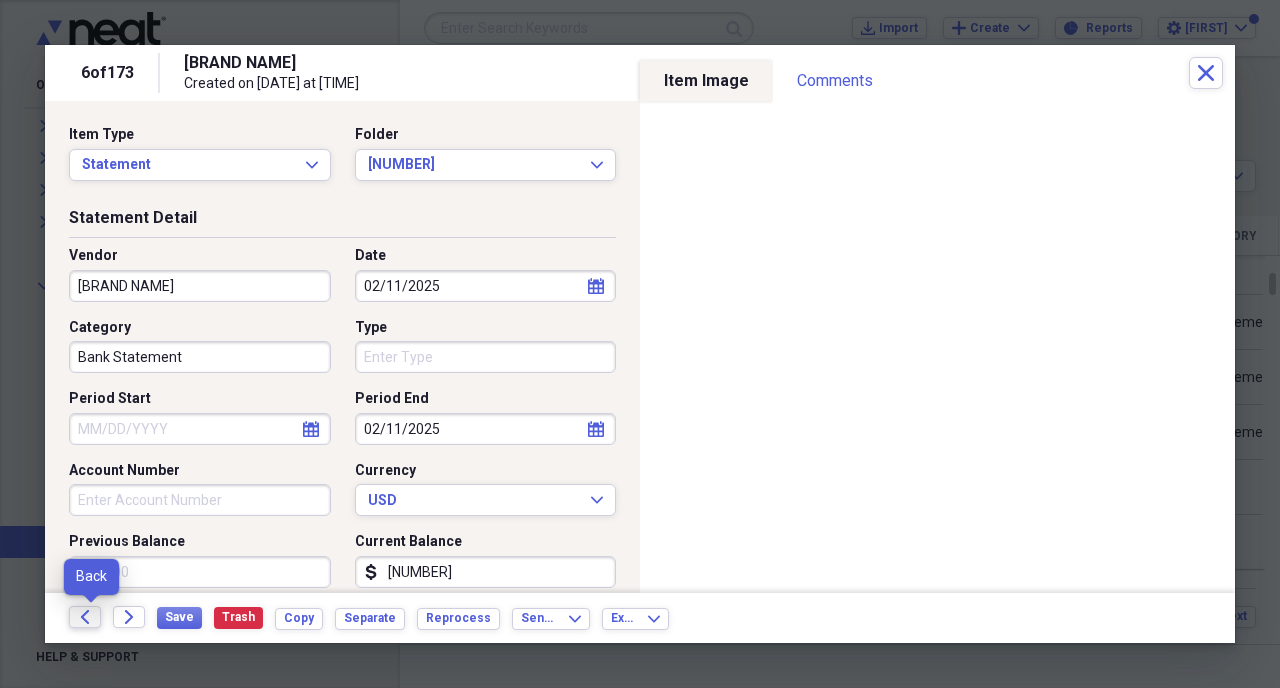 click on "Back" 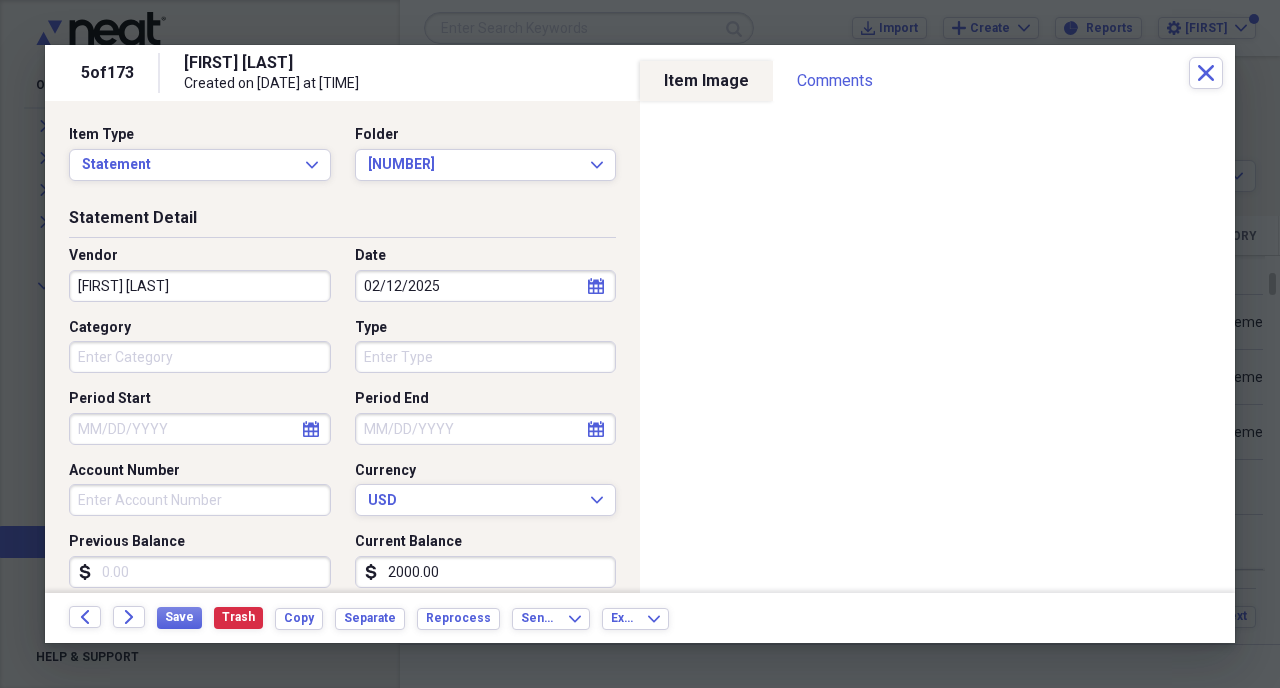 click on "calendar" 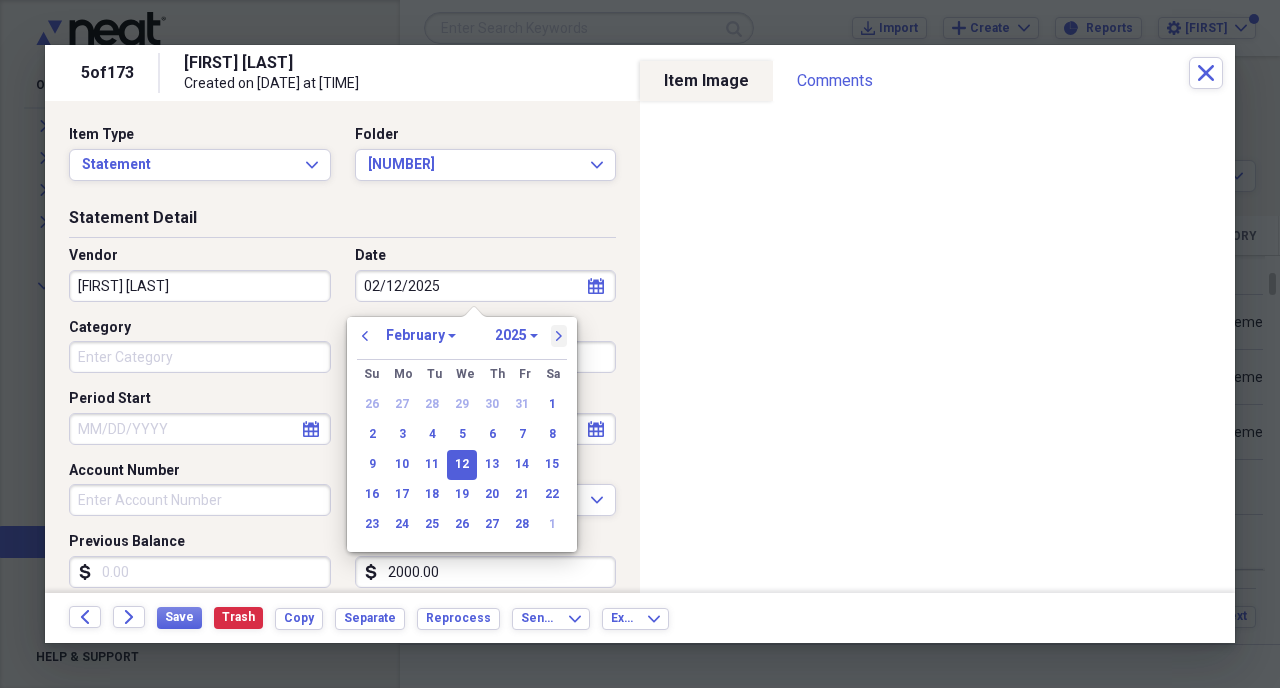 click on "next" at bounding box center (559, 336) 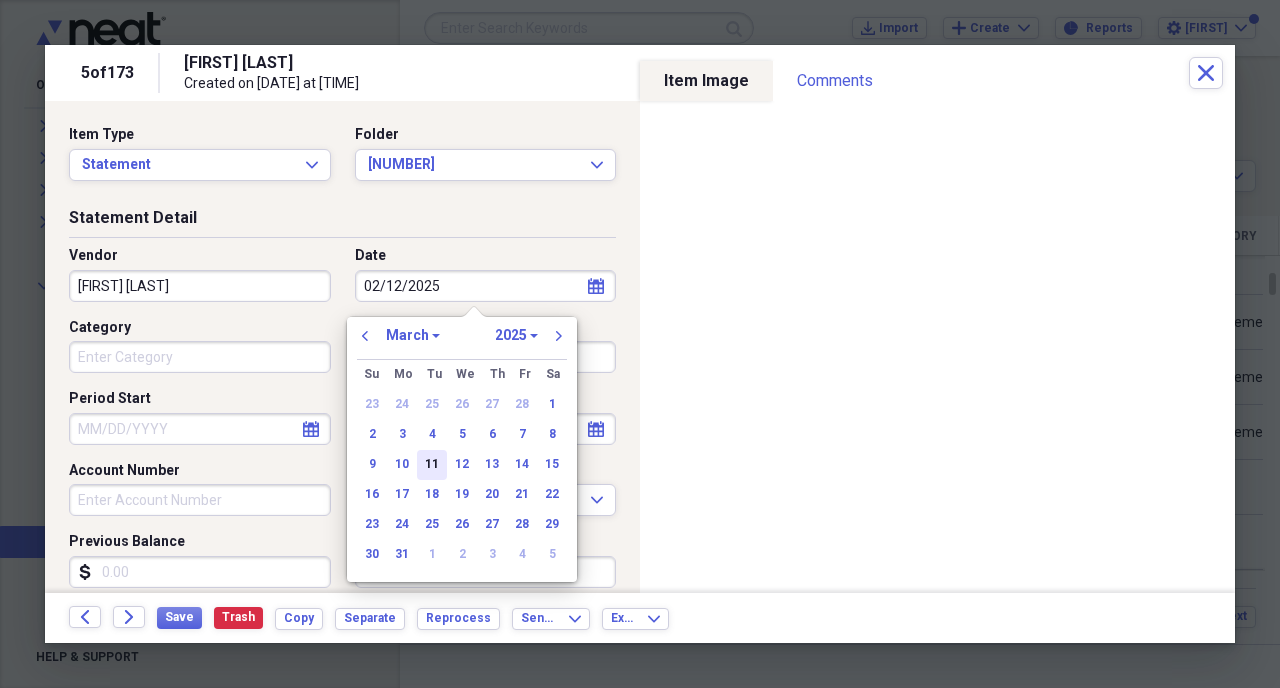 click on "11" at bounding box center (432, 465) 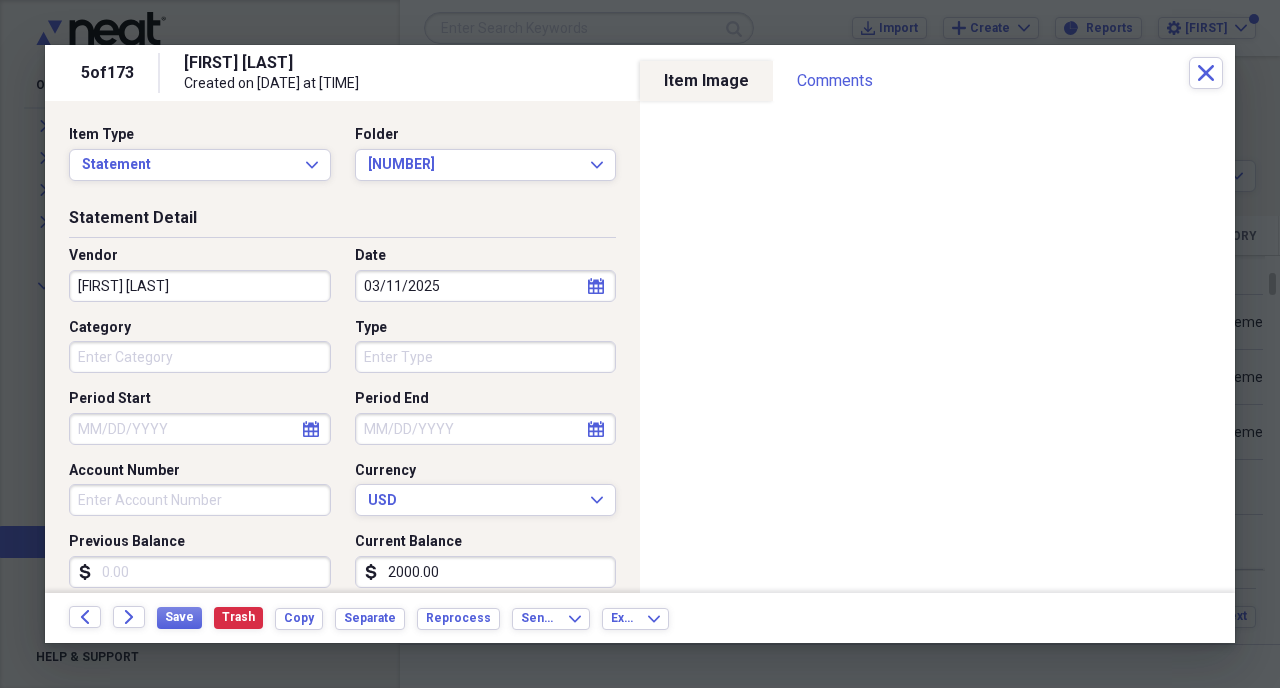 click on "Period End" at bounding box center (486, 429) 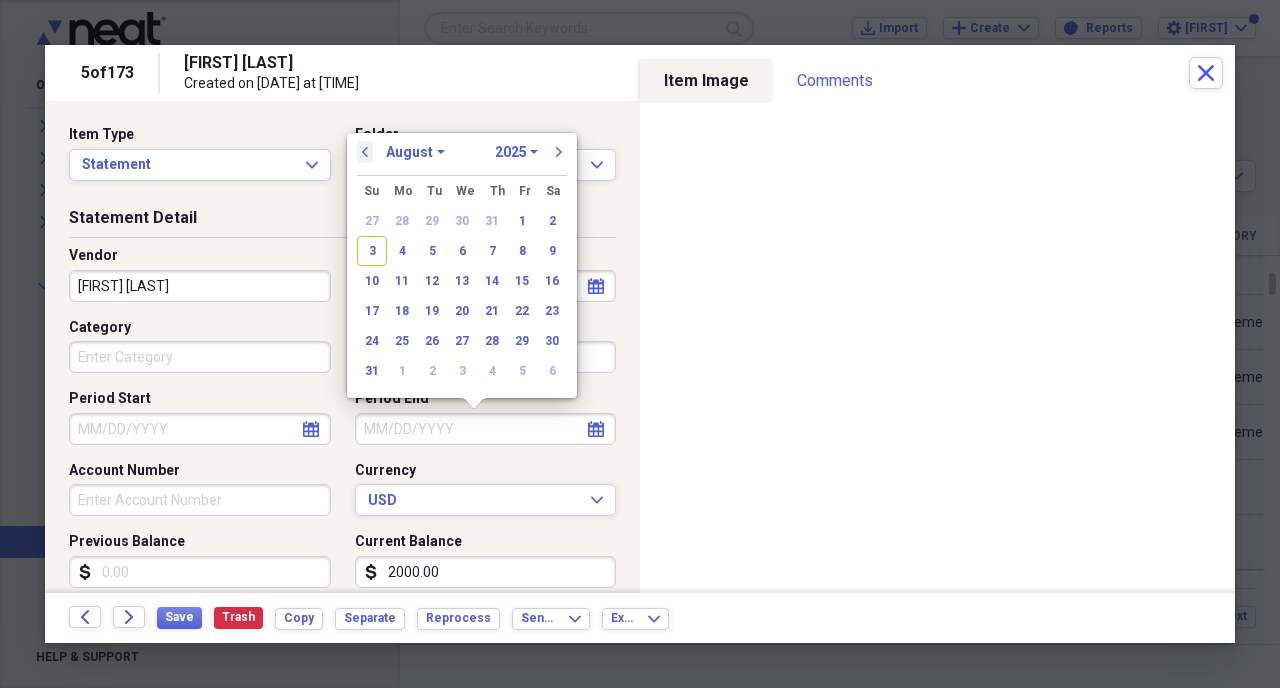 click on "previous" at bounding box center (365, 152) 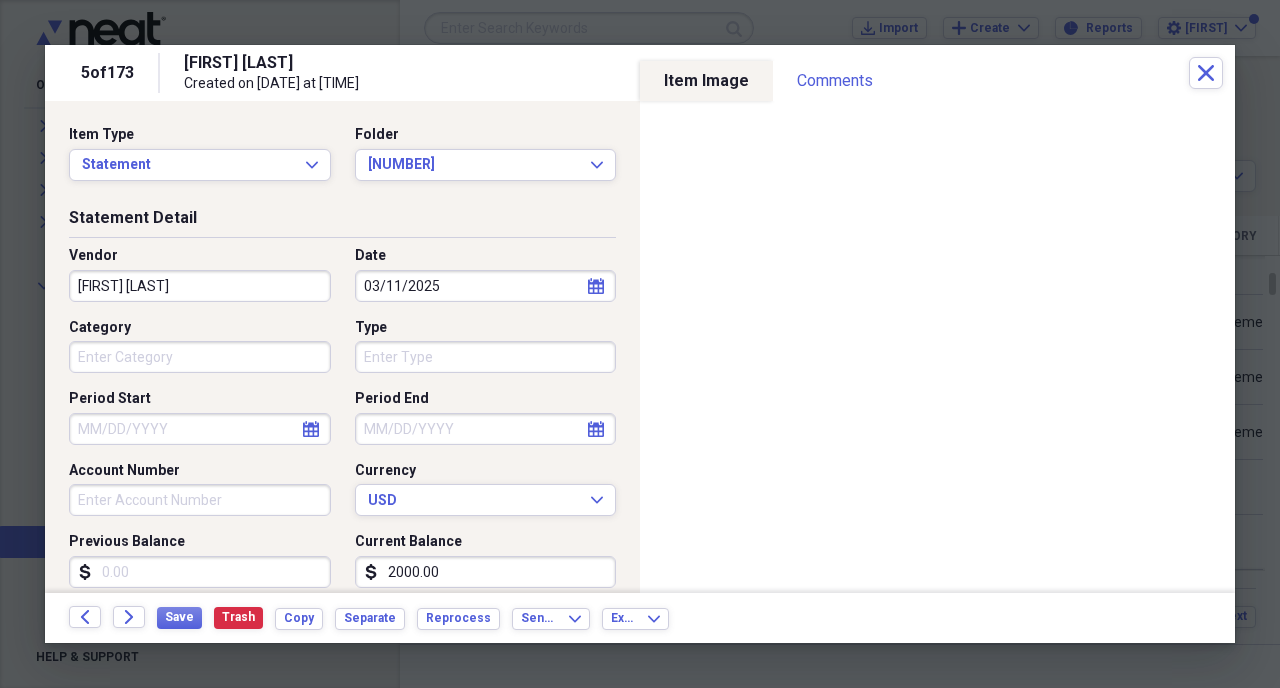 click on "Folder BSB 125085197 Expand" at bounding box center (480, 153) 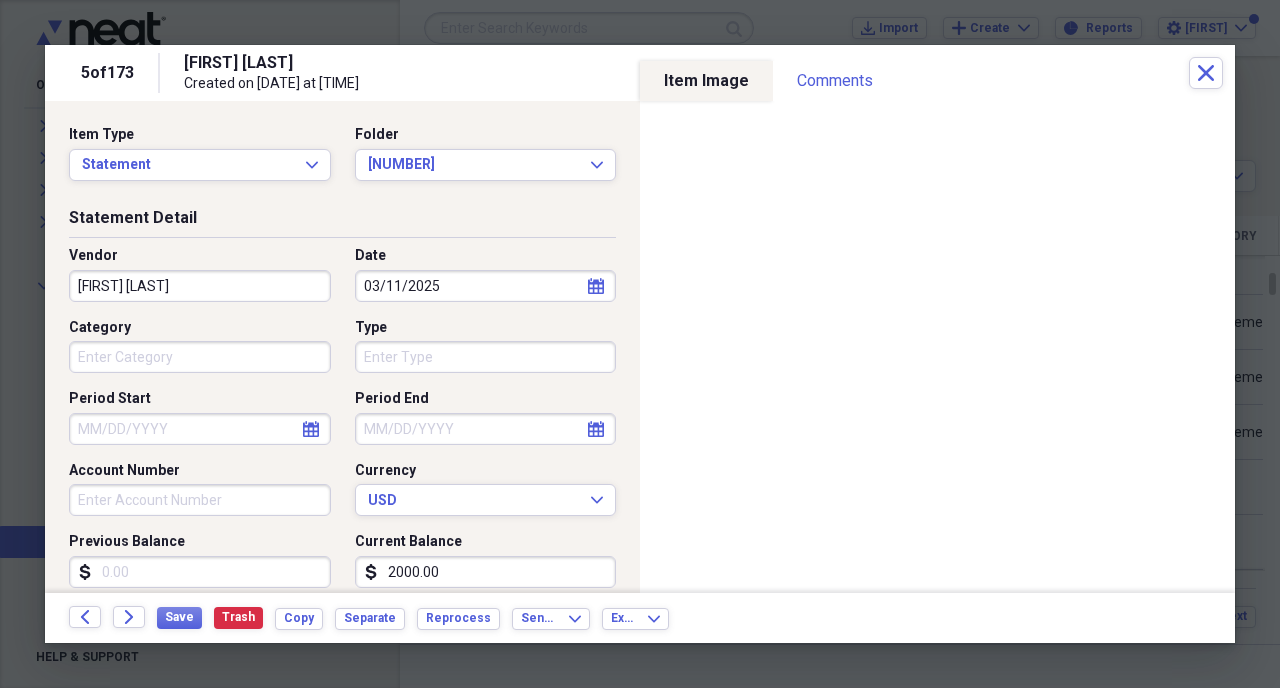 click on "Period End" at bounding box center (486, 429) 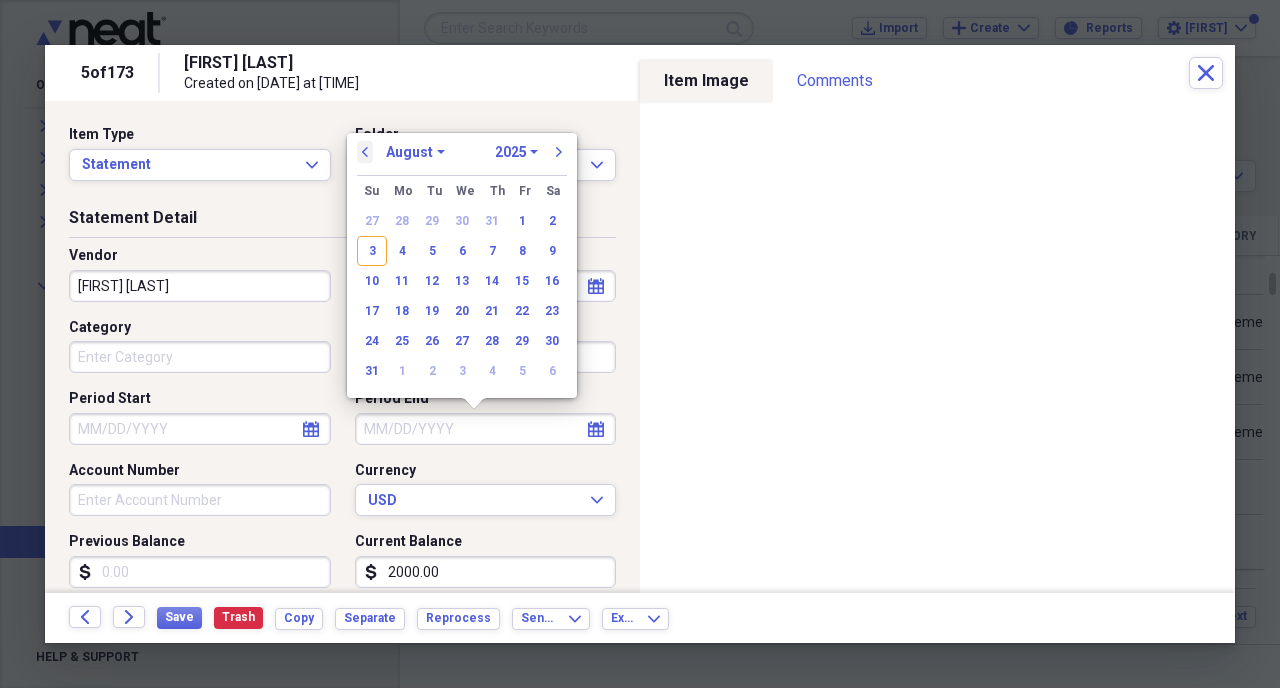 click on "previous" at bounding box center (365, 152) 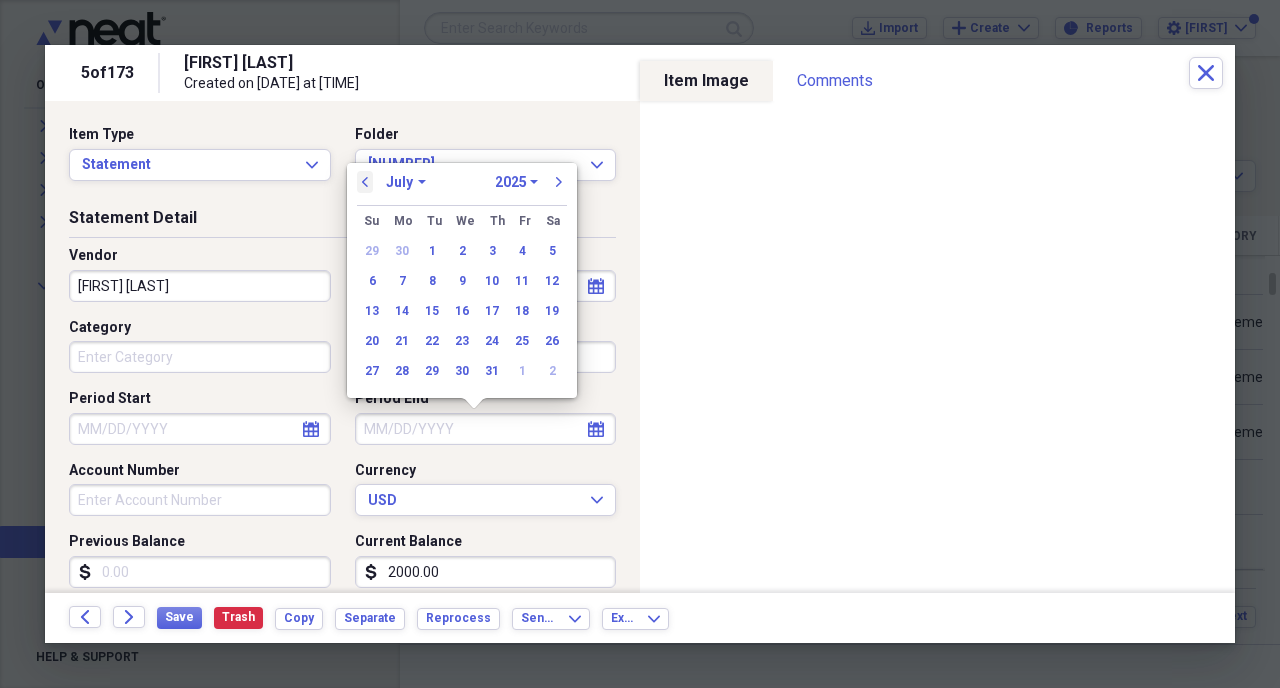 click on "previous" at bounding box center (365, 182) 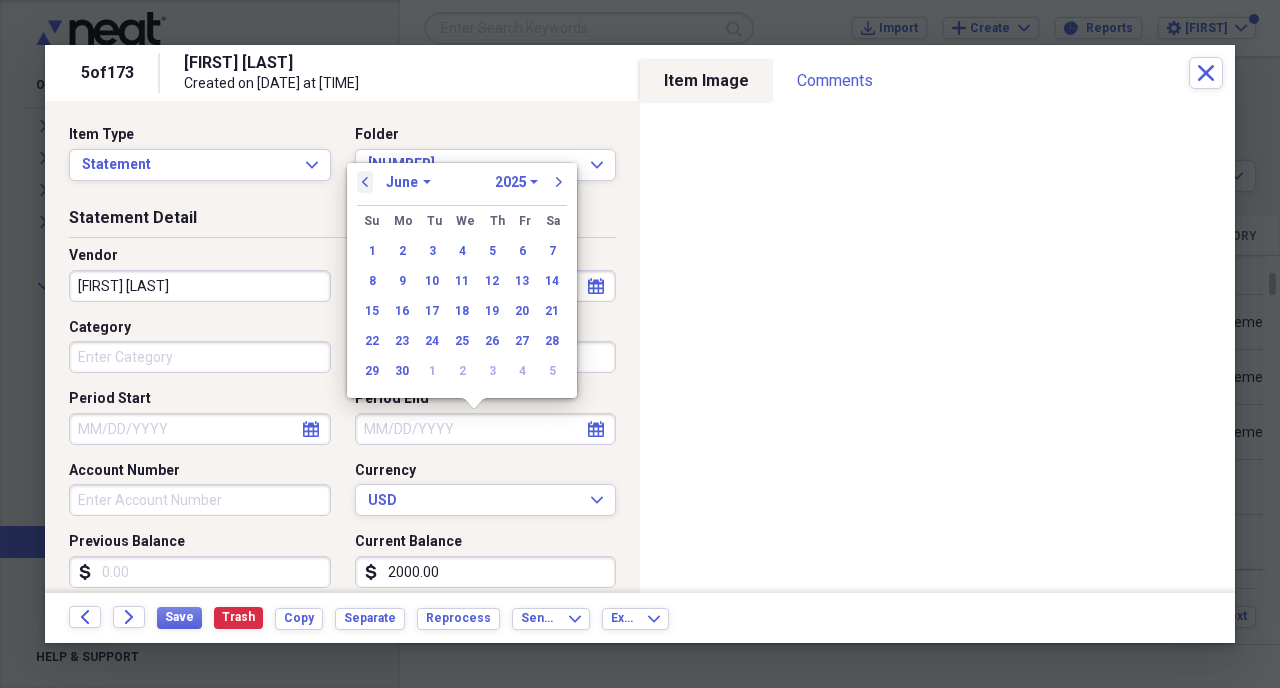 click on "previous" at bounding box center [365, 182] 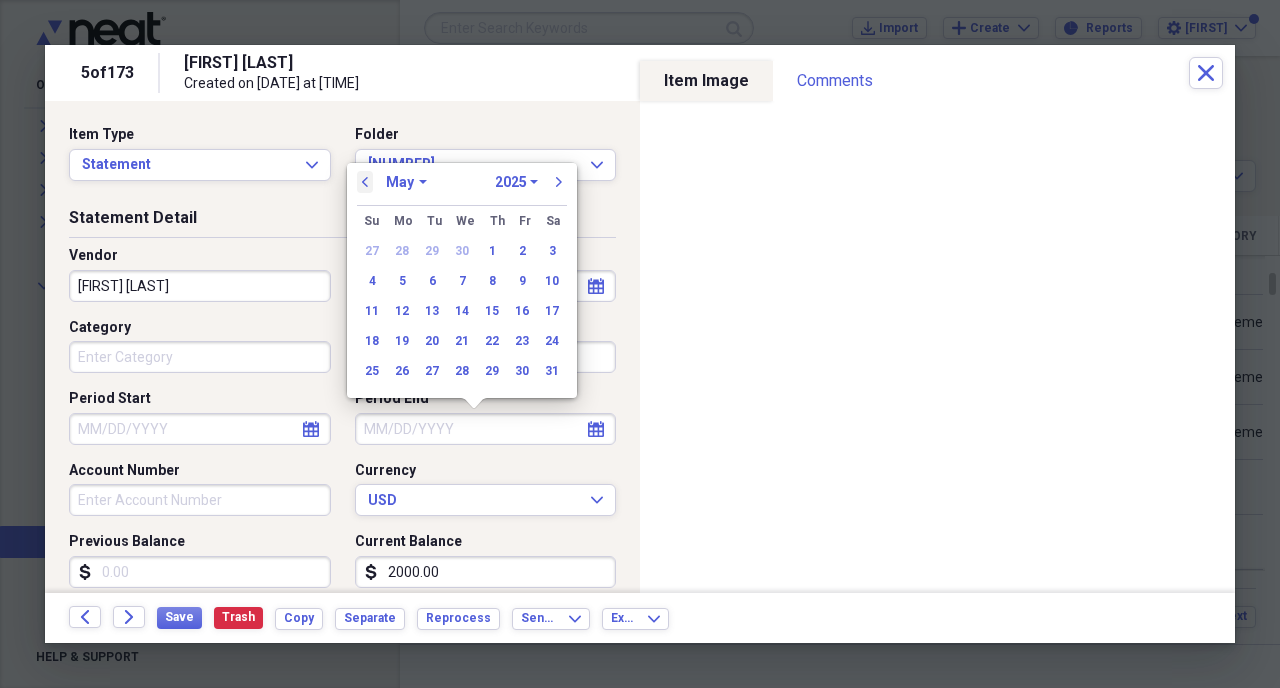 click on "previous" at bounding box center (365, 182) 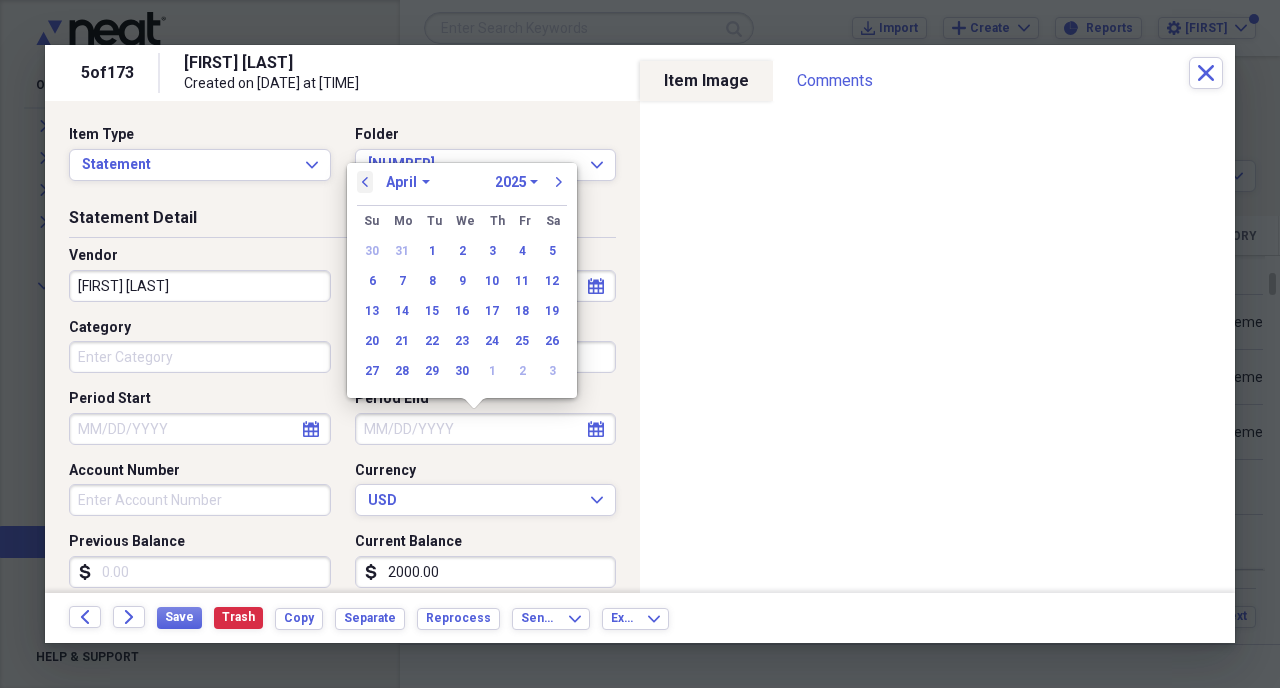 click on "previous" at bounding box center (365, 182) 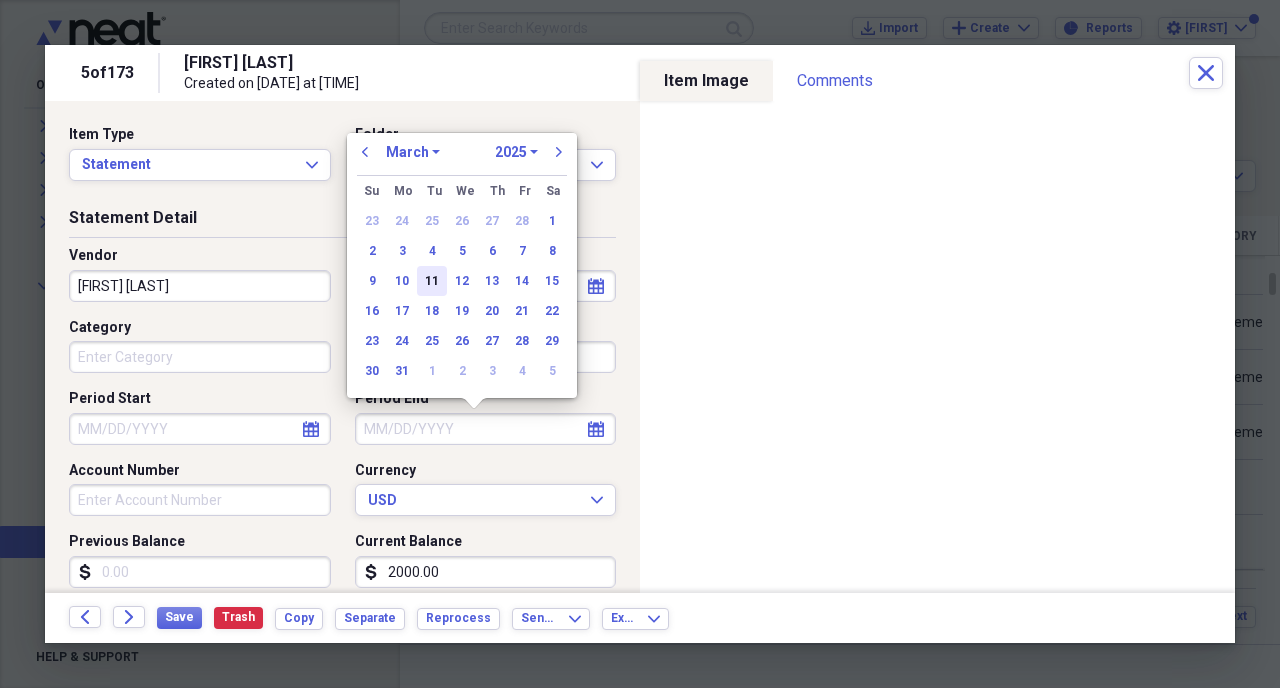click on "11" at bounding box center [432, 281] 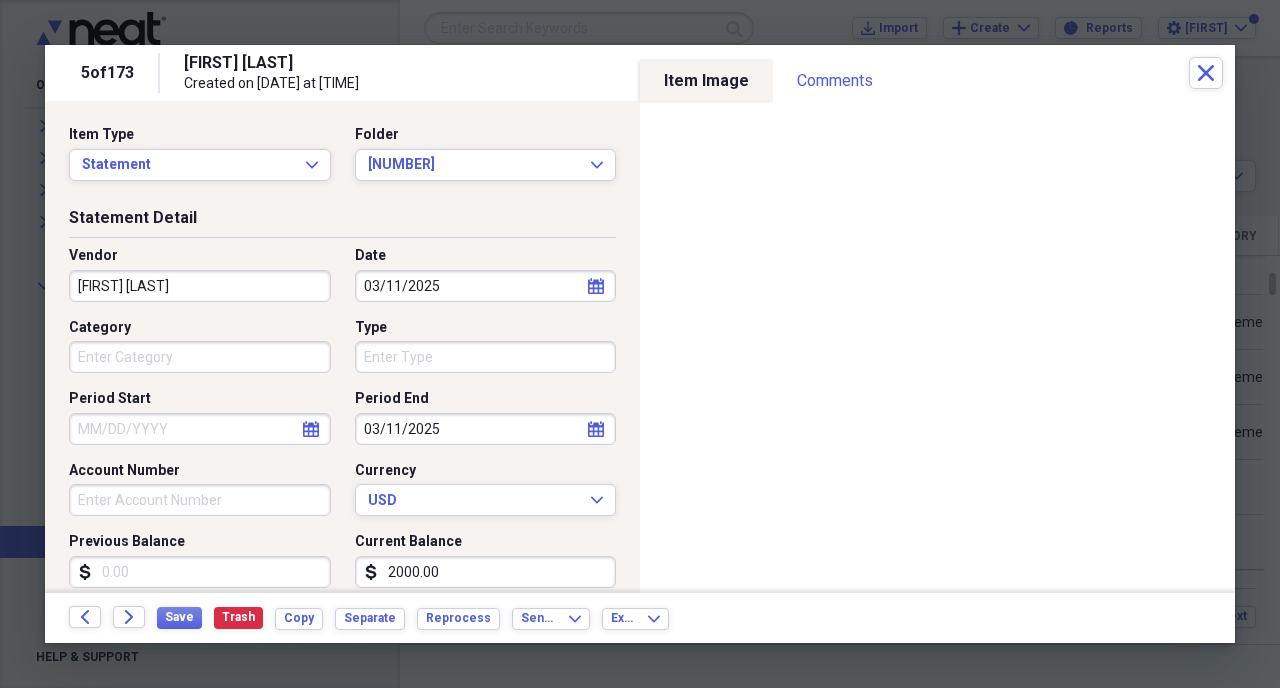 click on "Category" at bounding box center (200, 357) 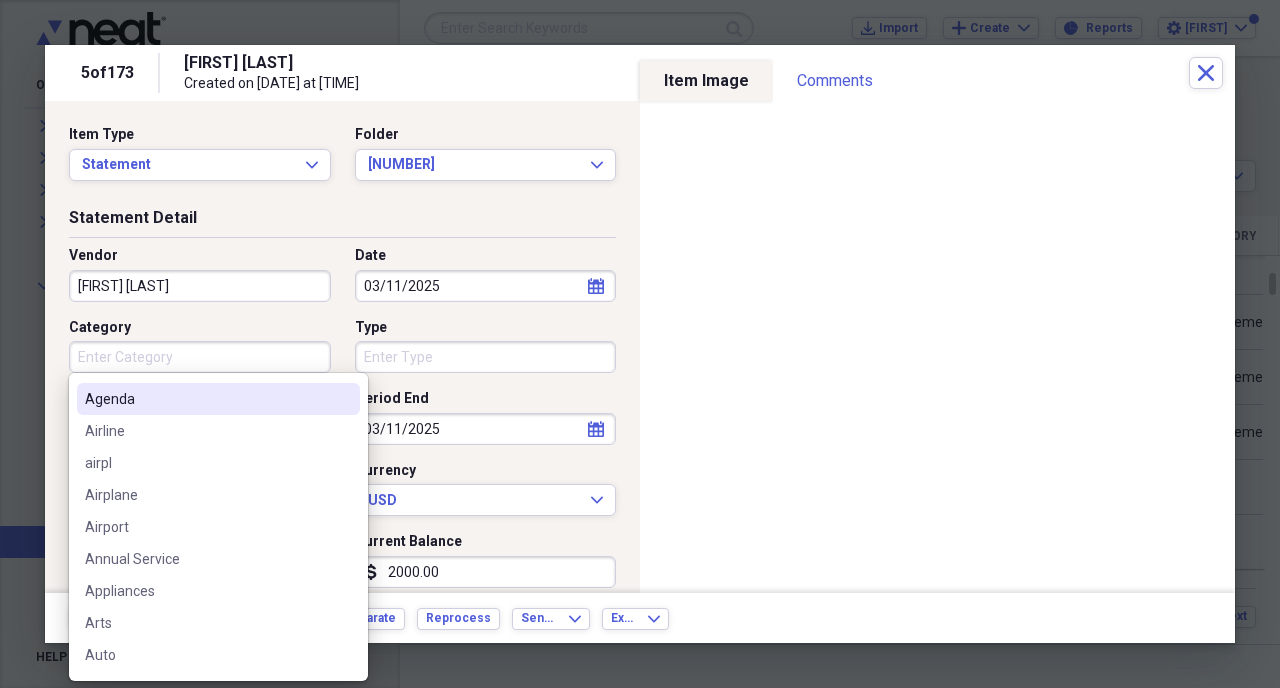 scroll, scrollTop: 196, scrollLeft: 0, axis: vertical 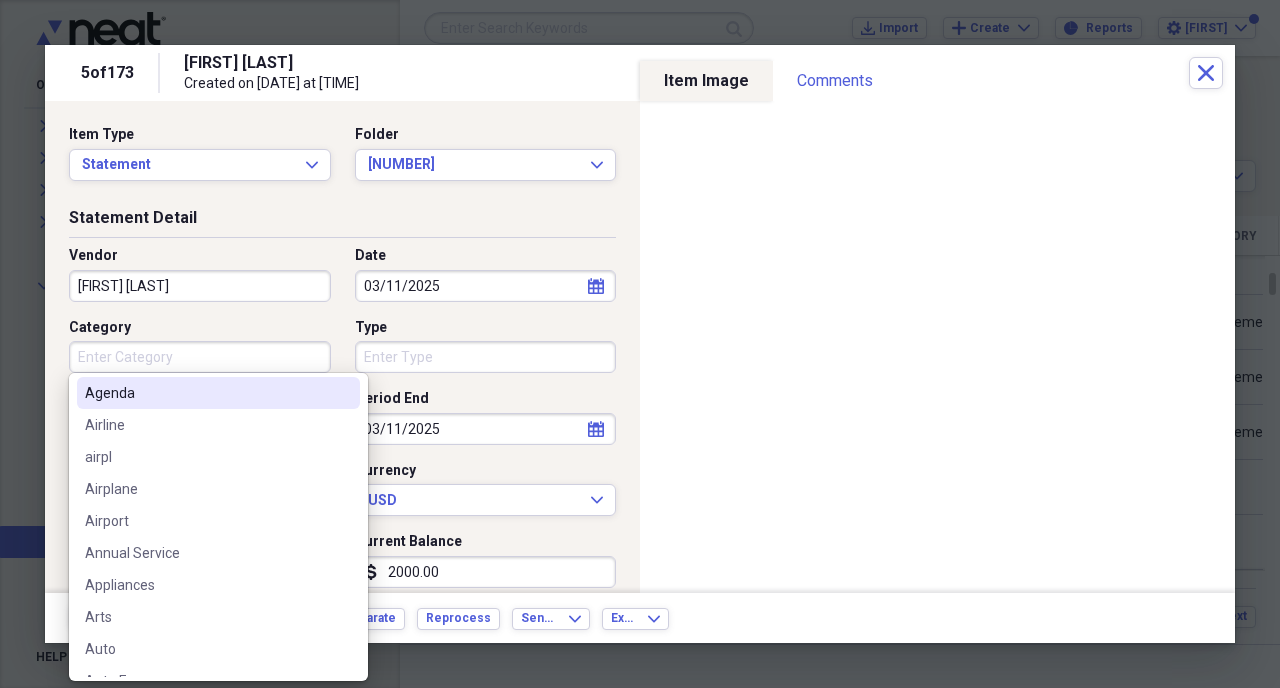 type on "s" 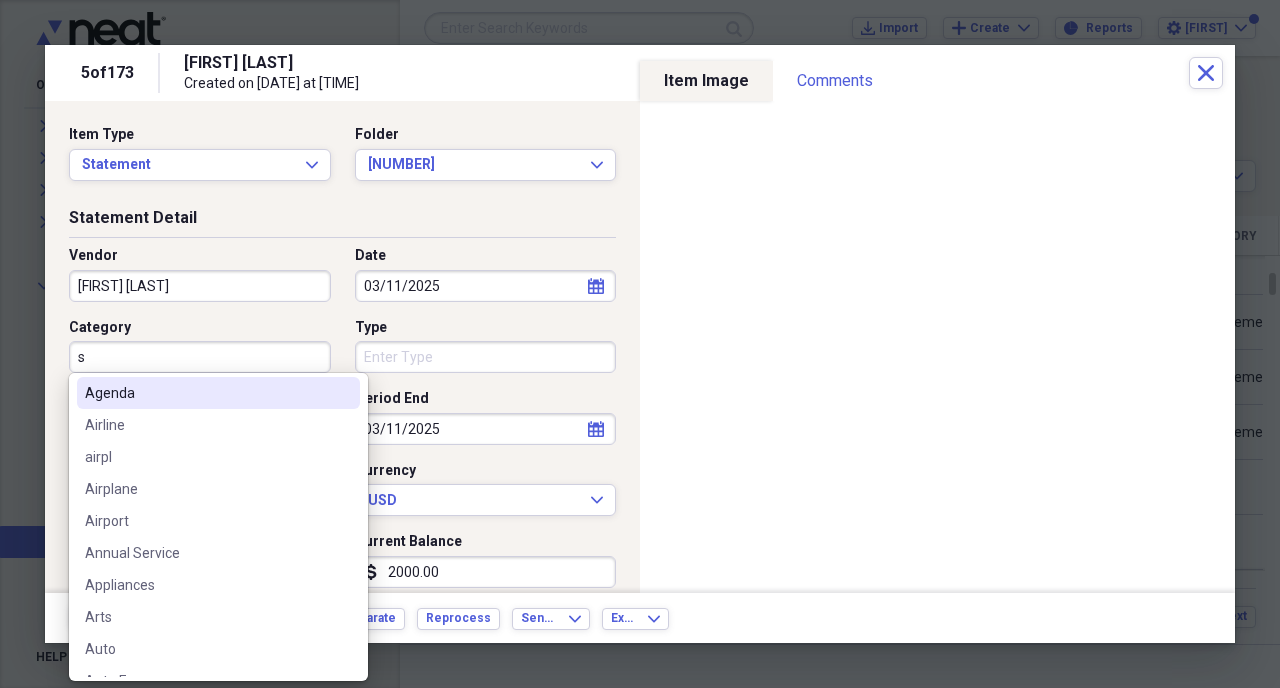 scroll, scrollTop: 0, scrollLeft: 0, axis: both 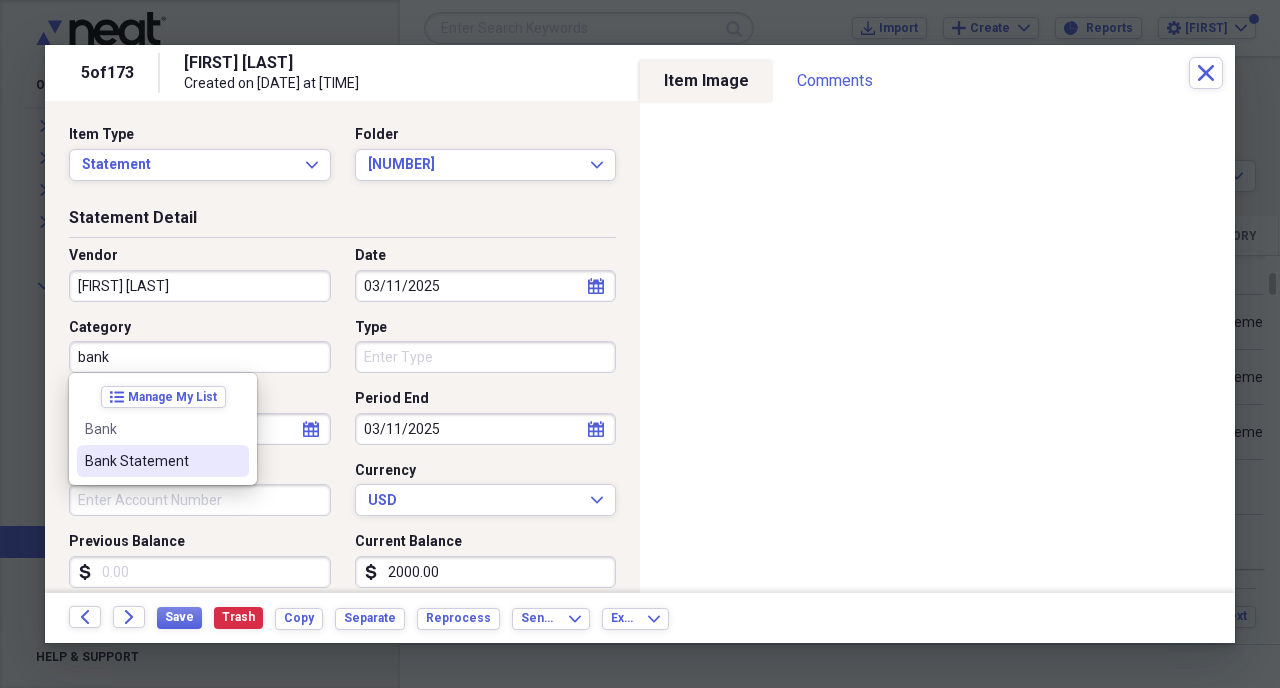 click on "Bank Statement" at bounding box center [151, 461] 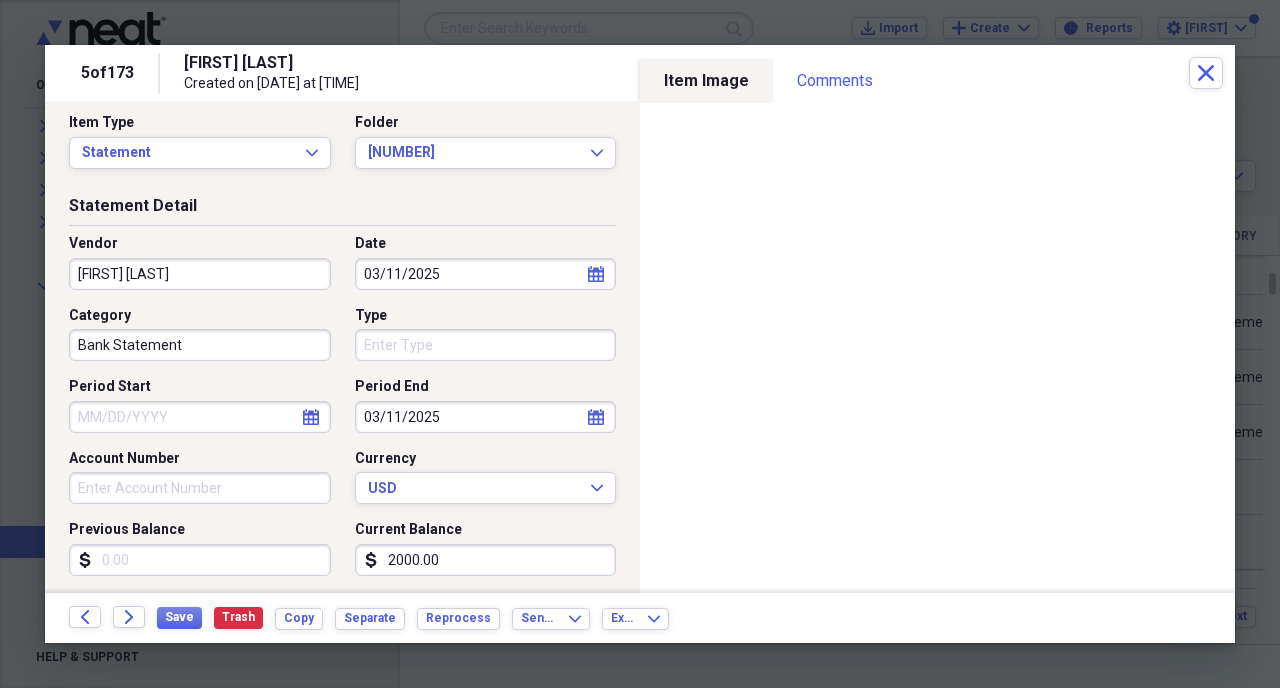 scroll, scrollTop: 0, scrollLeft: 0, axis: both 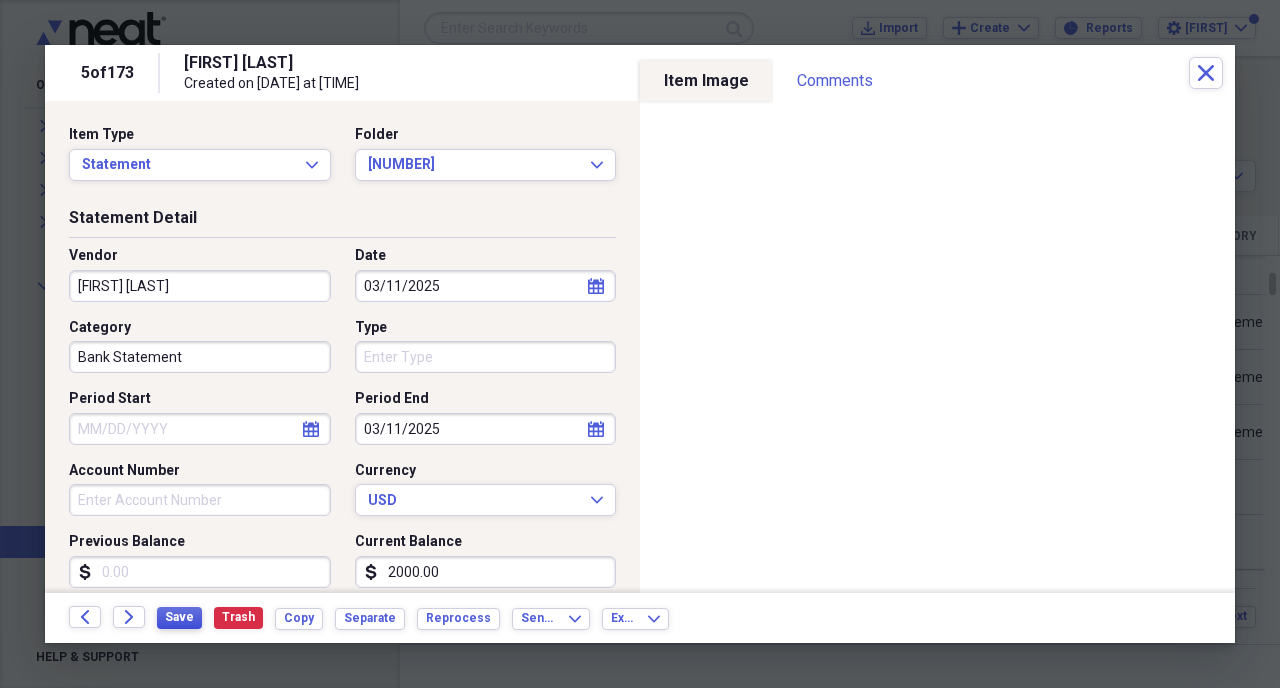 click on "Save" at bounding box center [179, 617] 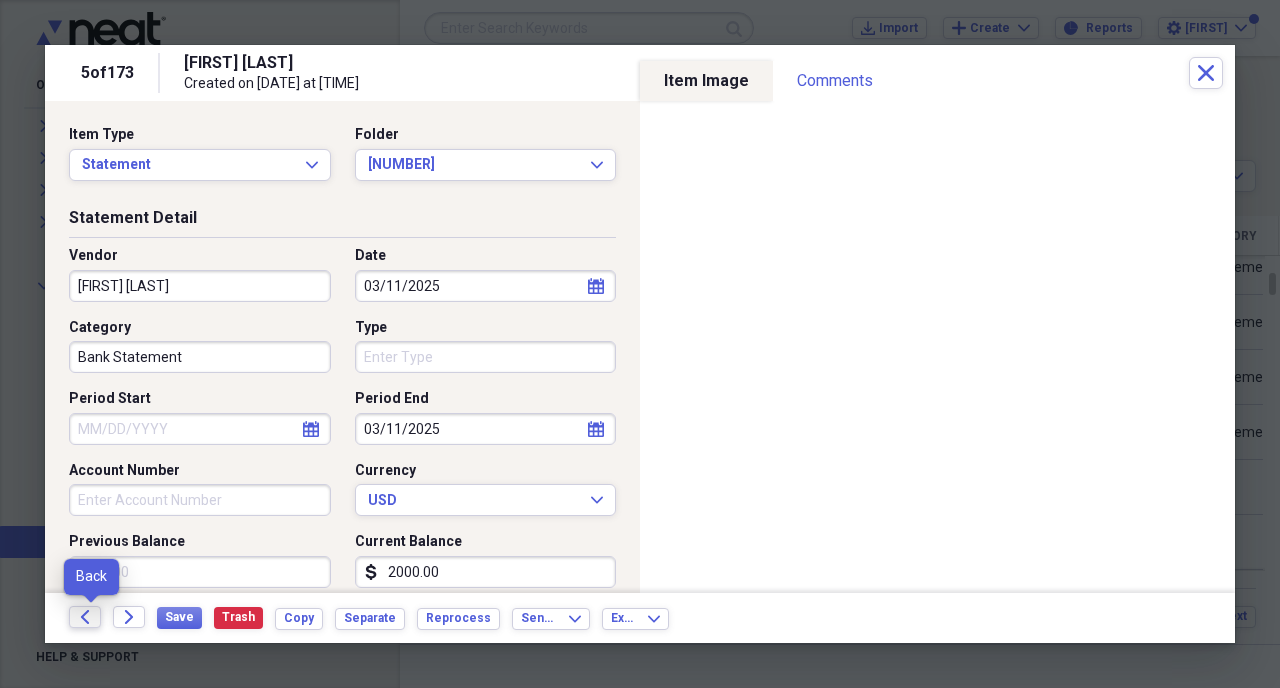 click on "Back" at bounding box center [85, 617] 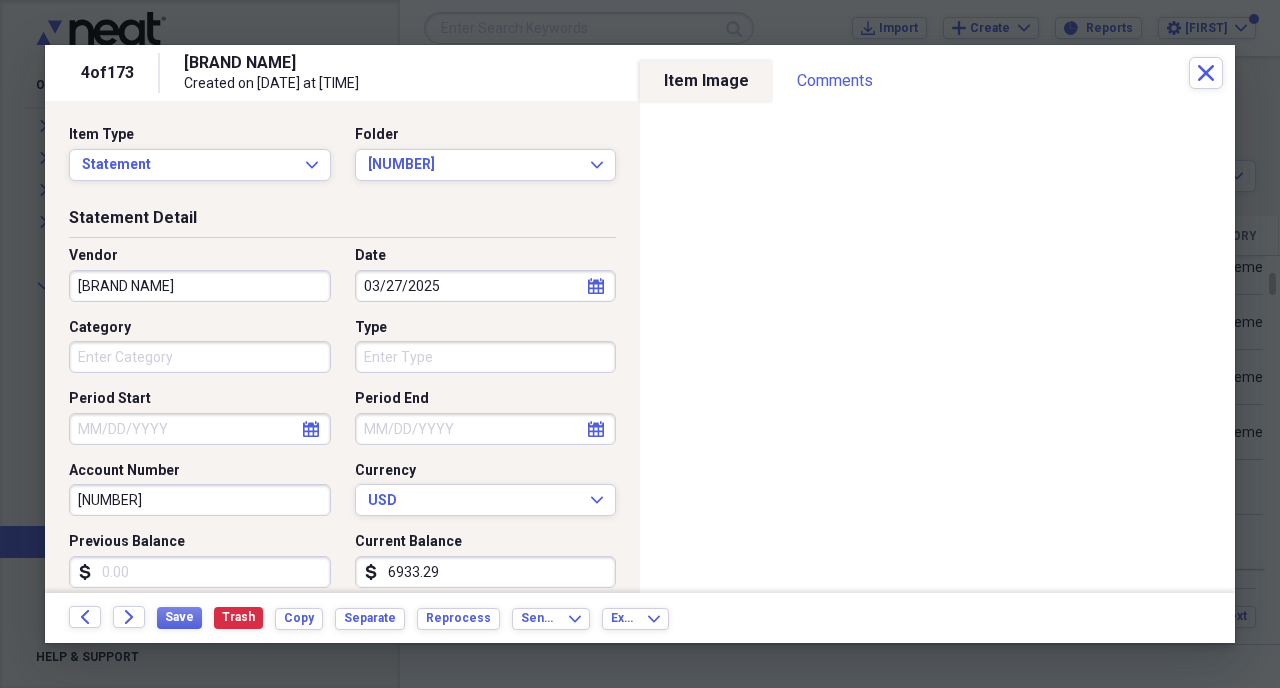 click on "calendar" 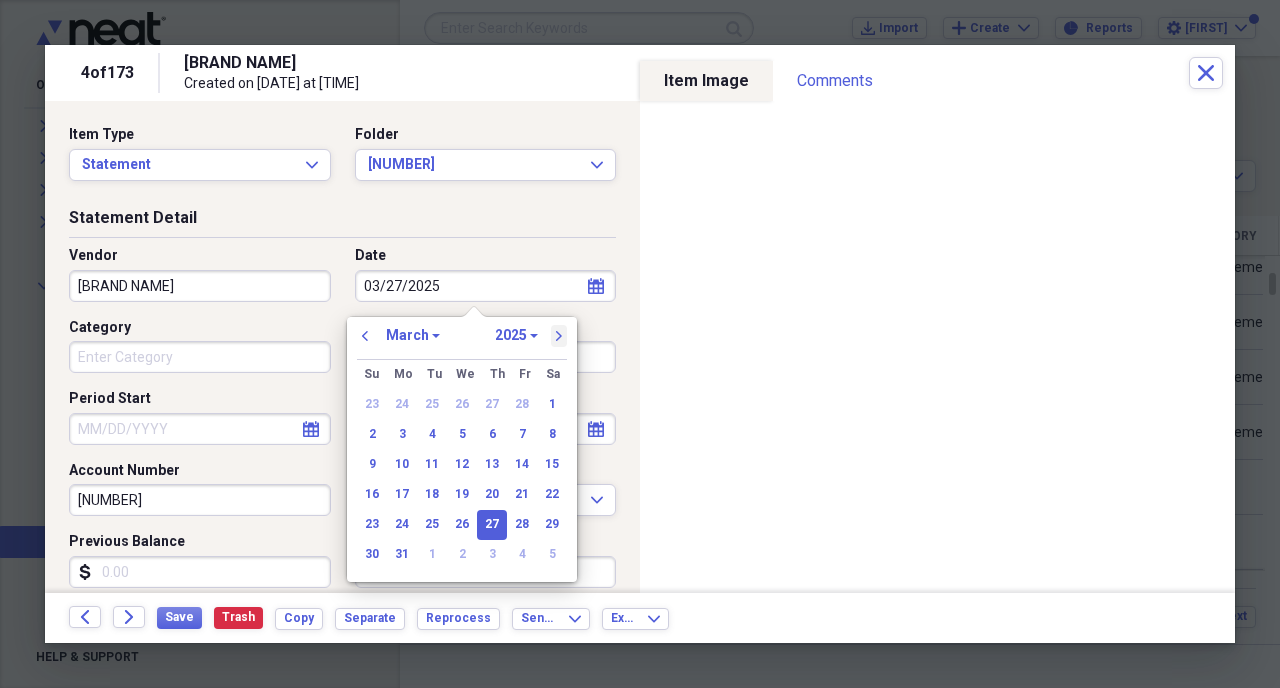 click on "next" at bounding box center (559, 336) 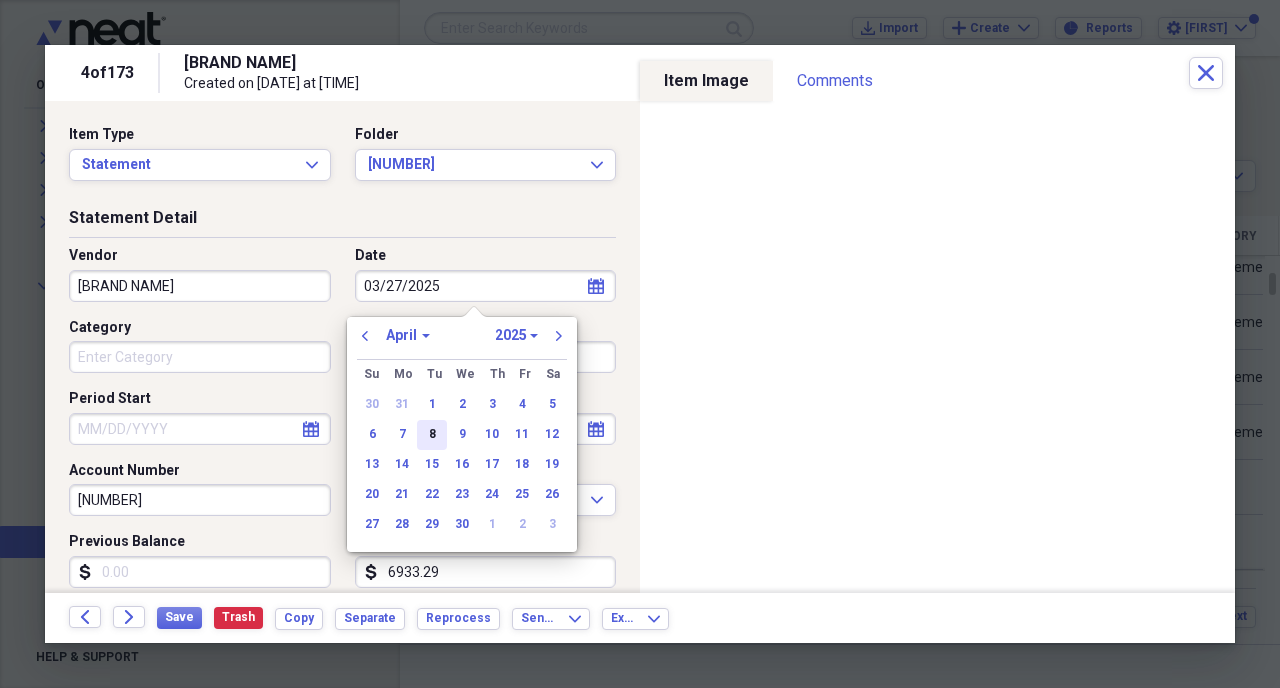 click on "8" at bounding box center [432, 435] 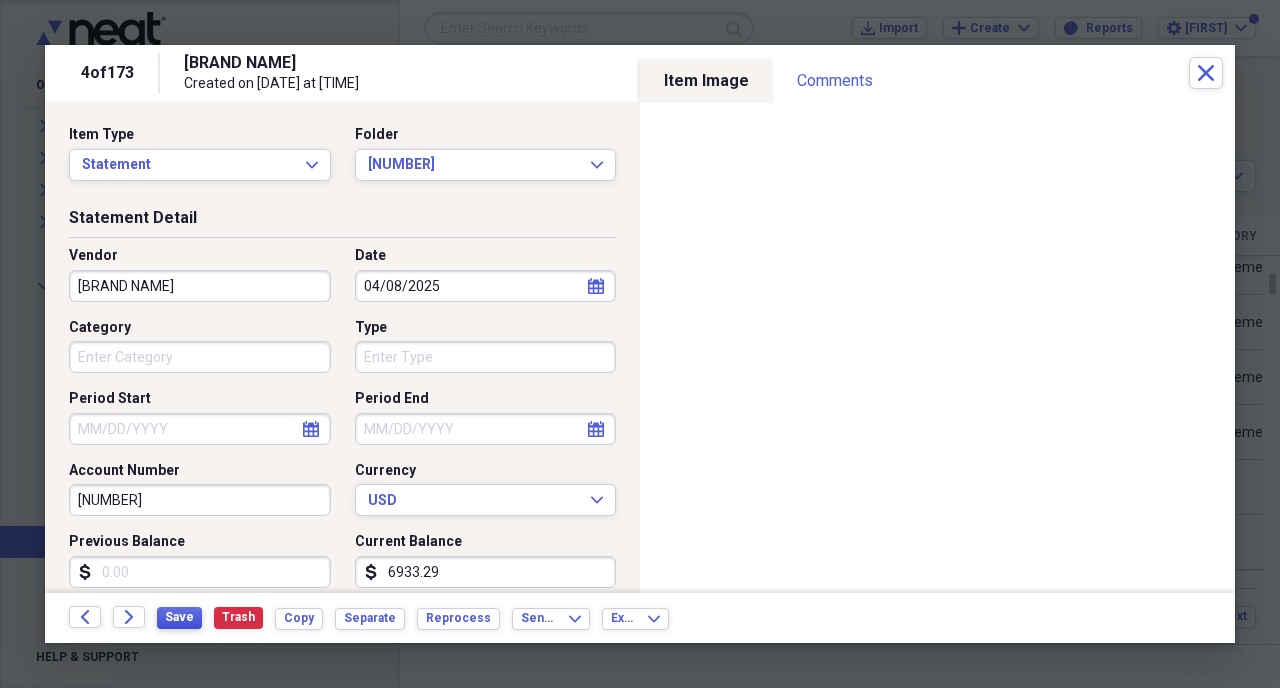 click on "Save" at bounding box center (179, 617) 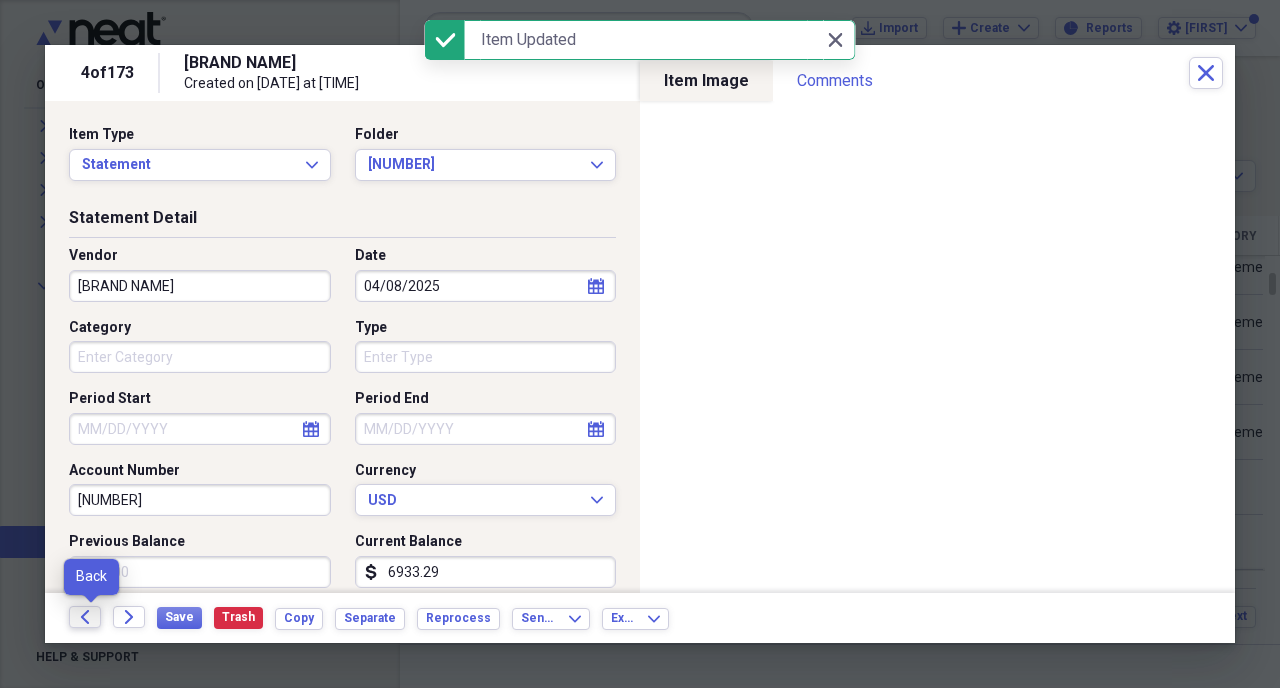 click on "Back" 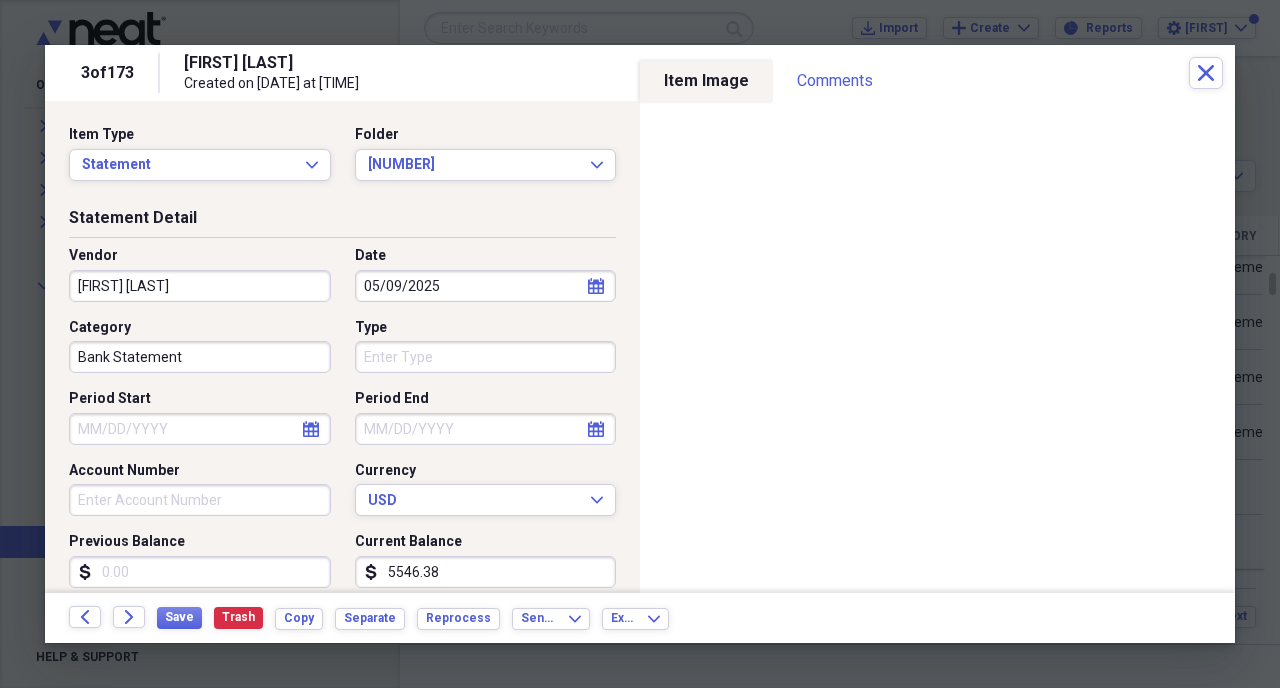 click 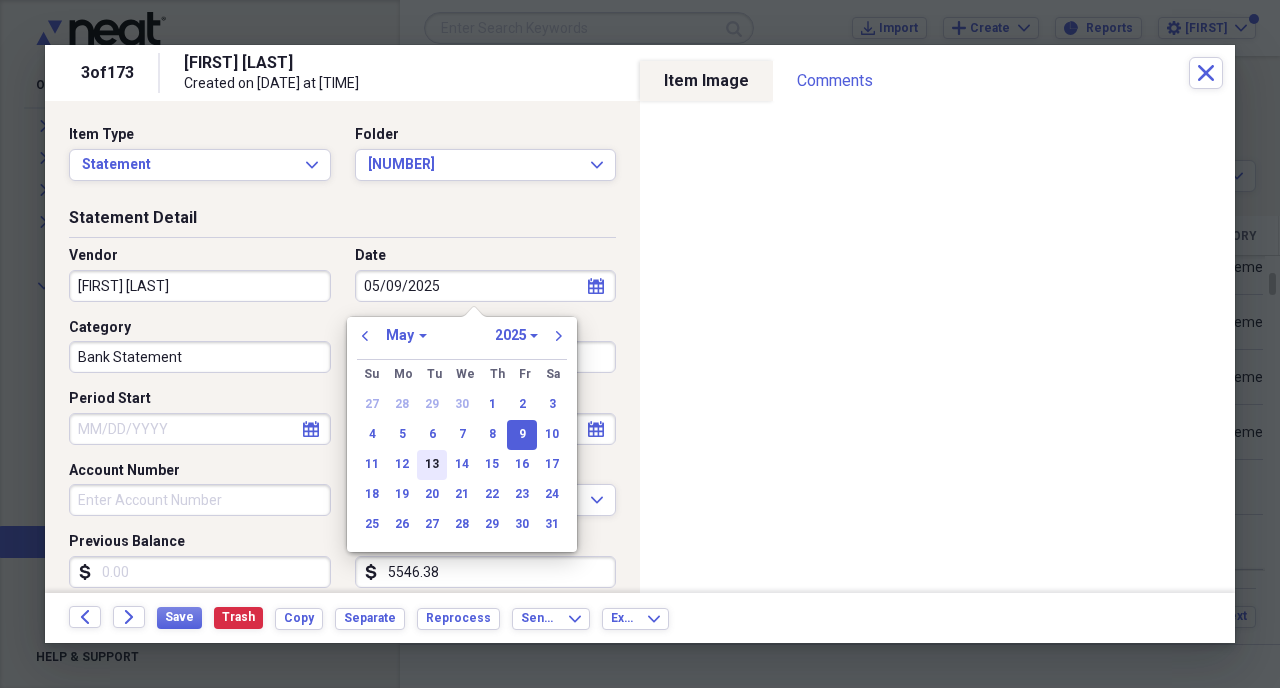 click on "13" at bounding box center (432, 465) 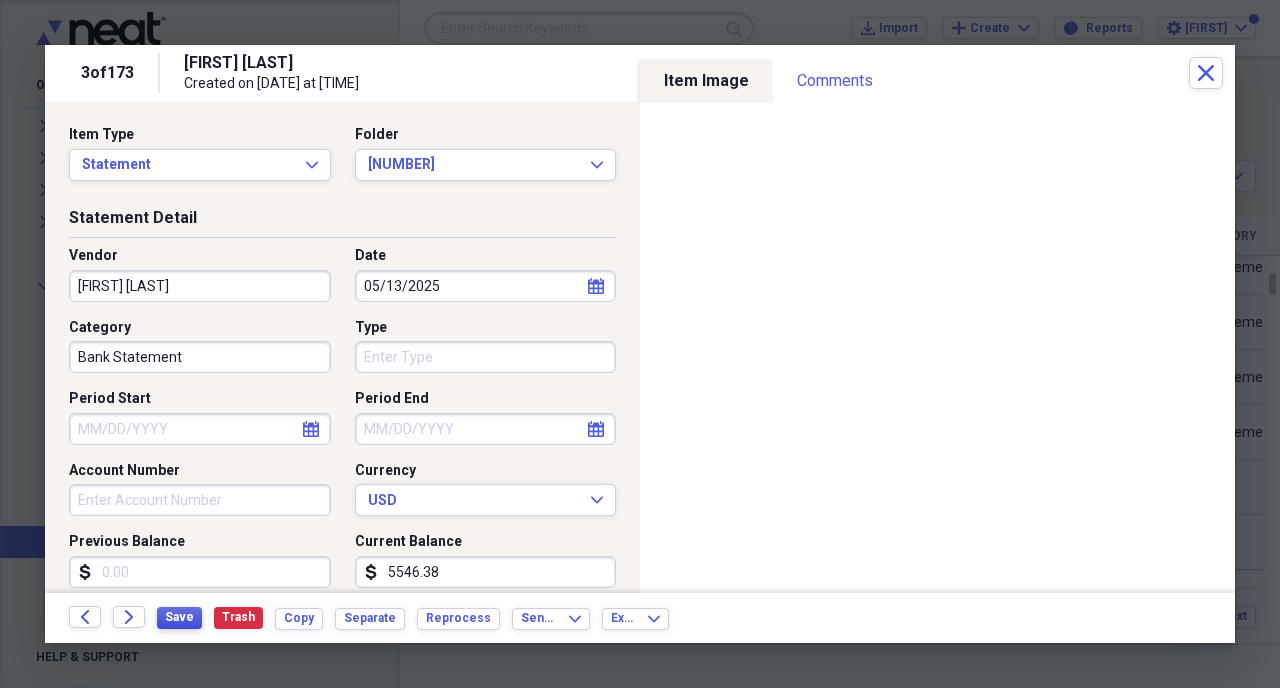 click on "Save" at bounding box center [179, 617] 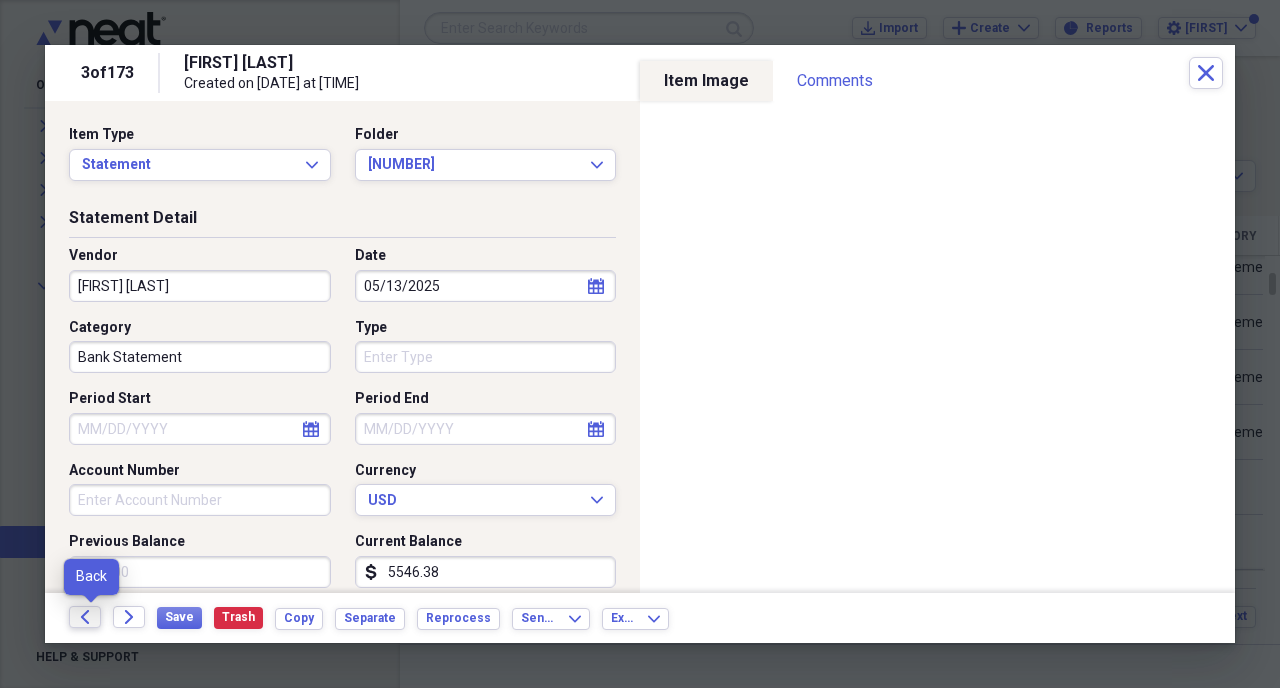 click 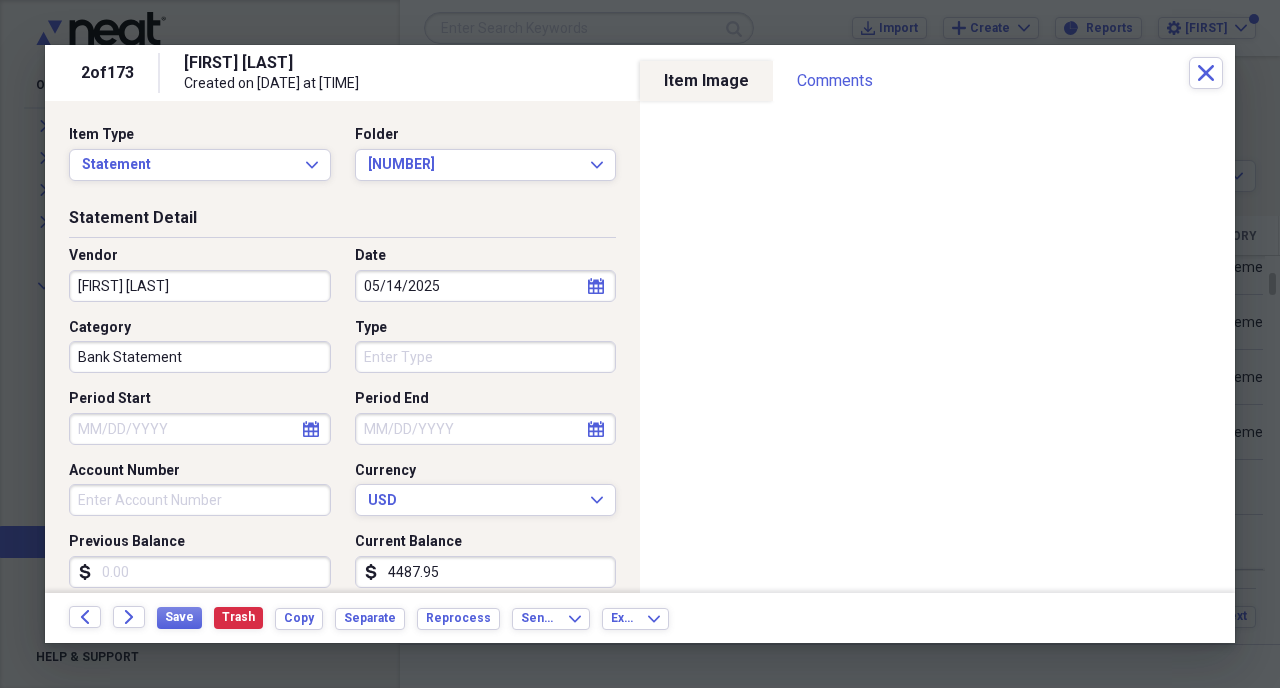 click on "calendar" 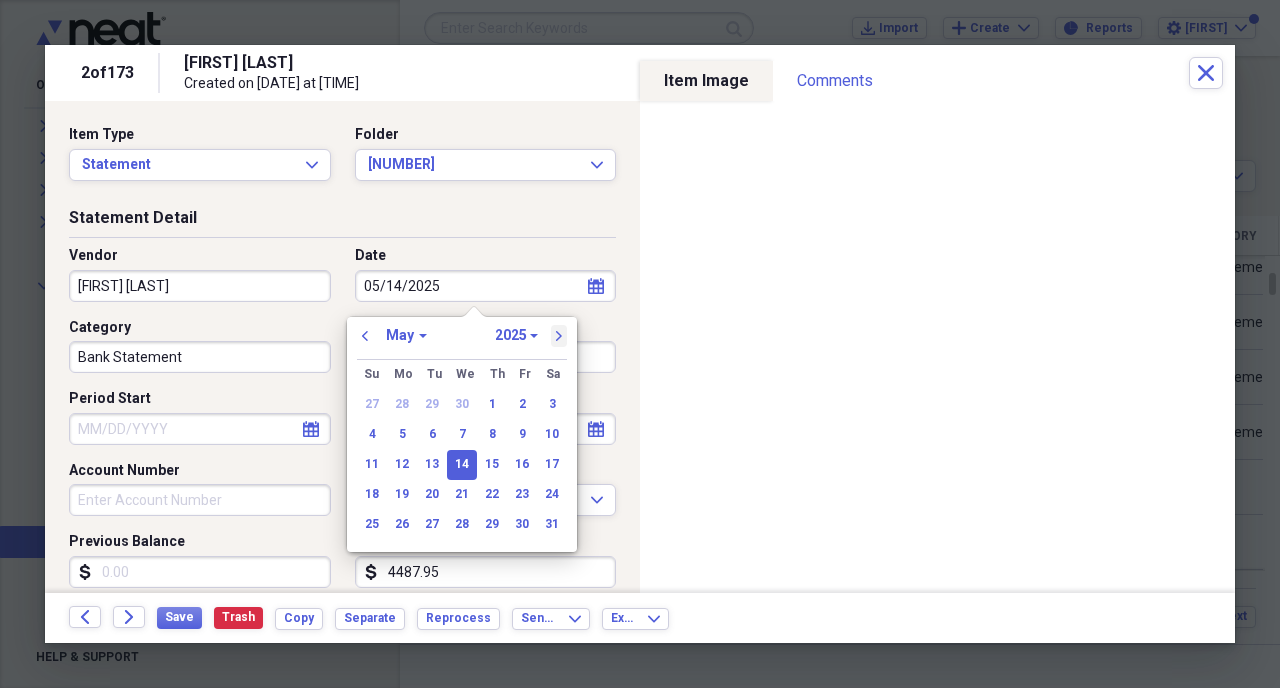 click on "next" at bounding box center [559, 336] 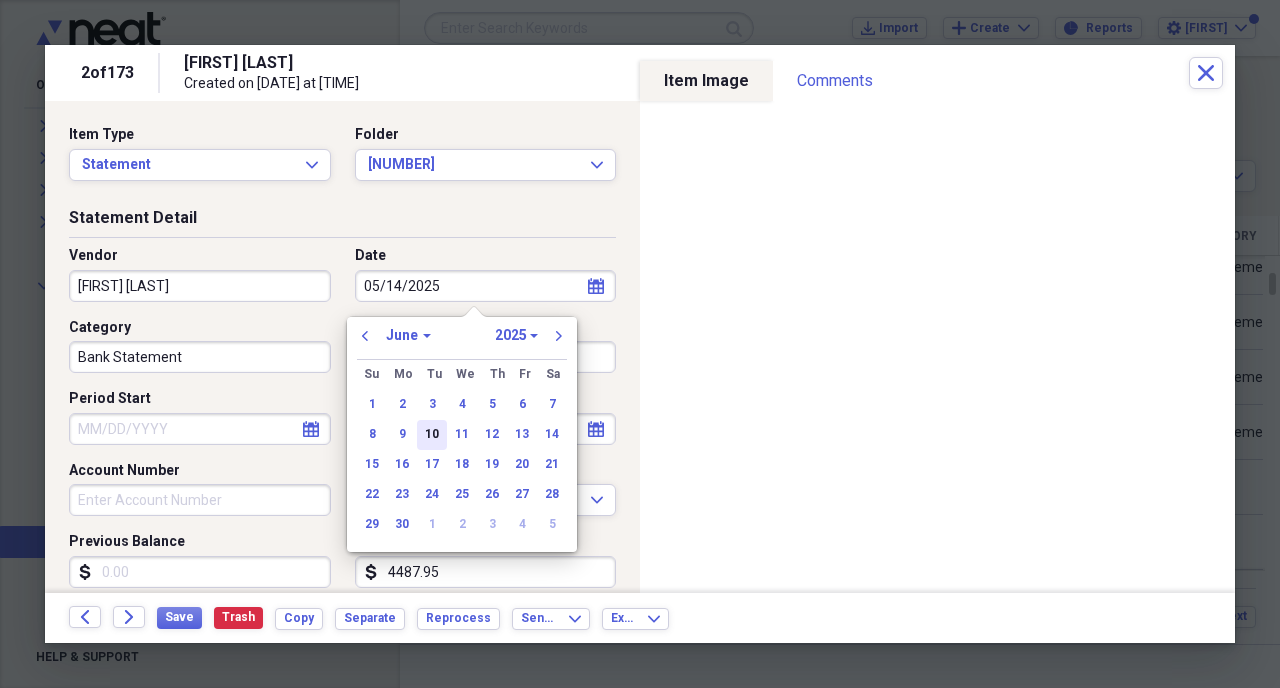 click on "10" at bounding box center (432, 435) 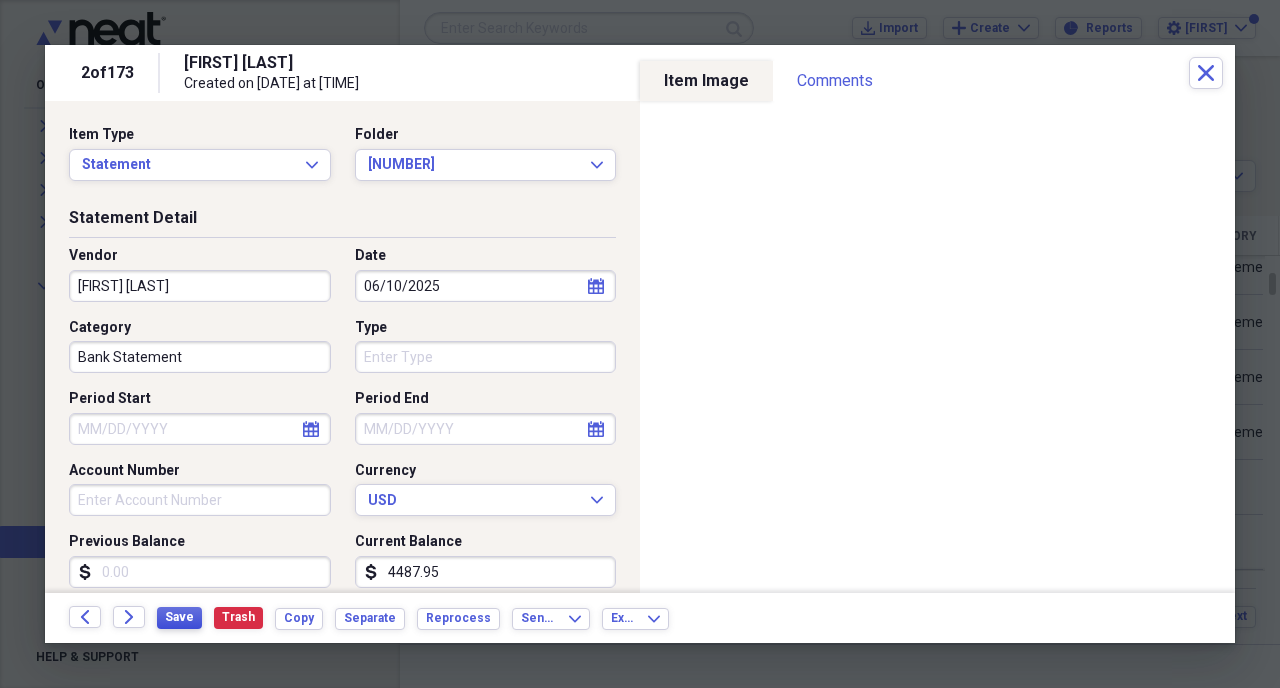 click on "Save" at bounding box center [179, 617] 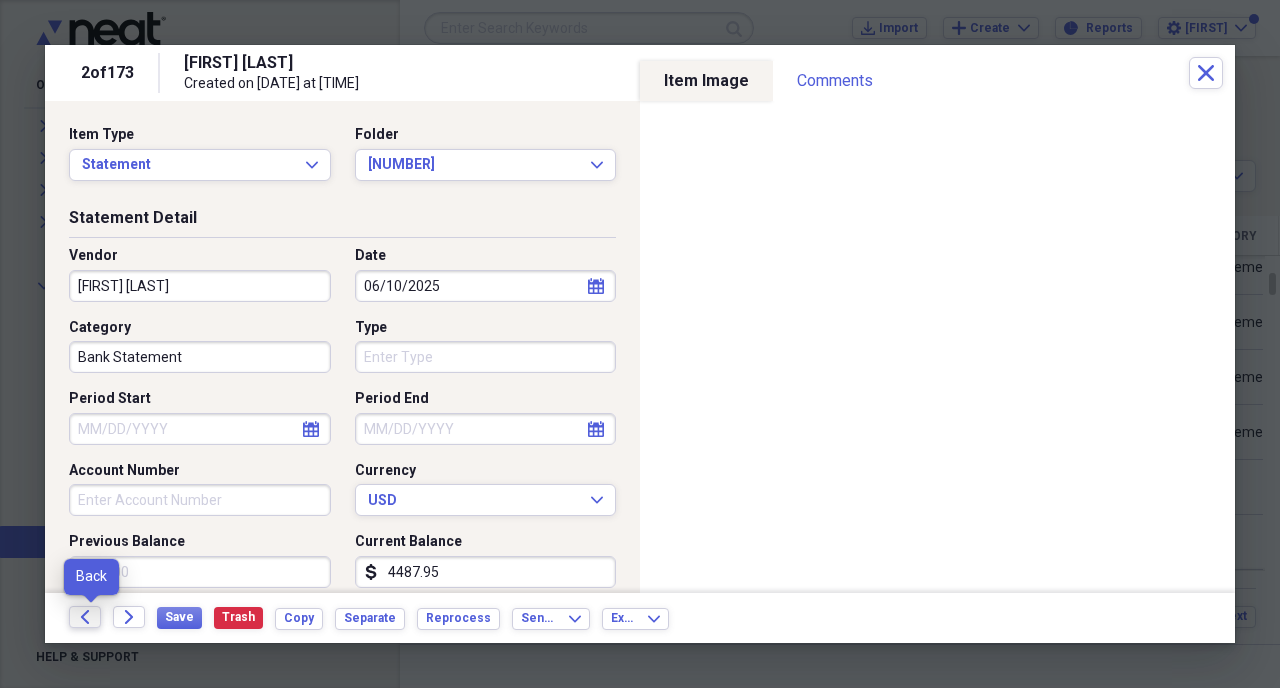 click on "Back" 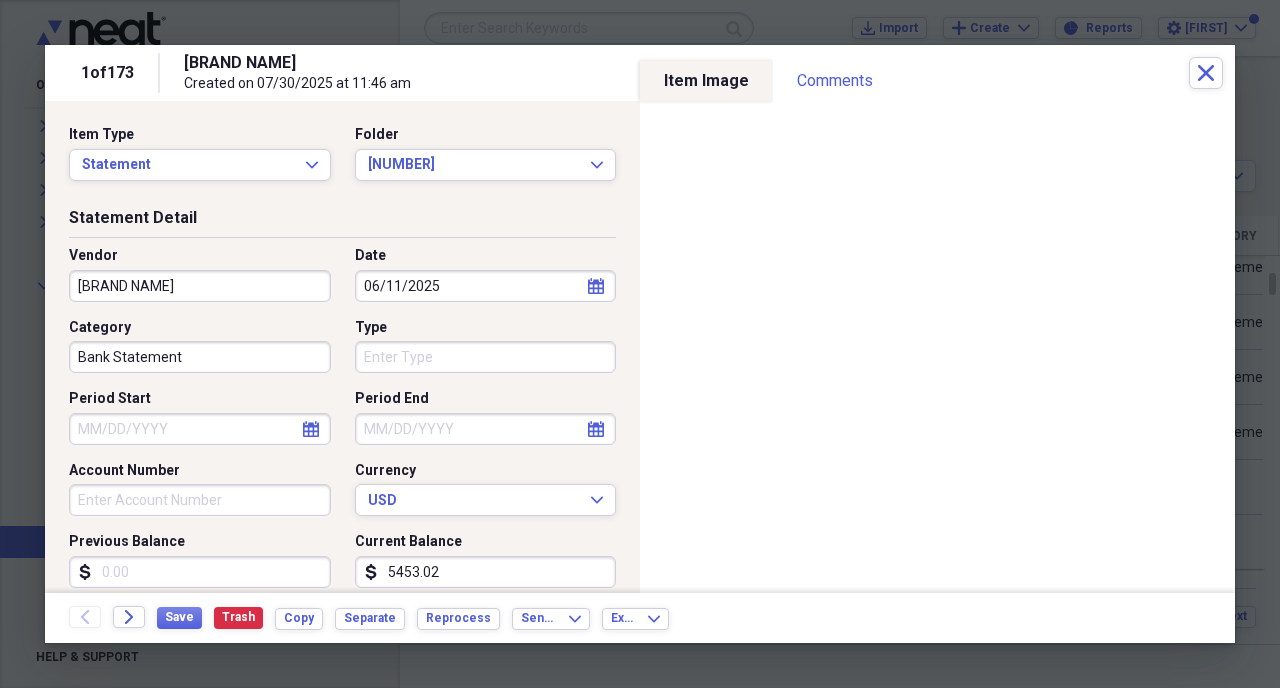 click 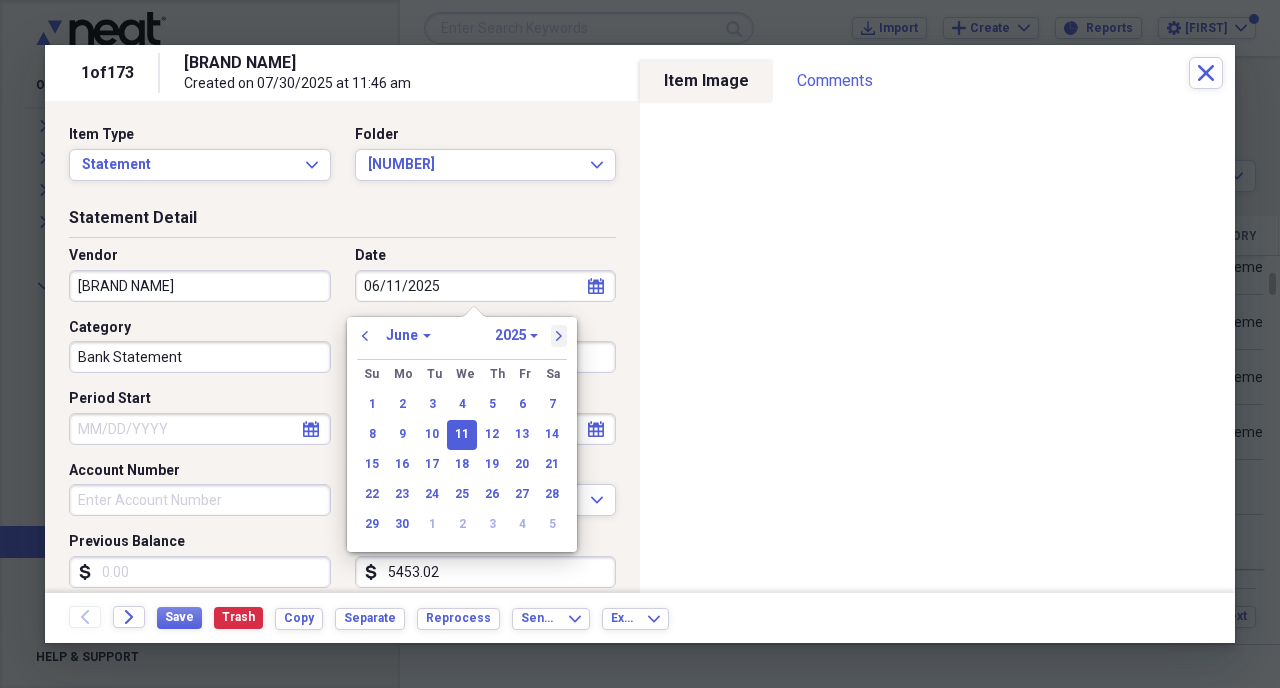 click on "next" at bounding box center (559, 336) 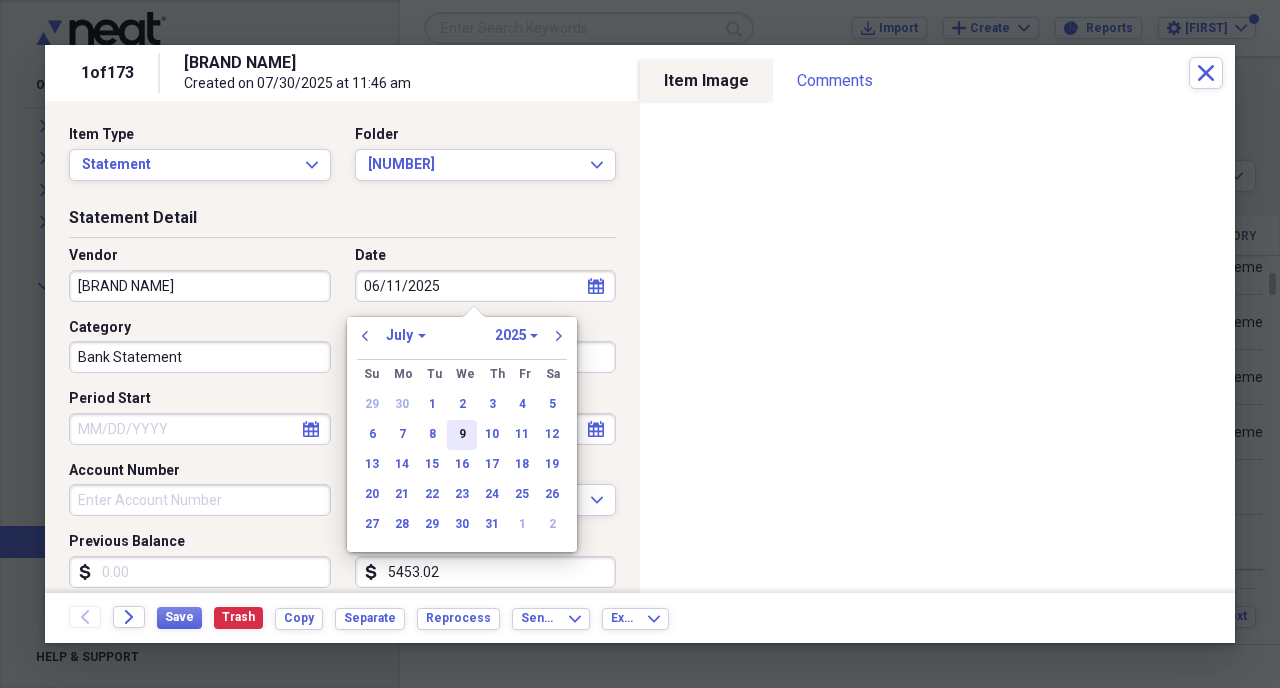 click on "9" at bounding box center [462, 435] 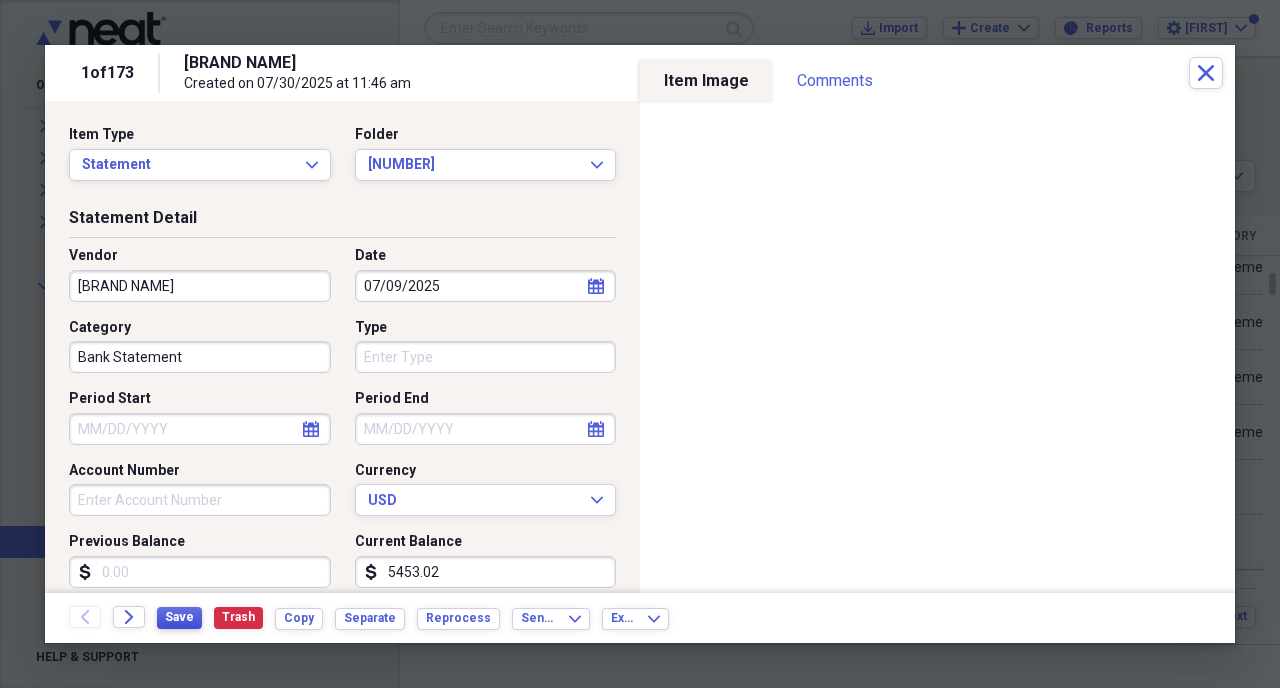 click on "Save" at bounding box center (179, 617) 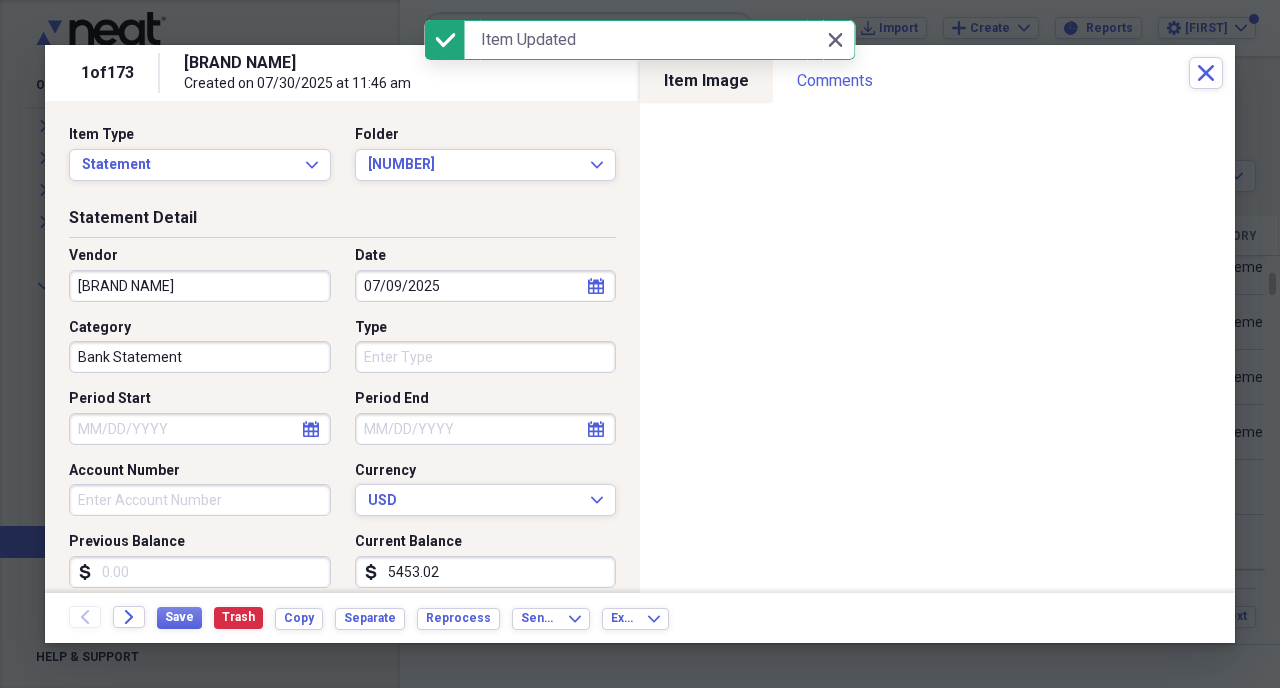 click 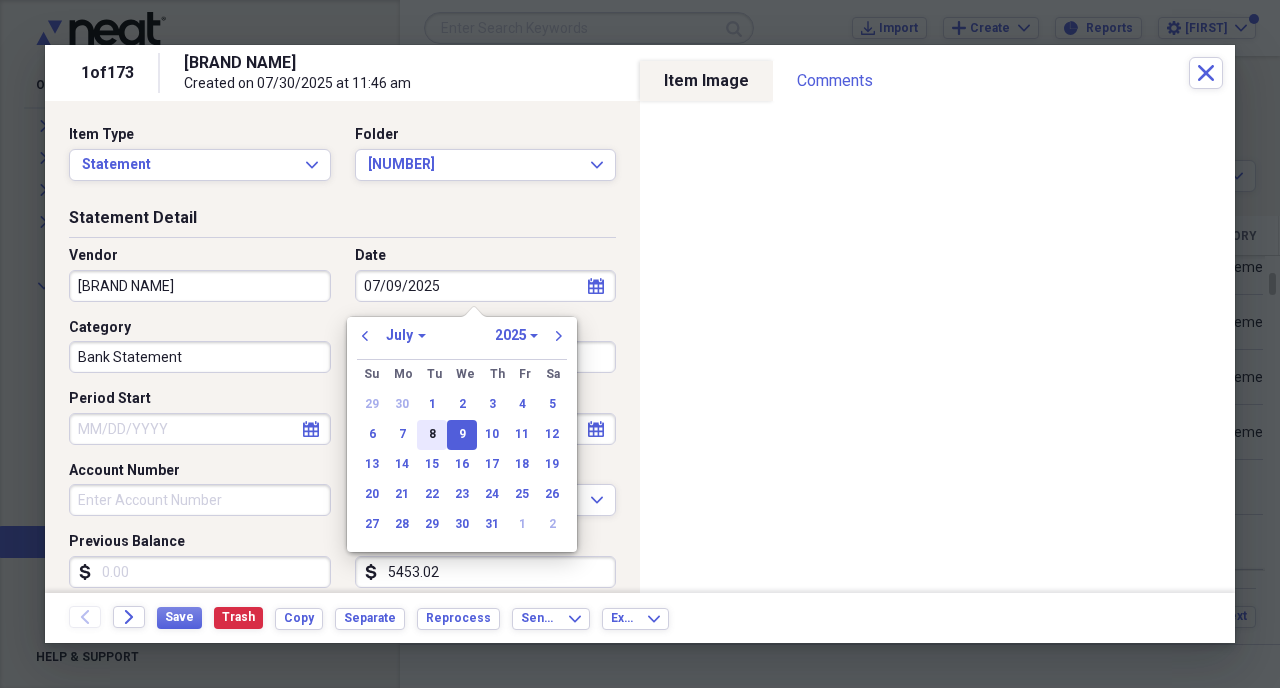 click on "8" at bounding box center [432, 435] 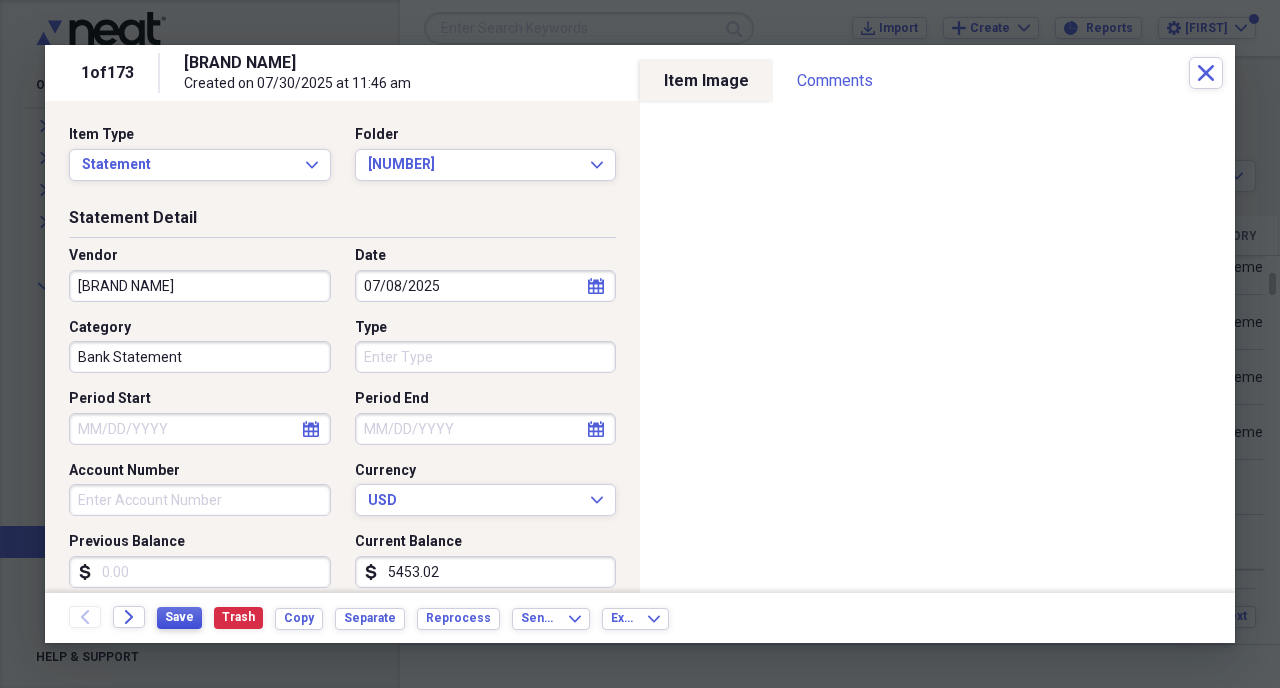 click on "Save" at bounding box center (179, 617) 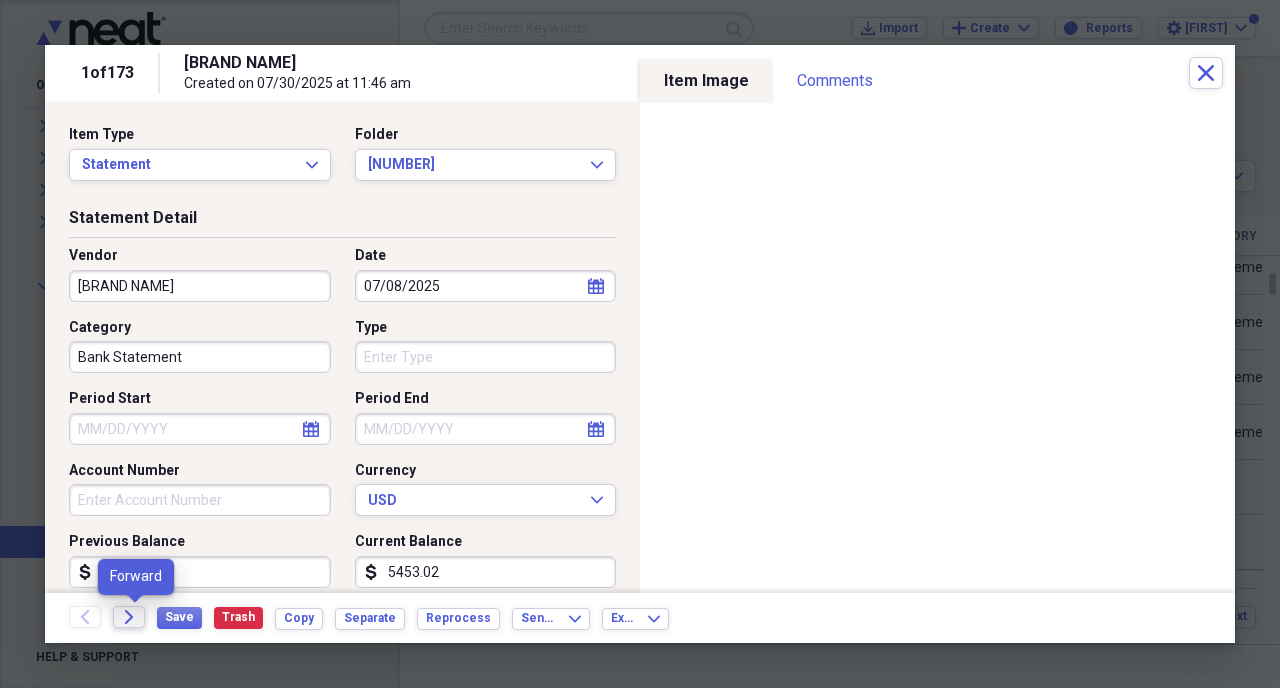 click on "Forward" at bounding box center (129, 617) 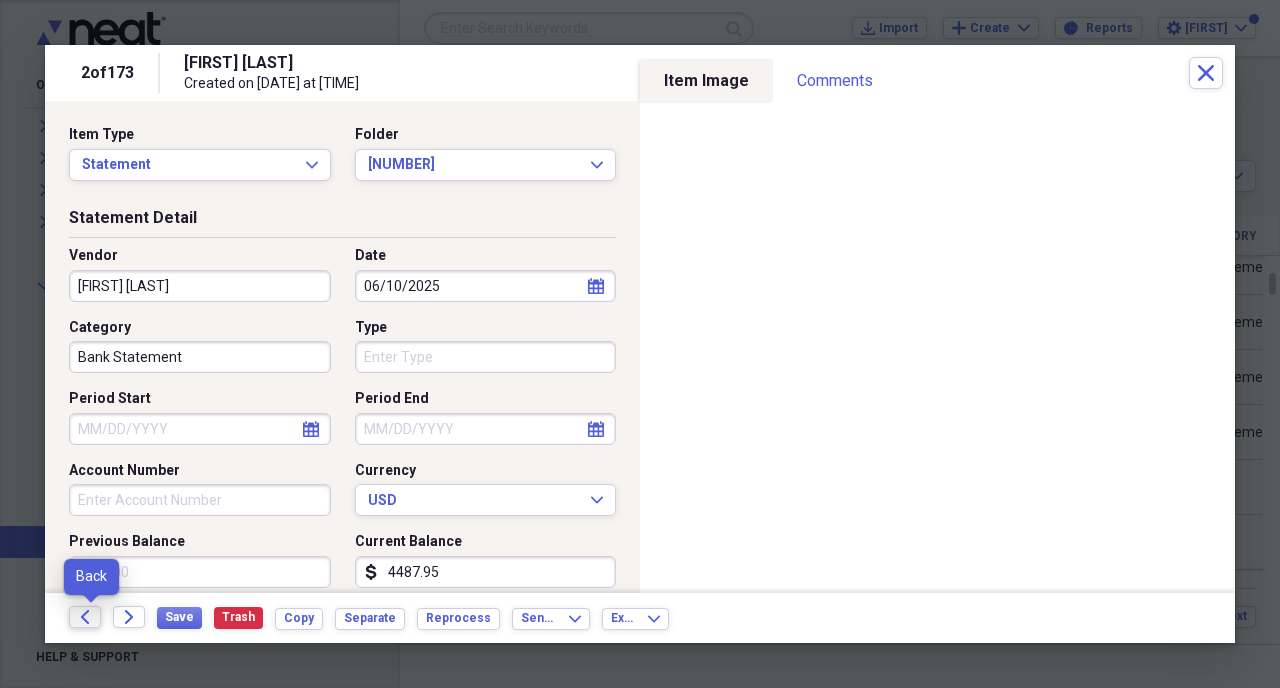 click on "Back" at bounding box center [85, 617] 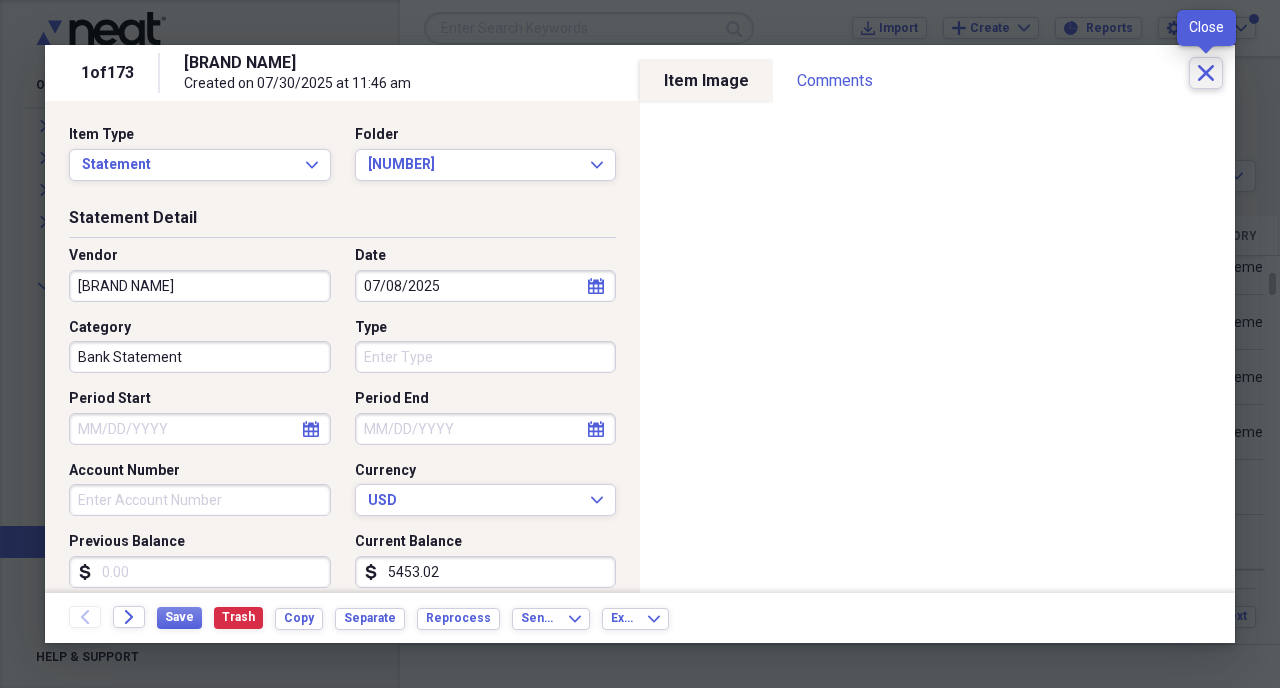 click 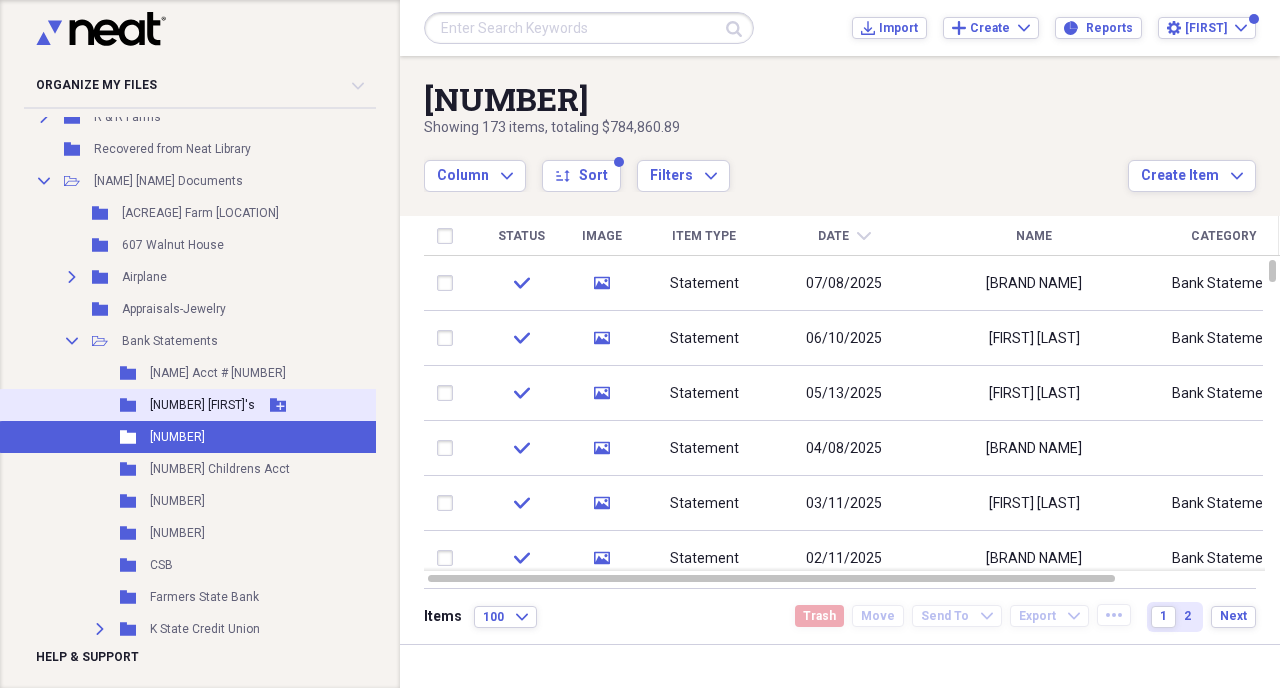scroll, scrollTop: 625, scrollLeft: 0, axis: vertical 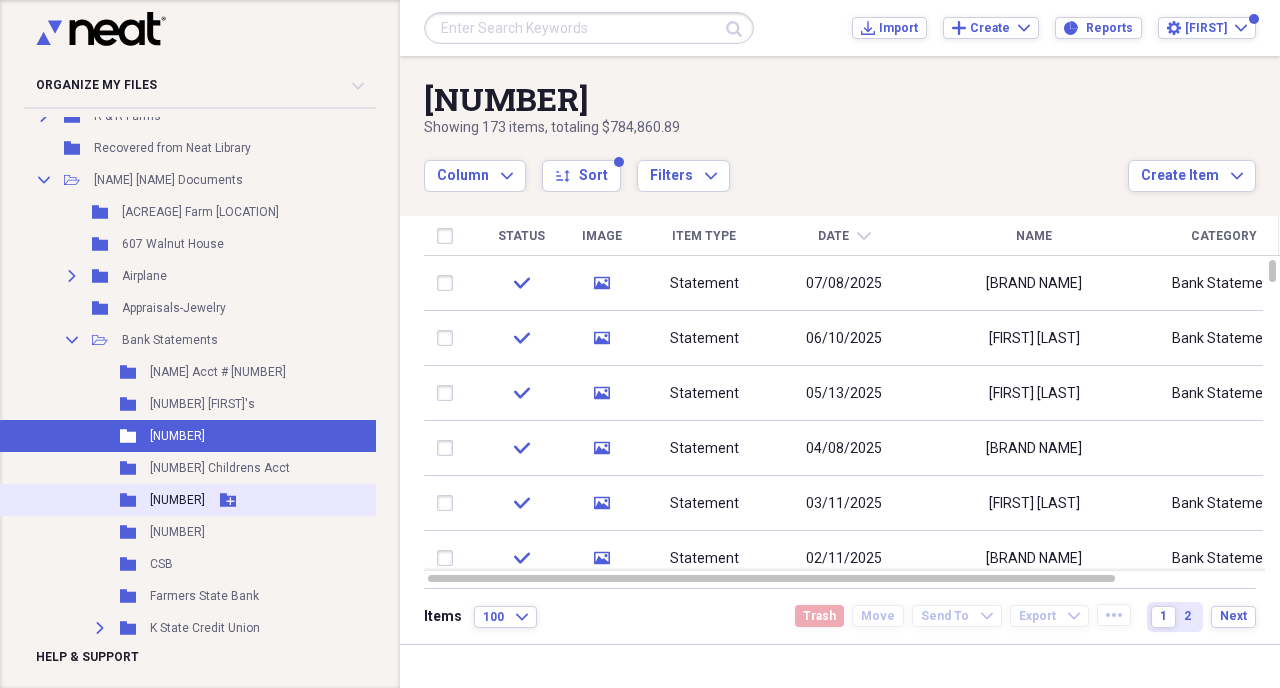 click on "BSB Savings #[NUMBER]" at bounding box center [177, 500] 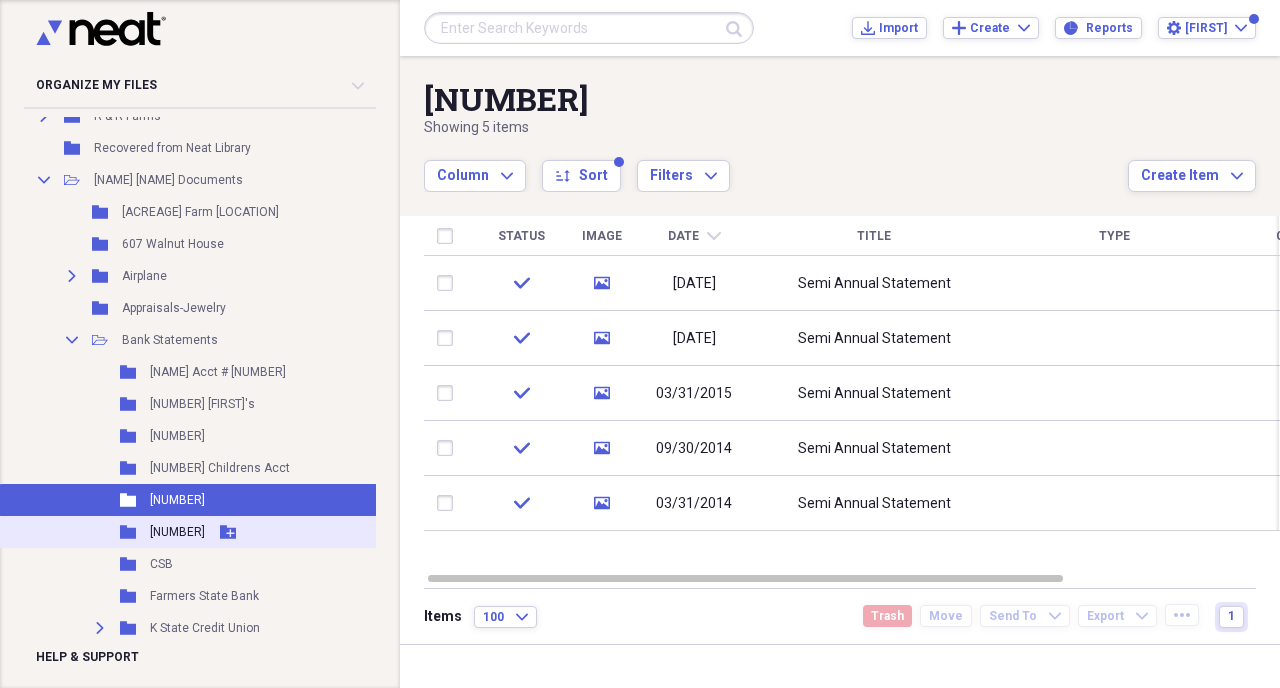 click on "BSB Savings #130109240" at bounding box center (177, 532) 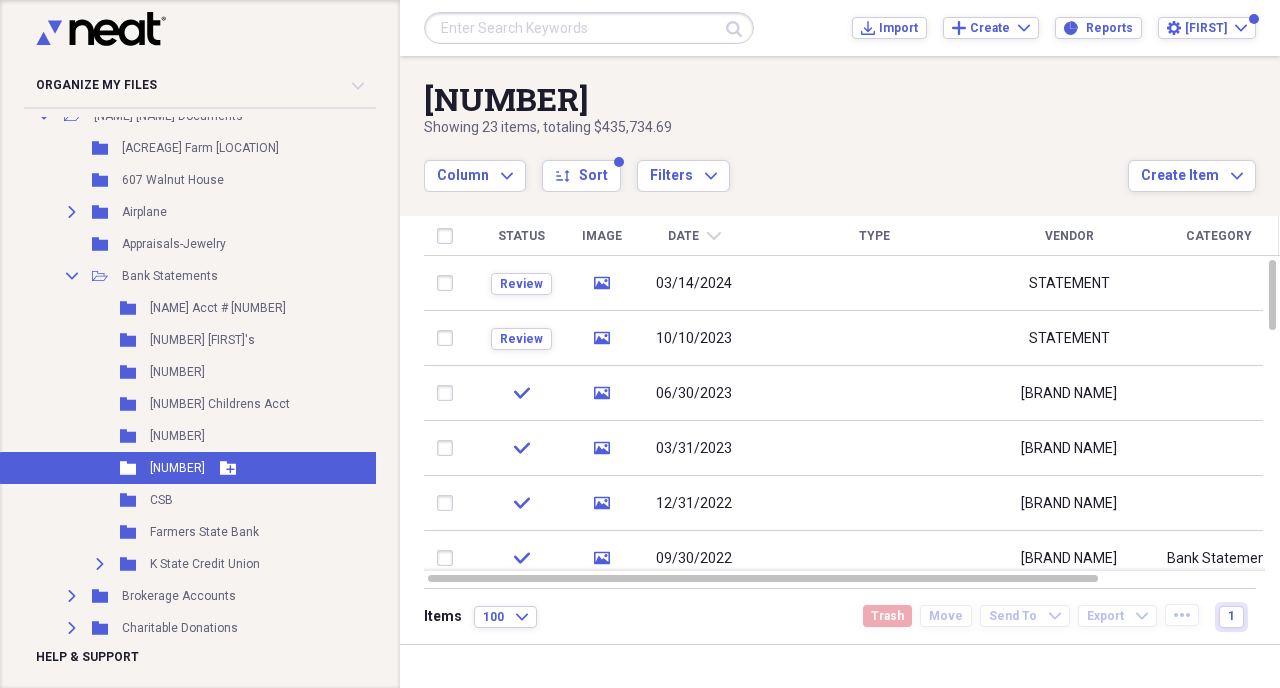 scroll, scrollTop: 696, scrollLeft: 0, axis: vertical 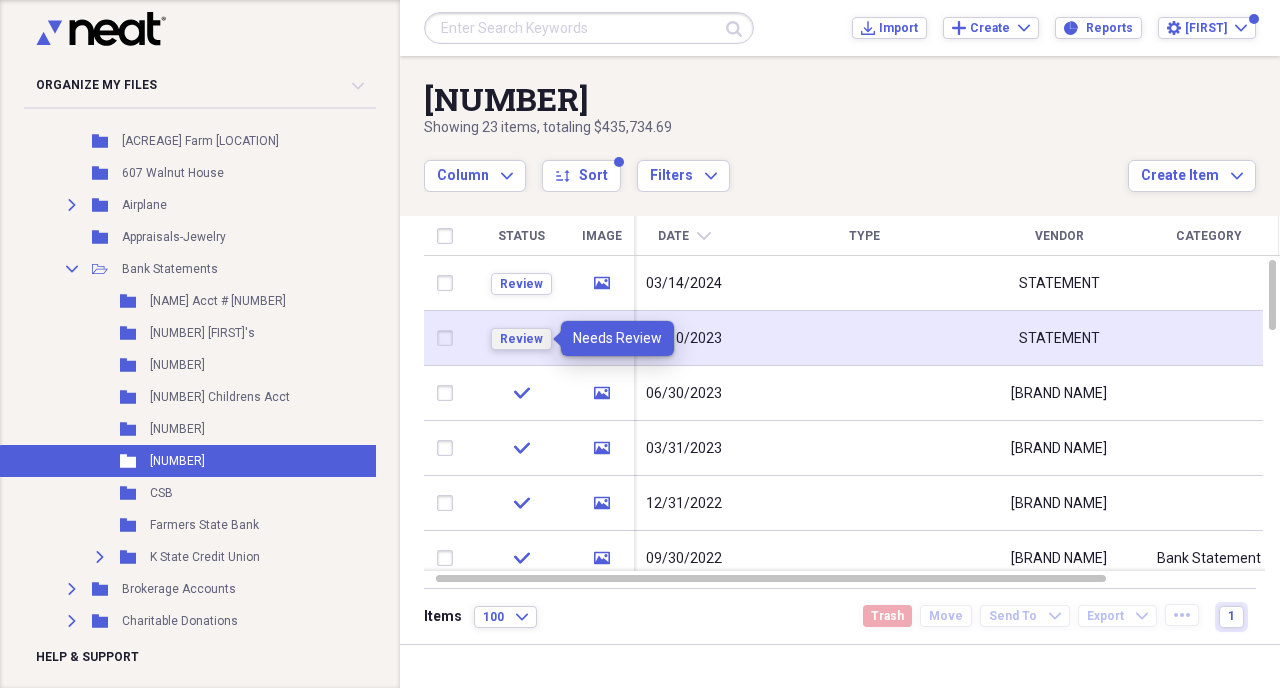 click on "Review" at bounding box center [521, 339] 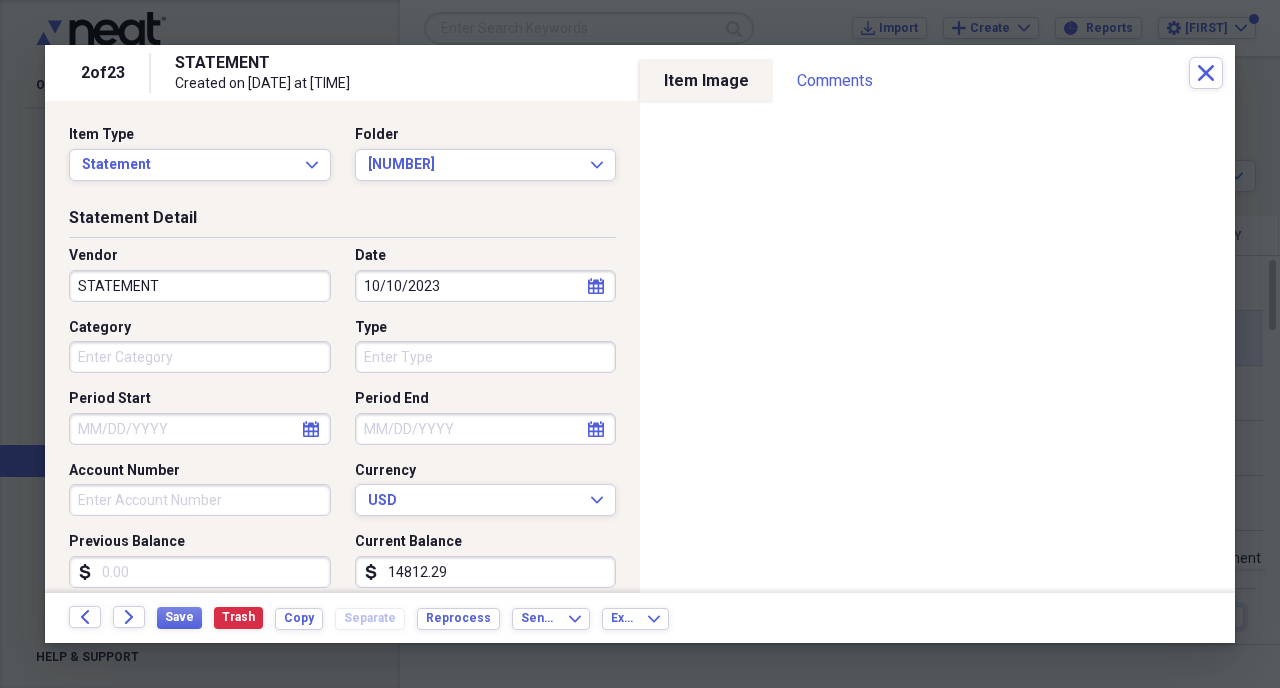 click 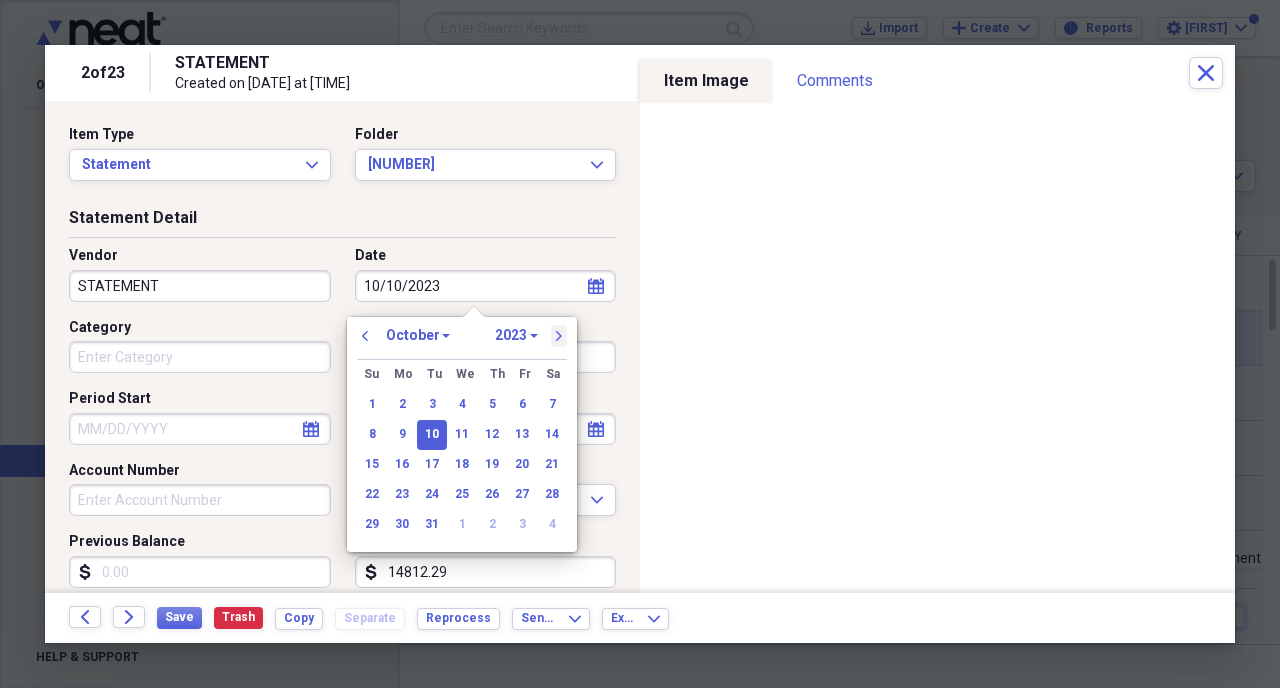 click on "next" at bounding box center (559, 336) 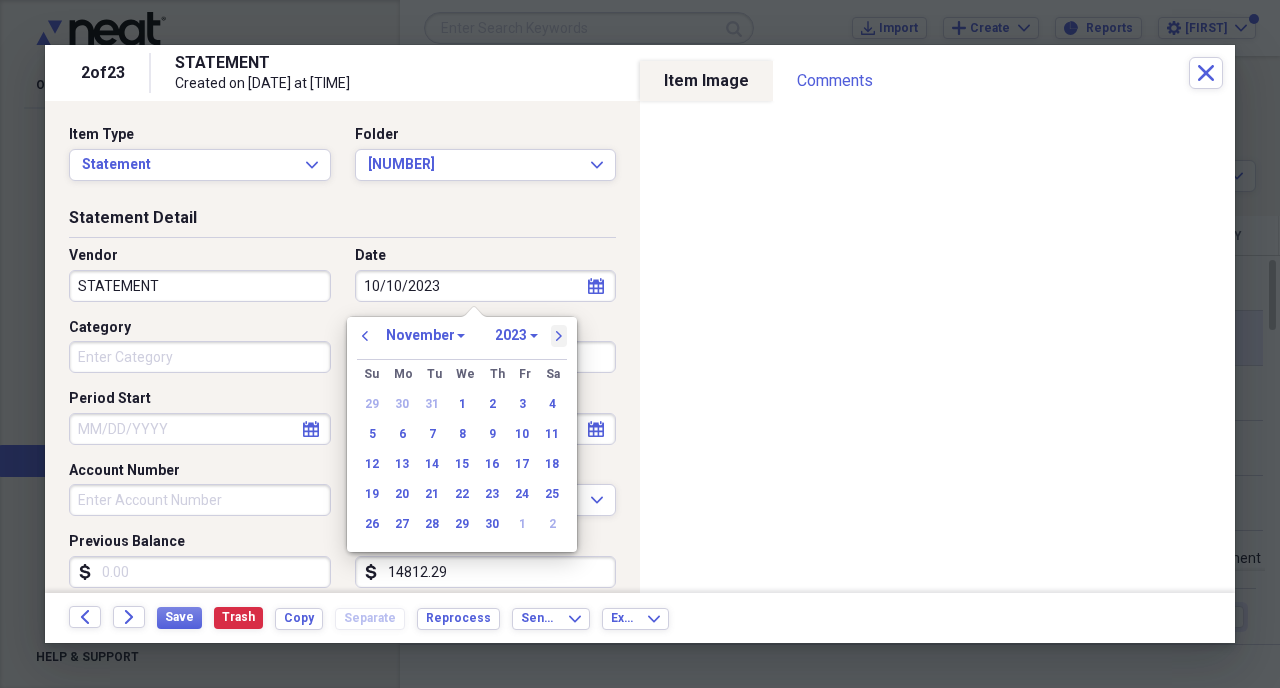 click on "next" at bounding box center (559, 336) 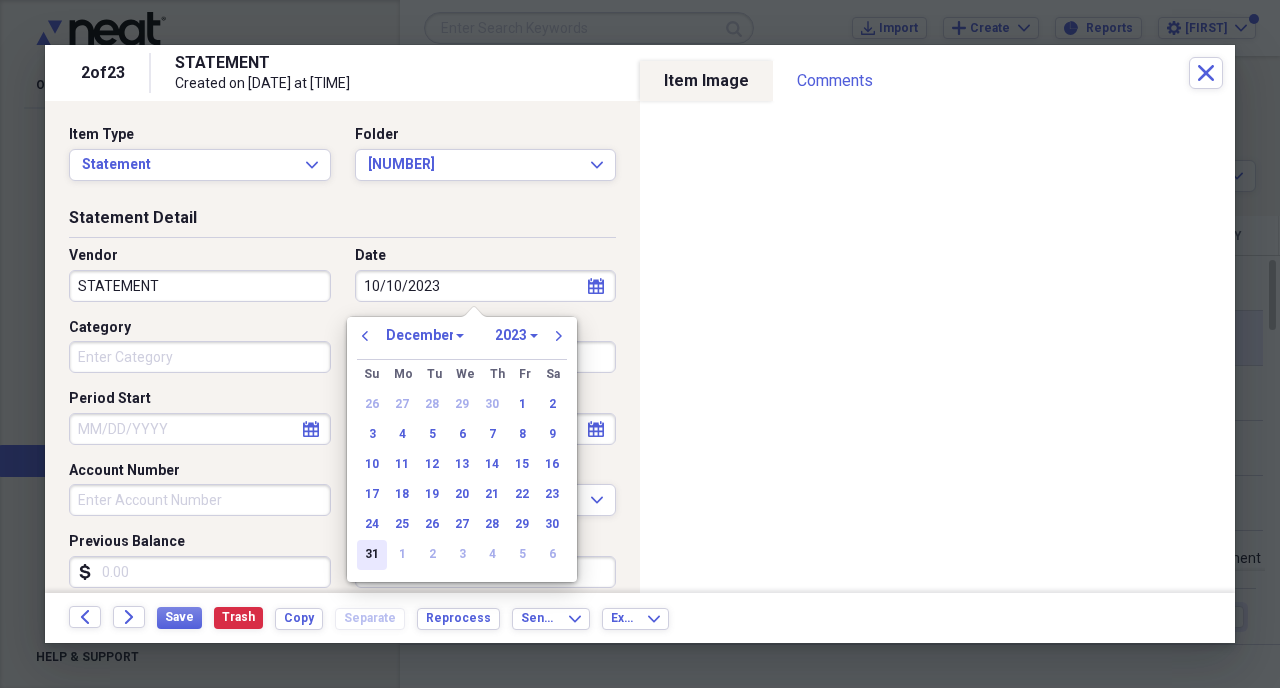 click on "31" at bounding box center (372, 555) 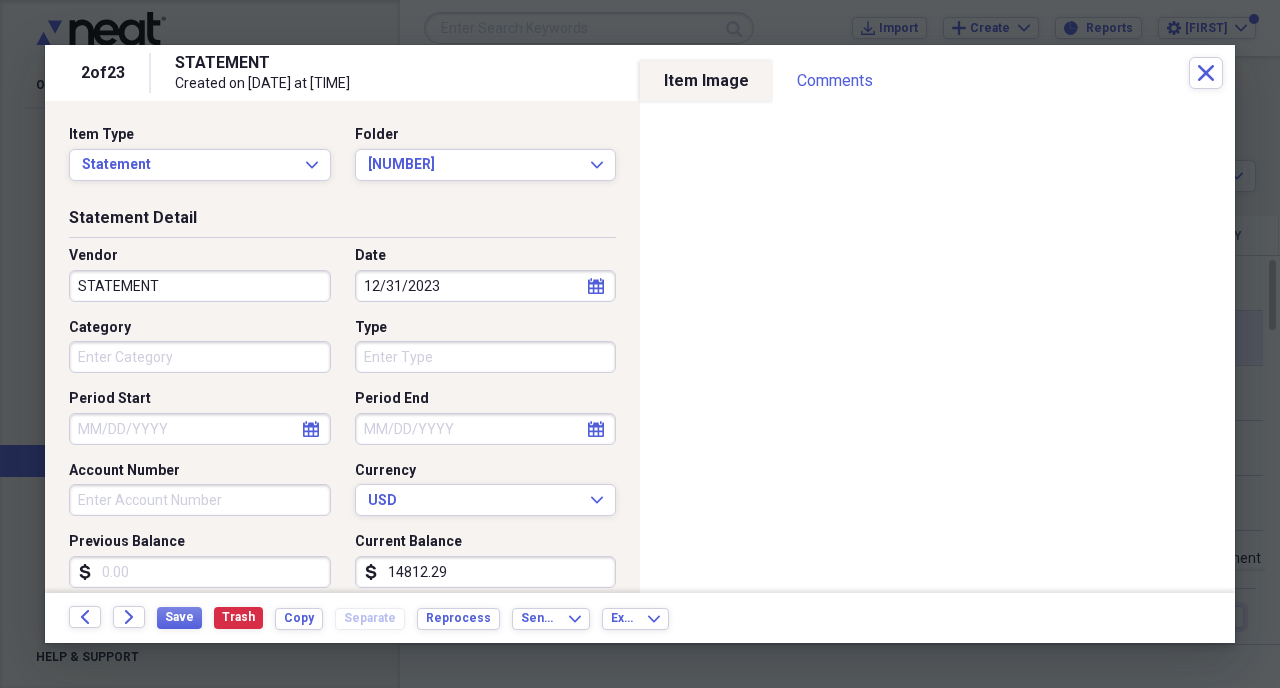 click on "Category" at bounding box center (200, 357) 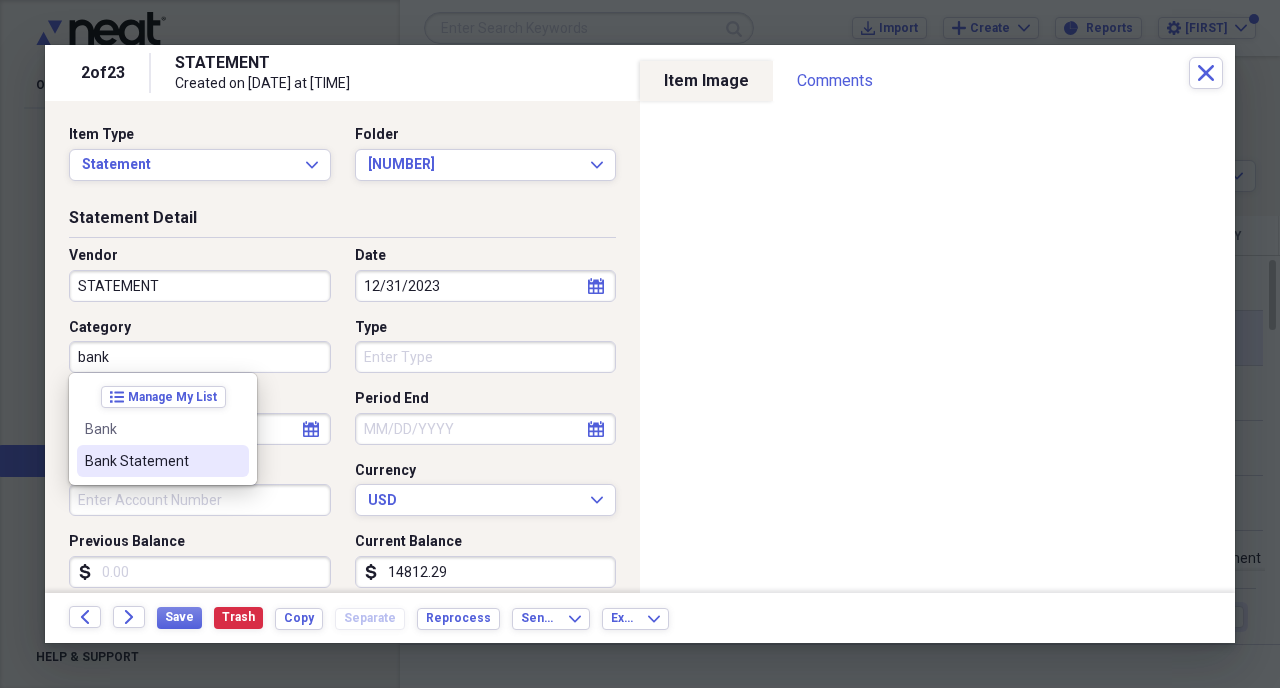 click on "Bank Statement" at bounding box center (151, 461) 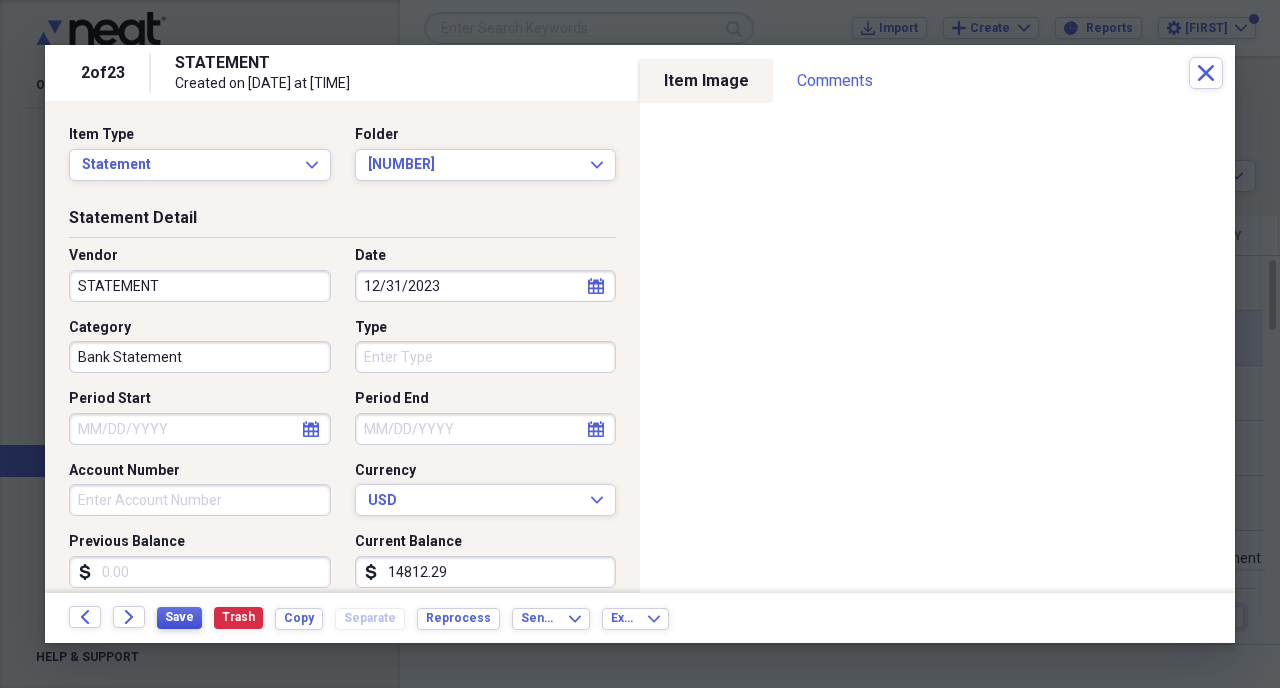 click on "Save" at bounding box center [179, 617] 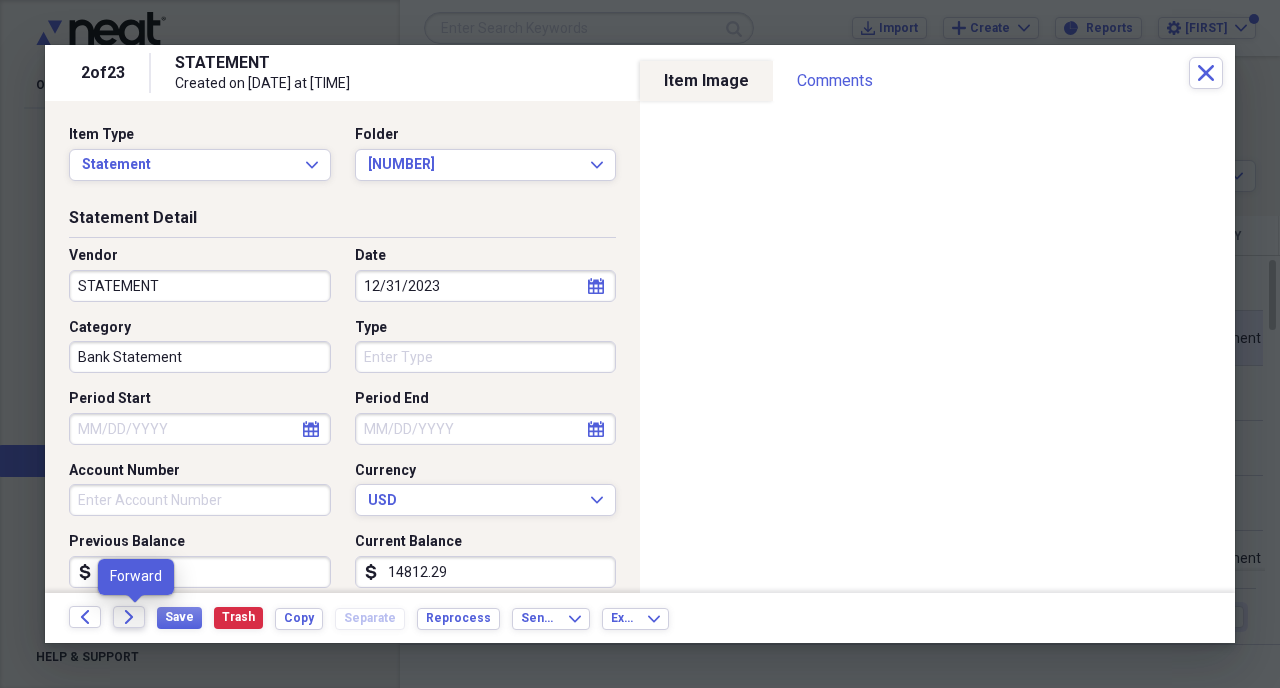 click on "Forward" 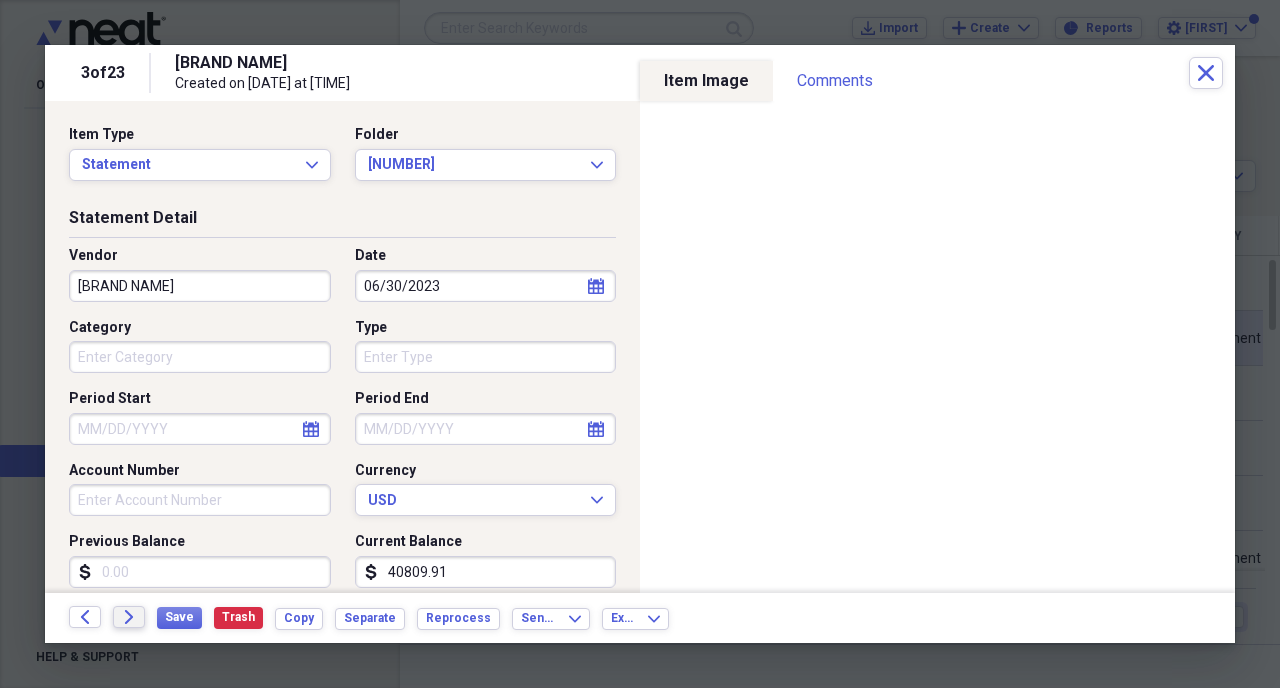 click 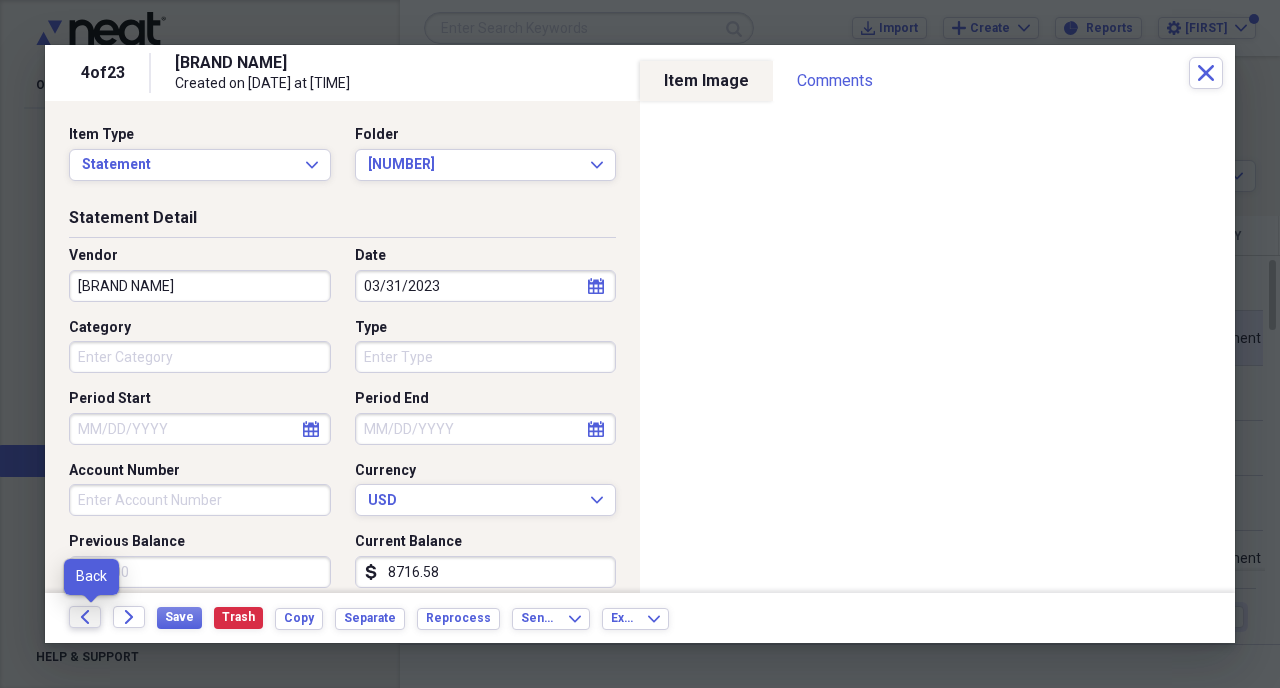 click on "Back" 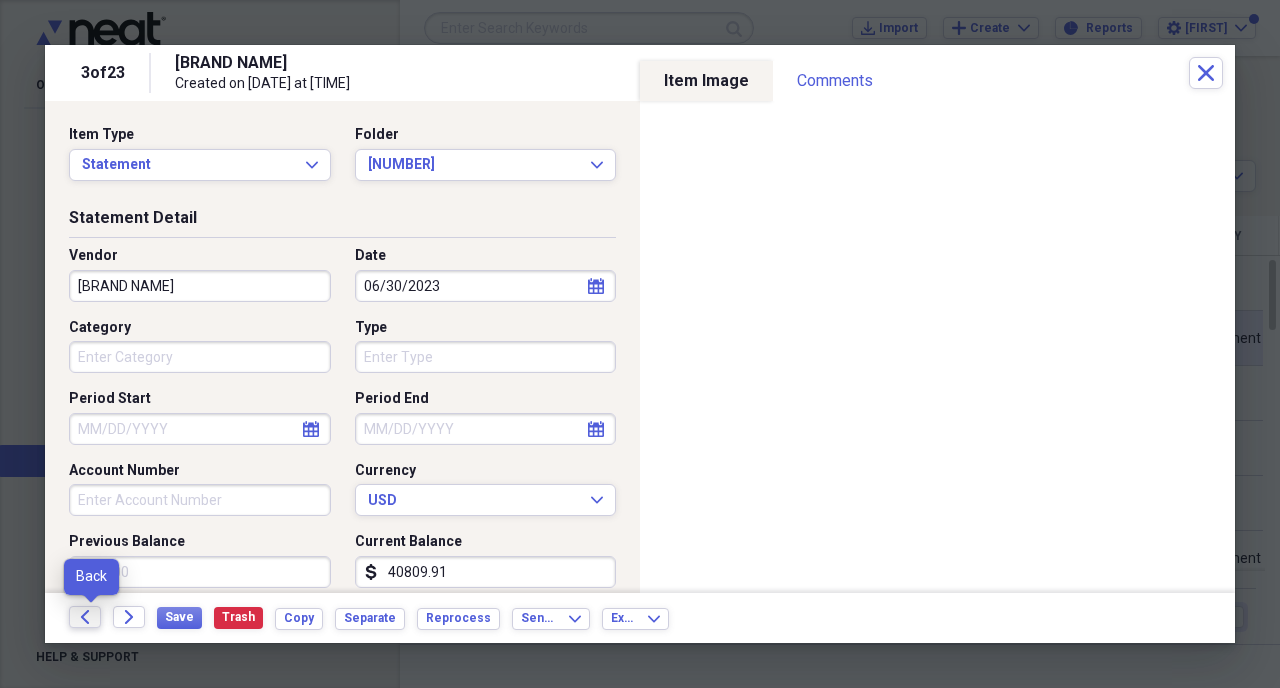 click on "Back" 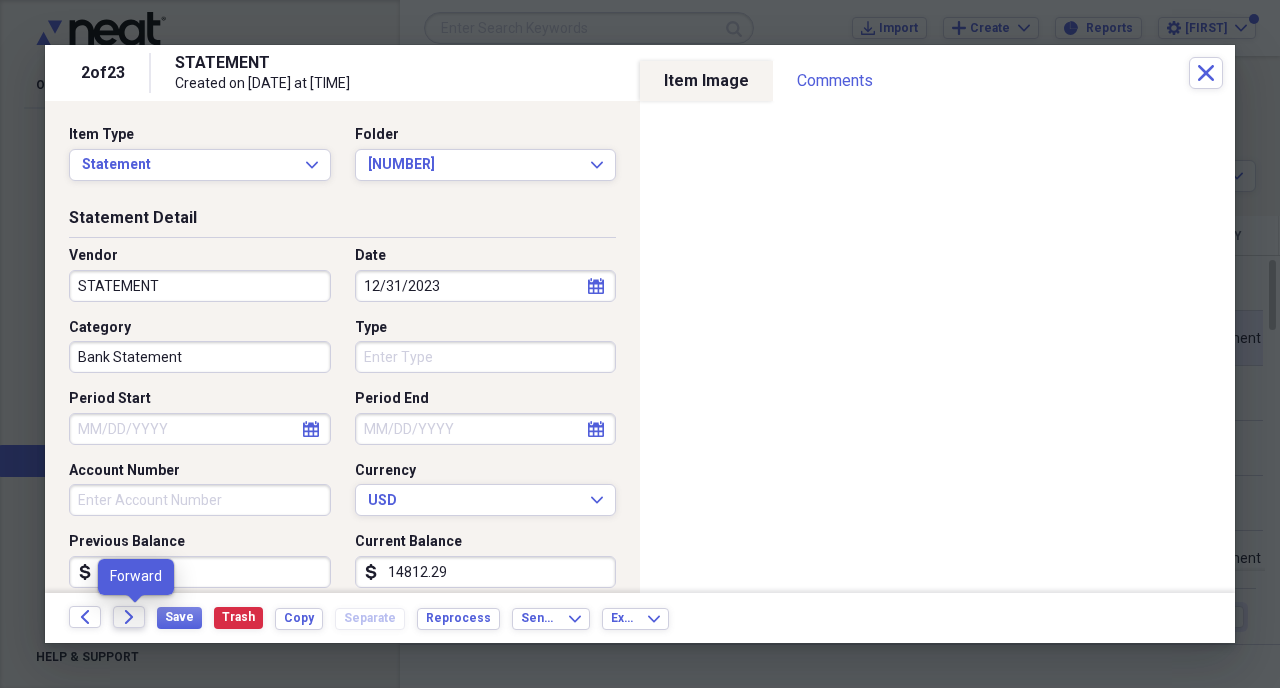click on "Forward" 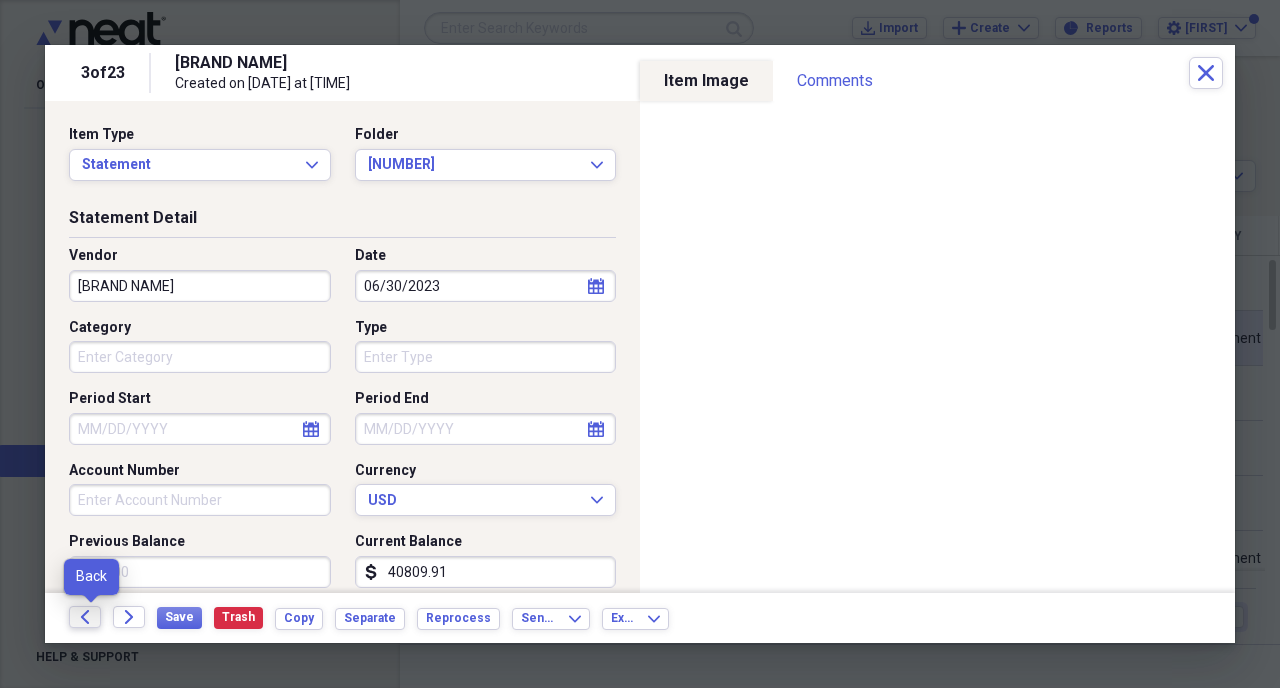 click on "Back" 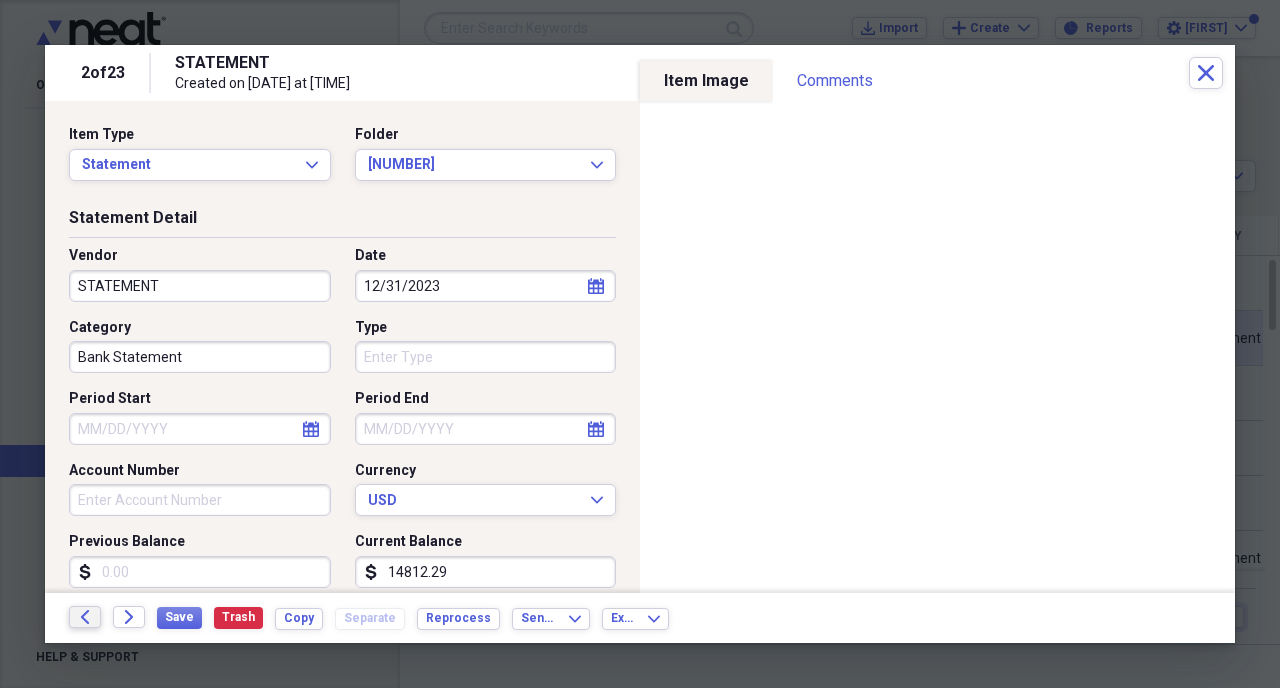click on "Back" 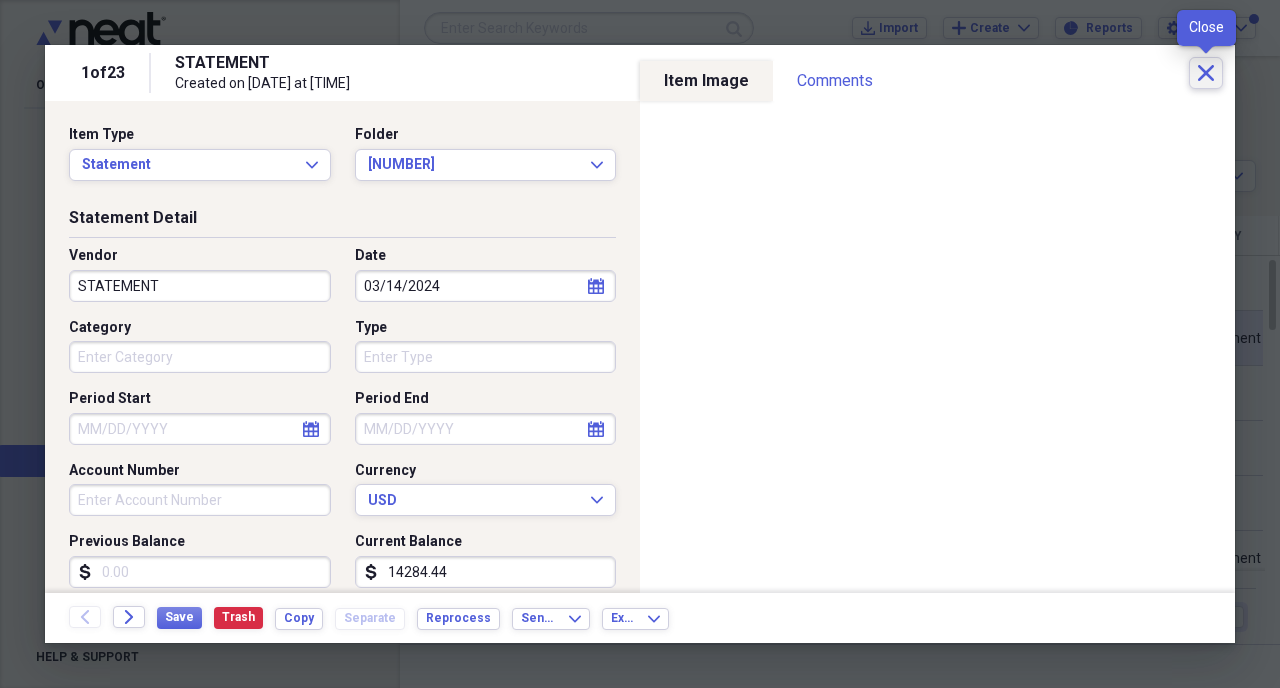 click 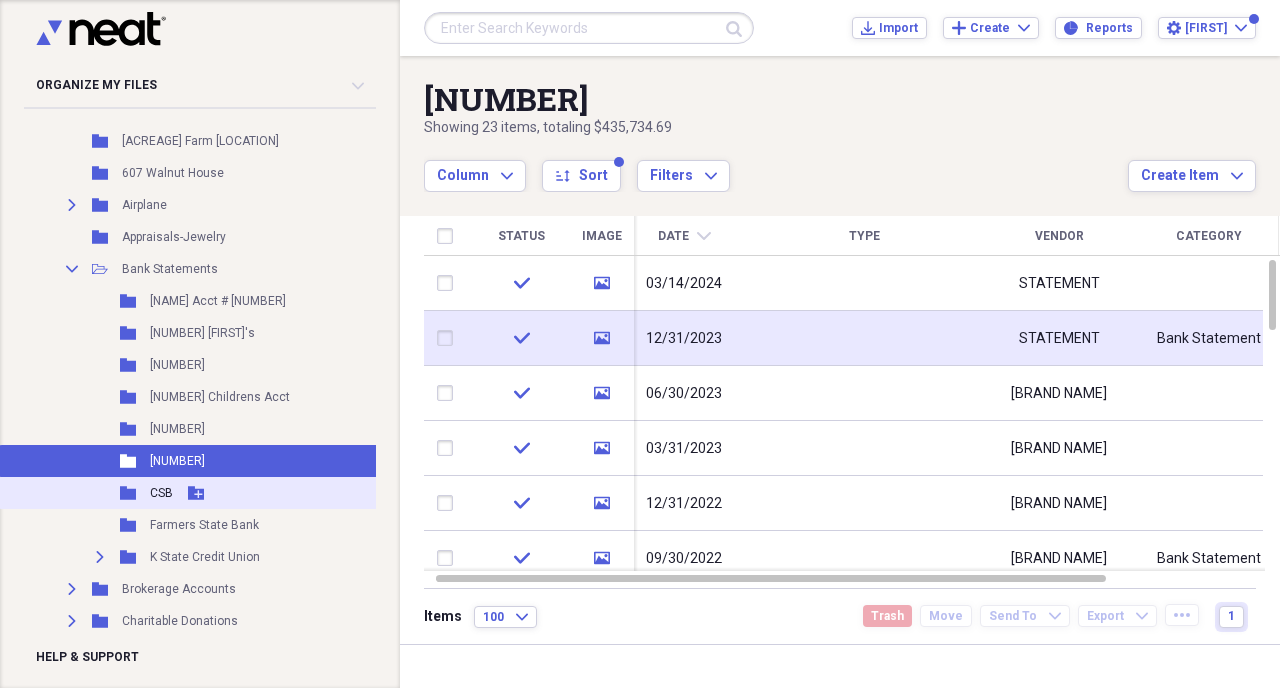 click on "CSB" at bounding box center (161, 493) 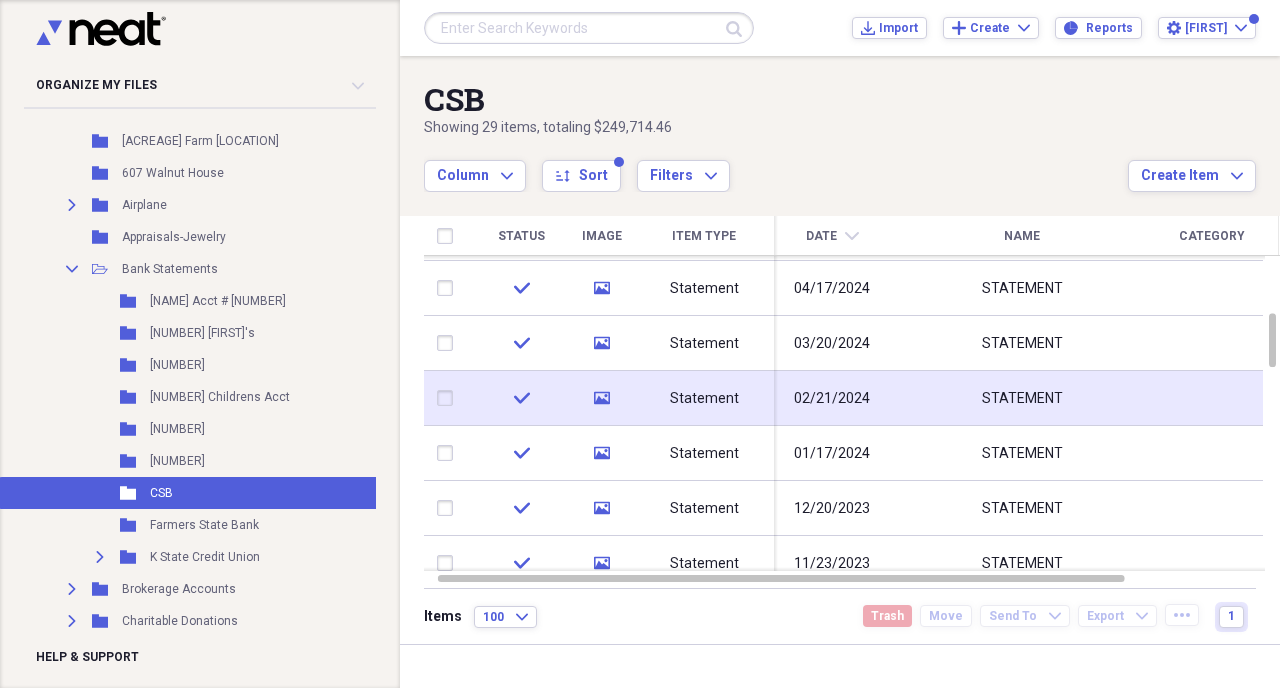 click 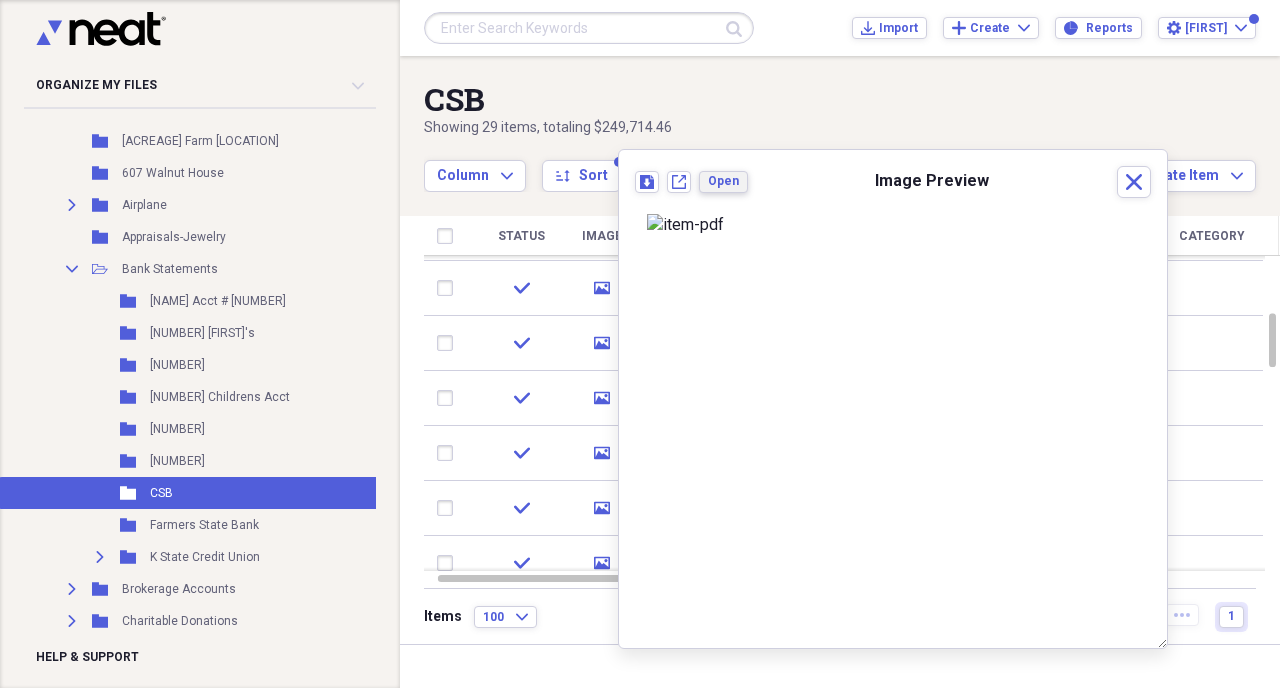 click on "Open" at bounding box center [723, 181] 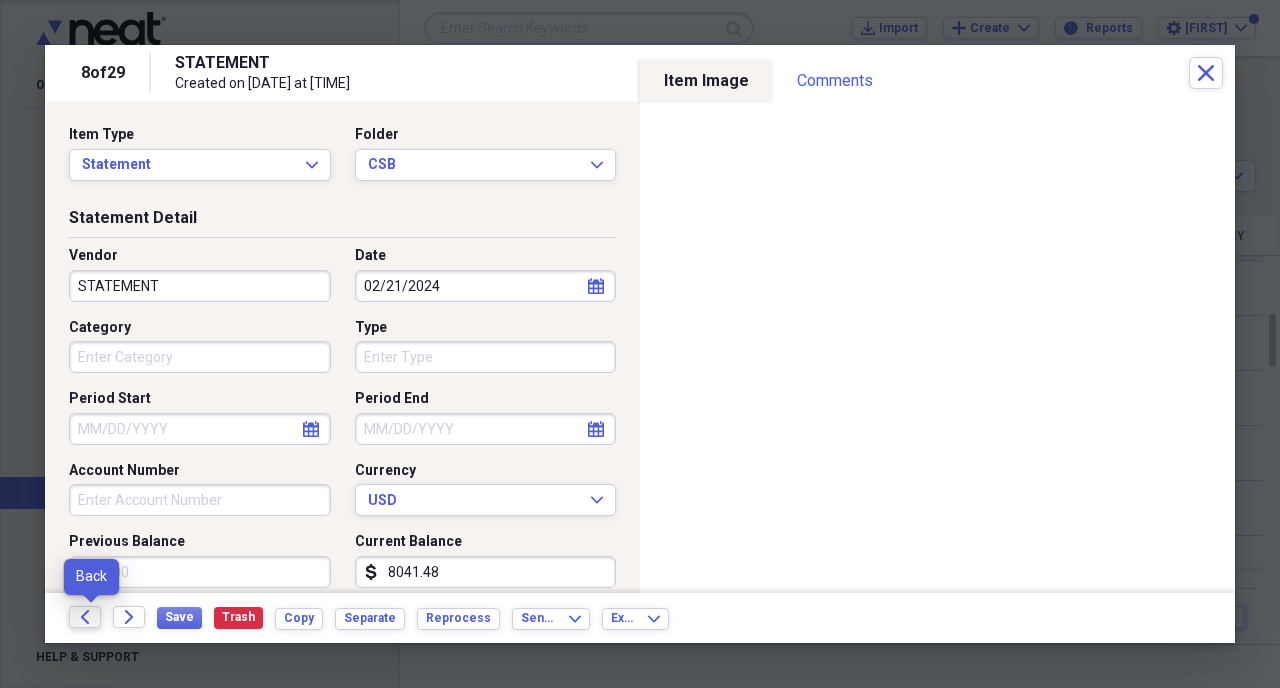 click 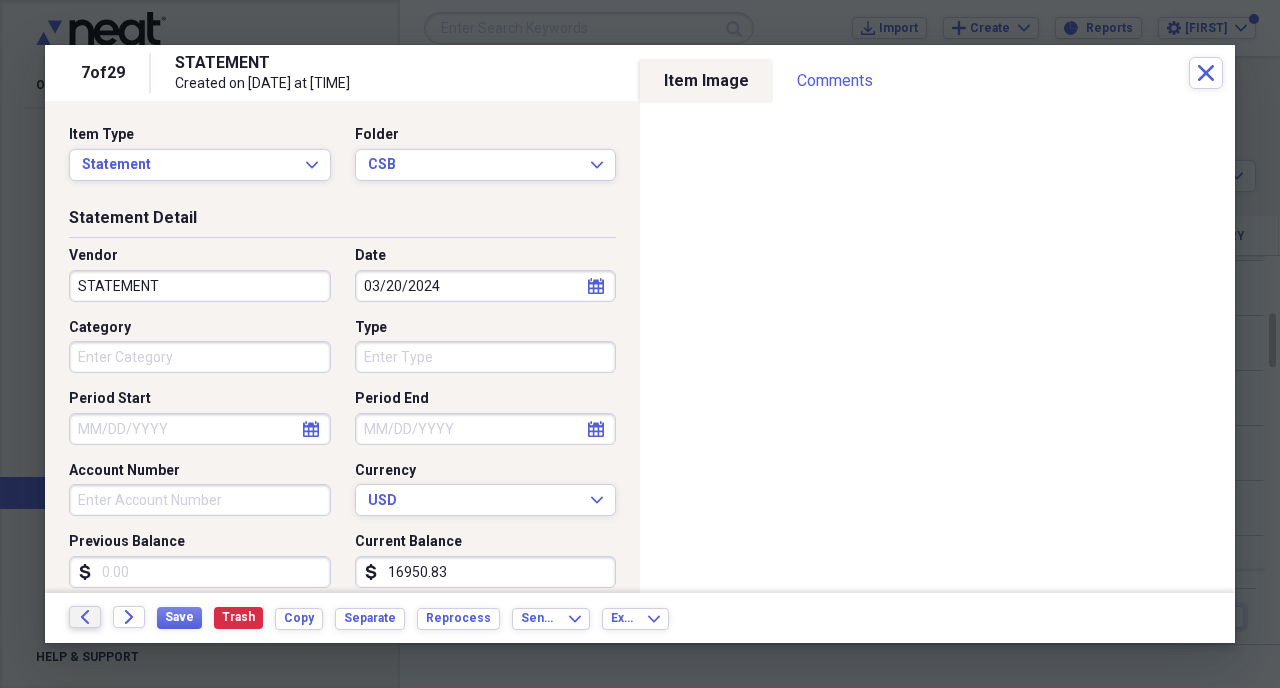 click 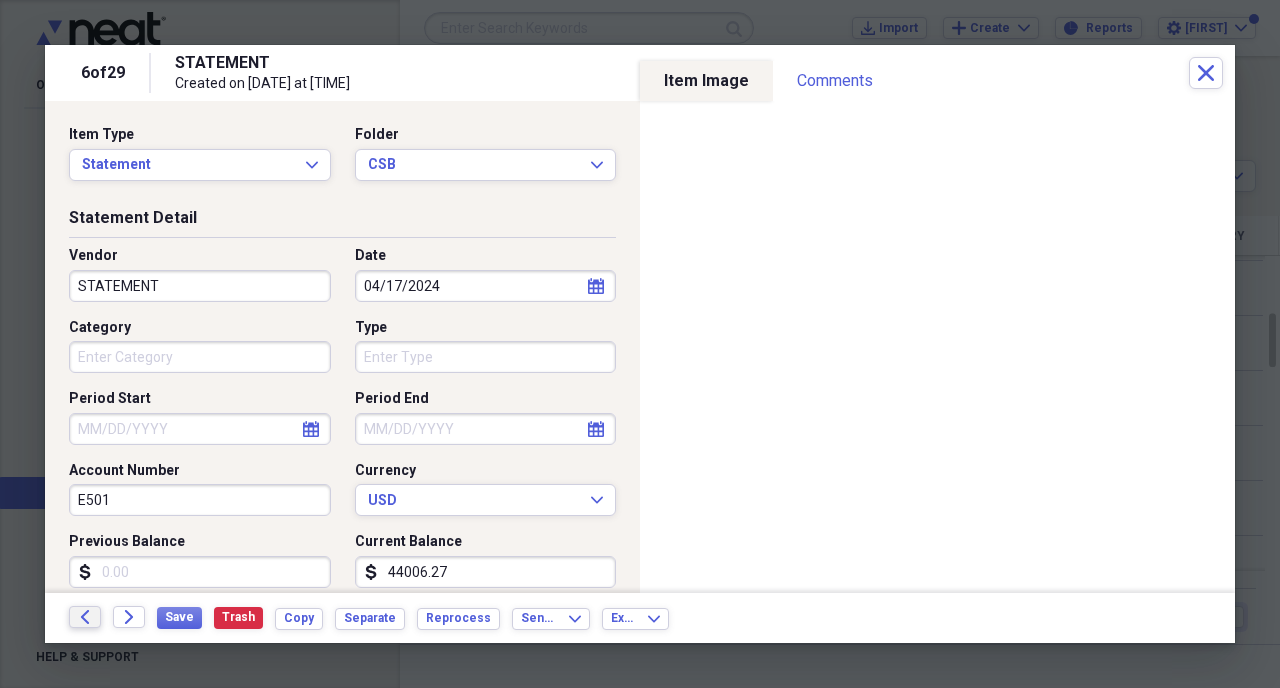 click 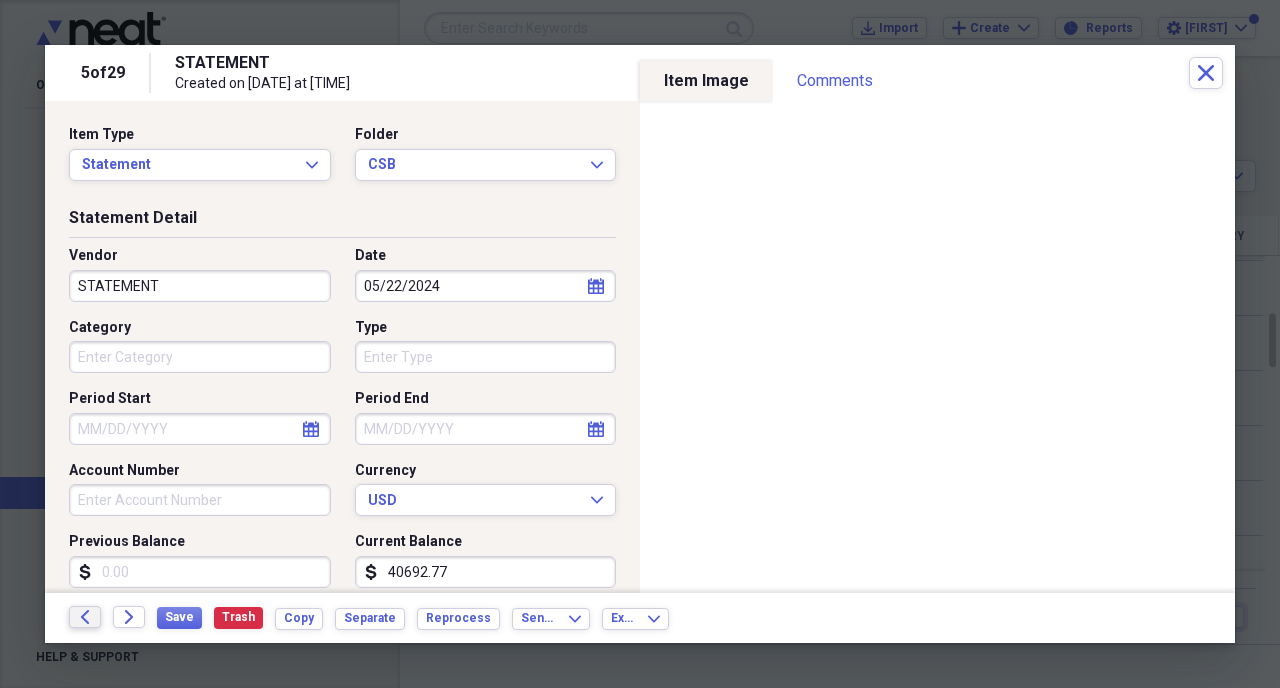 click 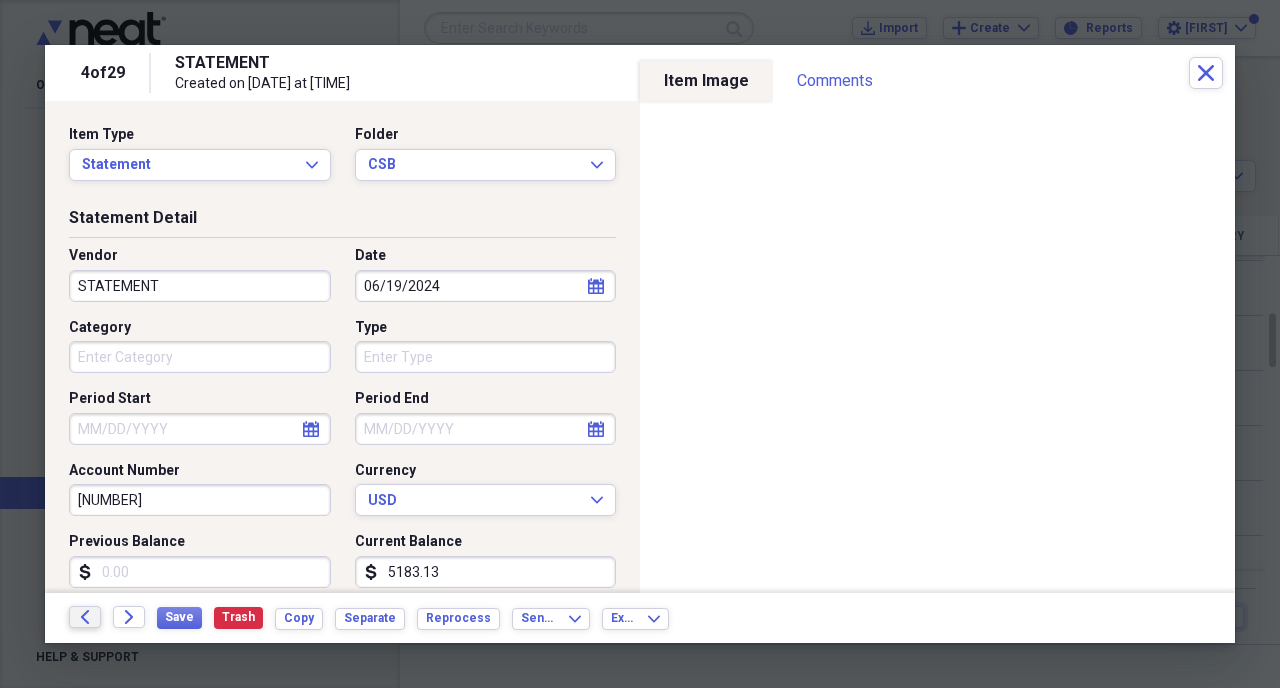 click 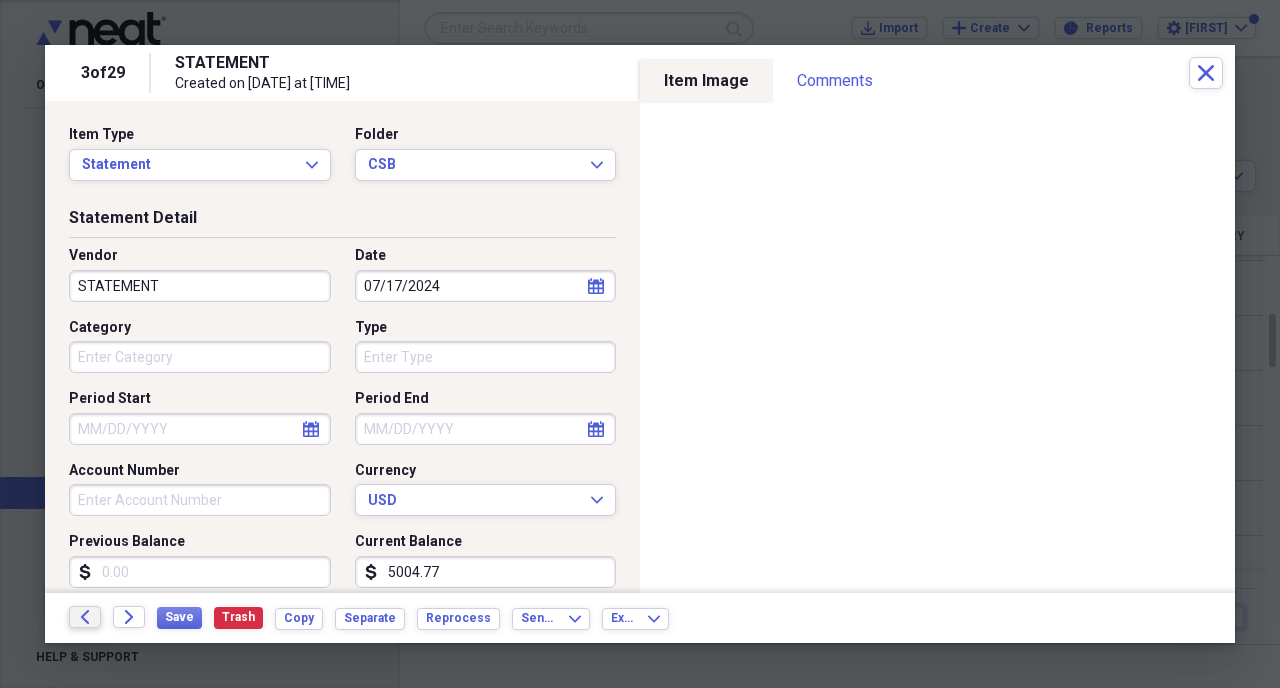 click 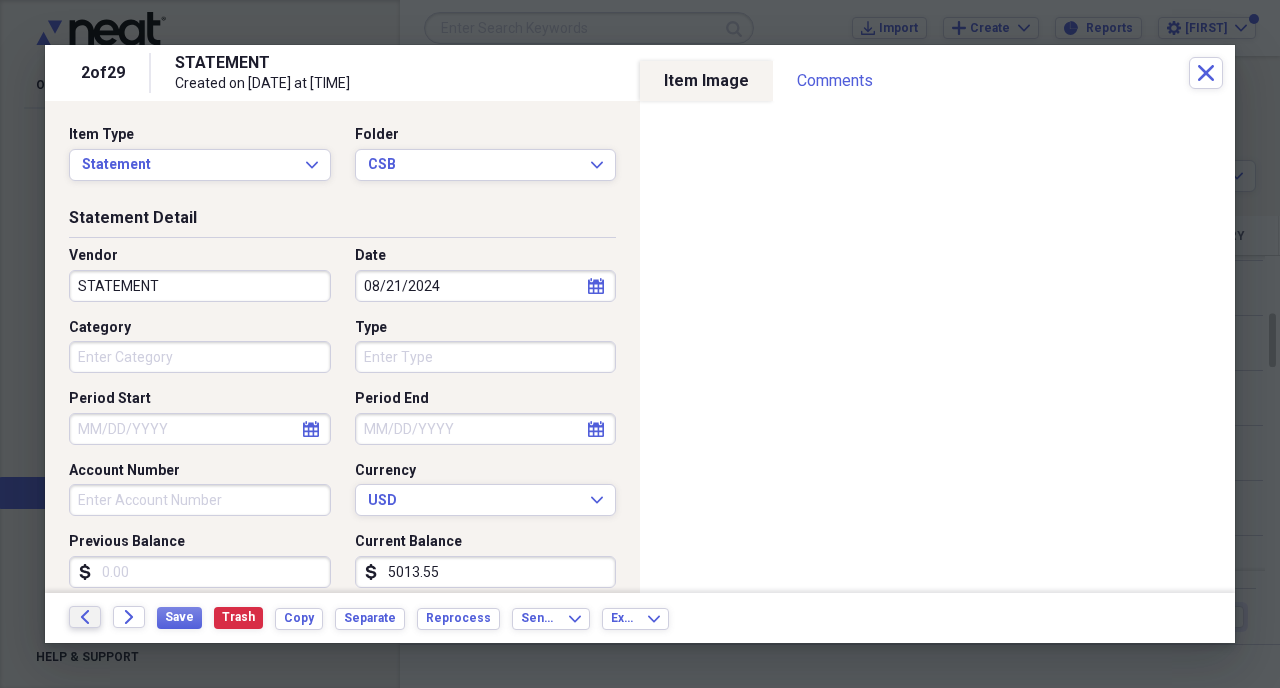 click 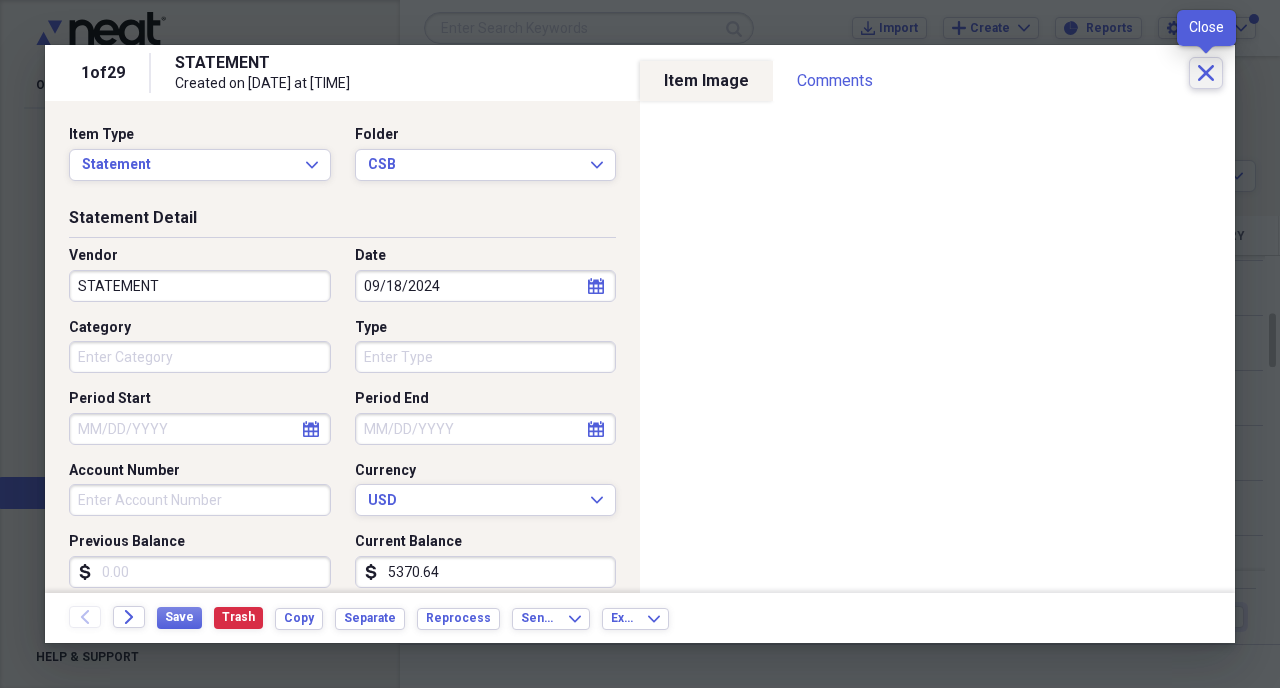 click on "Close" at bounding box center [1206, 73] 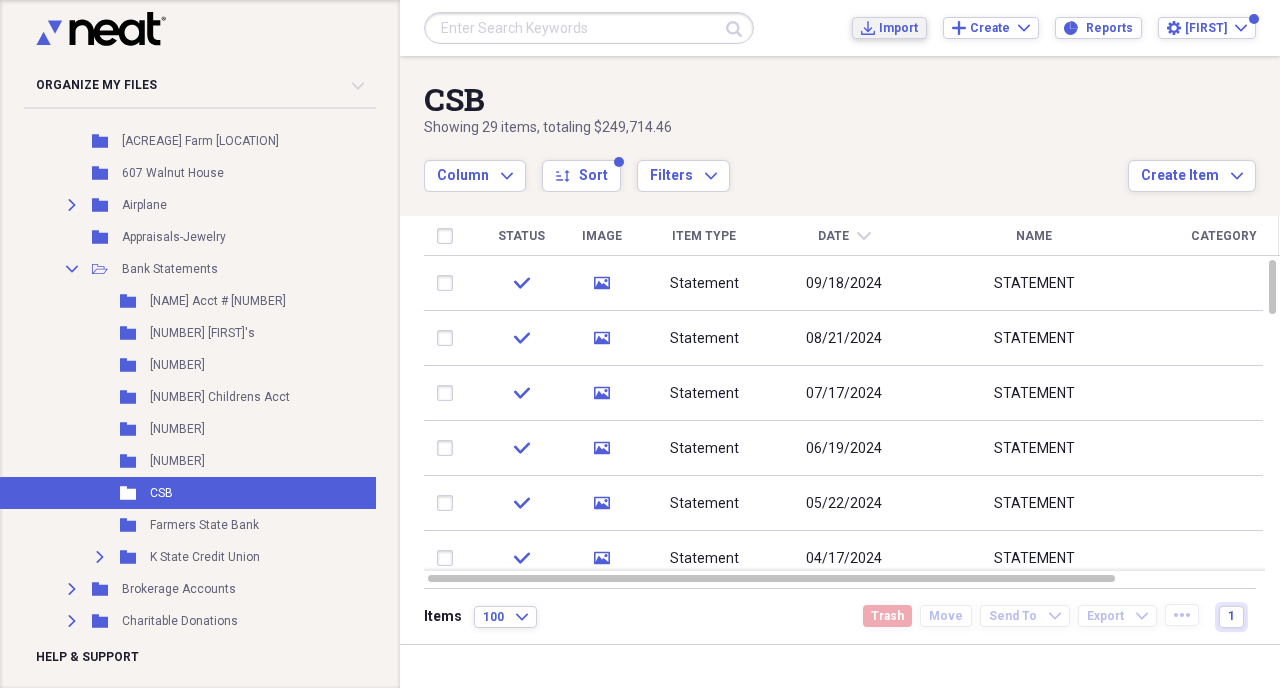 click on "Import" at bounding box center (898, 28) 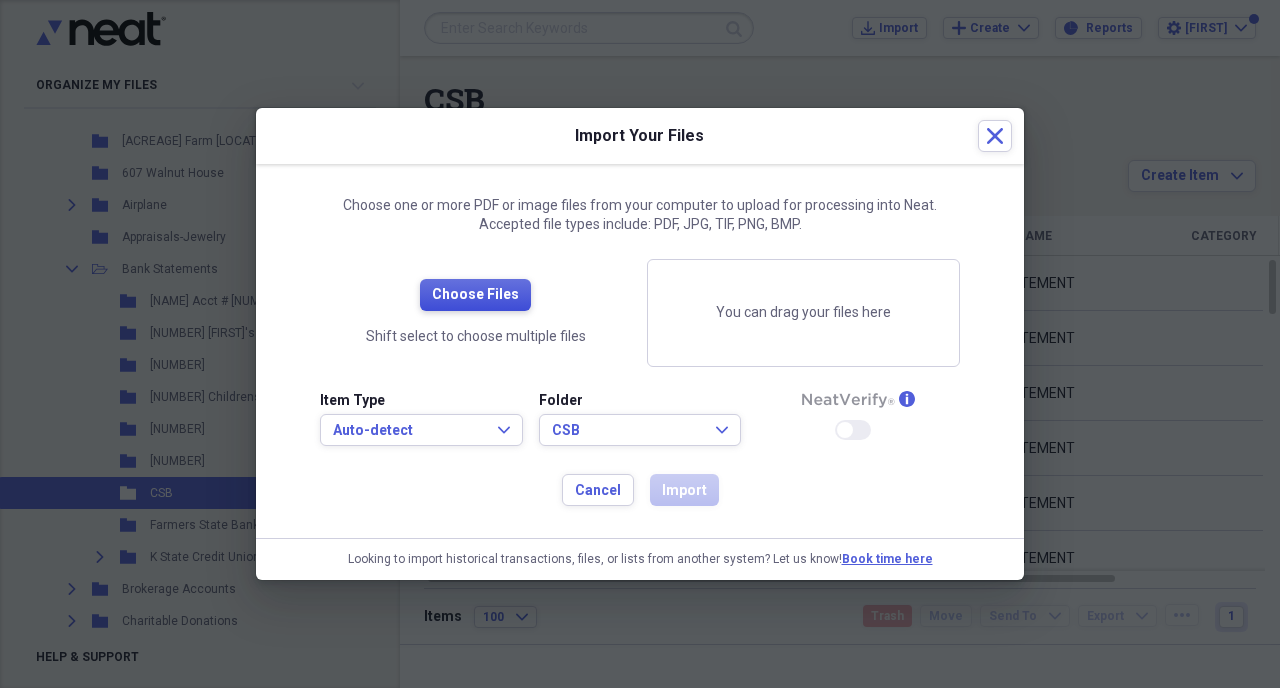 click on "Choose Files" at bounding box center [475, 295] 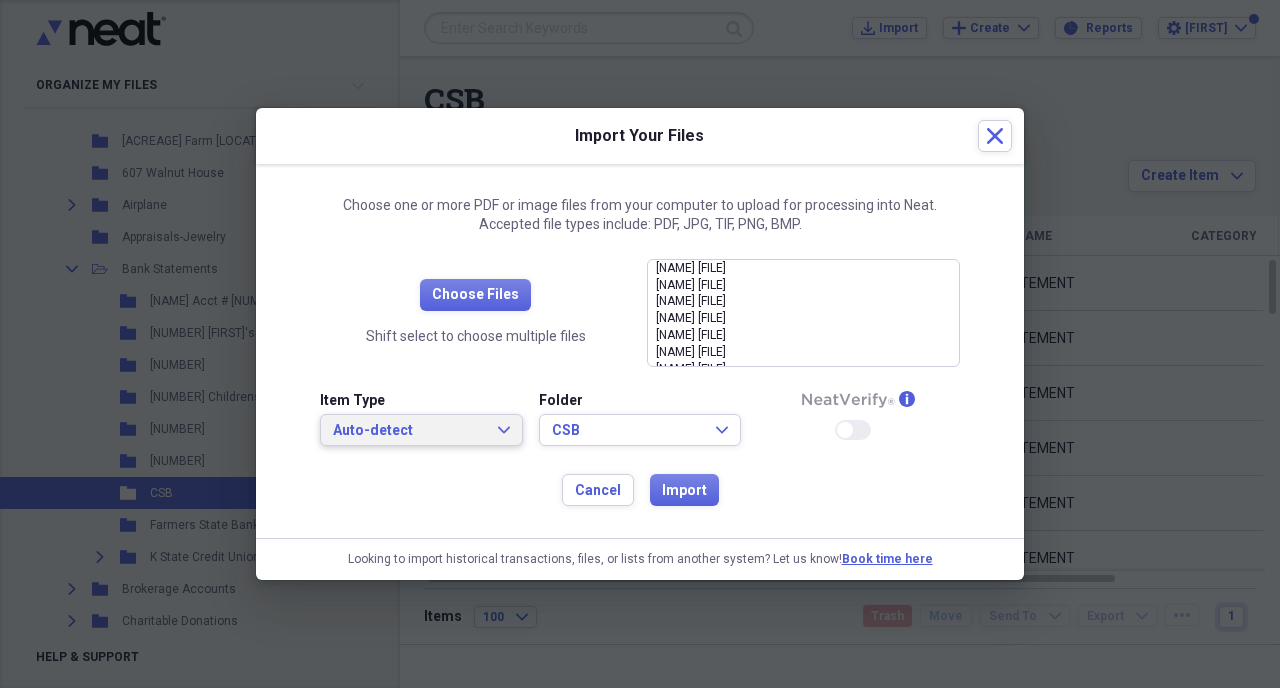 click on "Auto-detect" at bounding box center [409, 431] 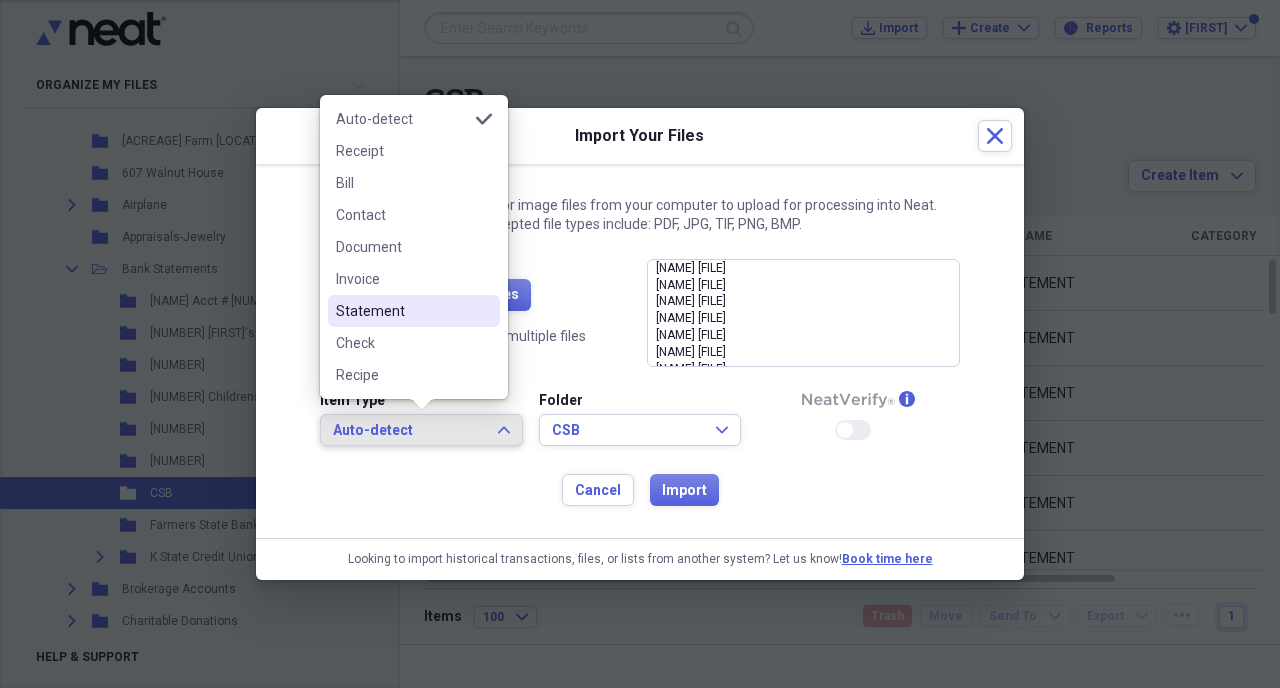 click on "Statement" at bounding box center [402, 311] 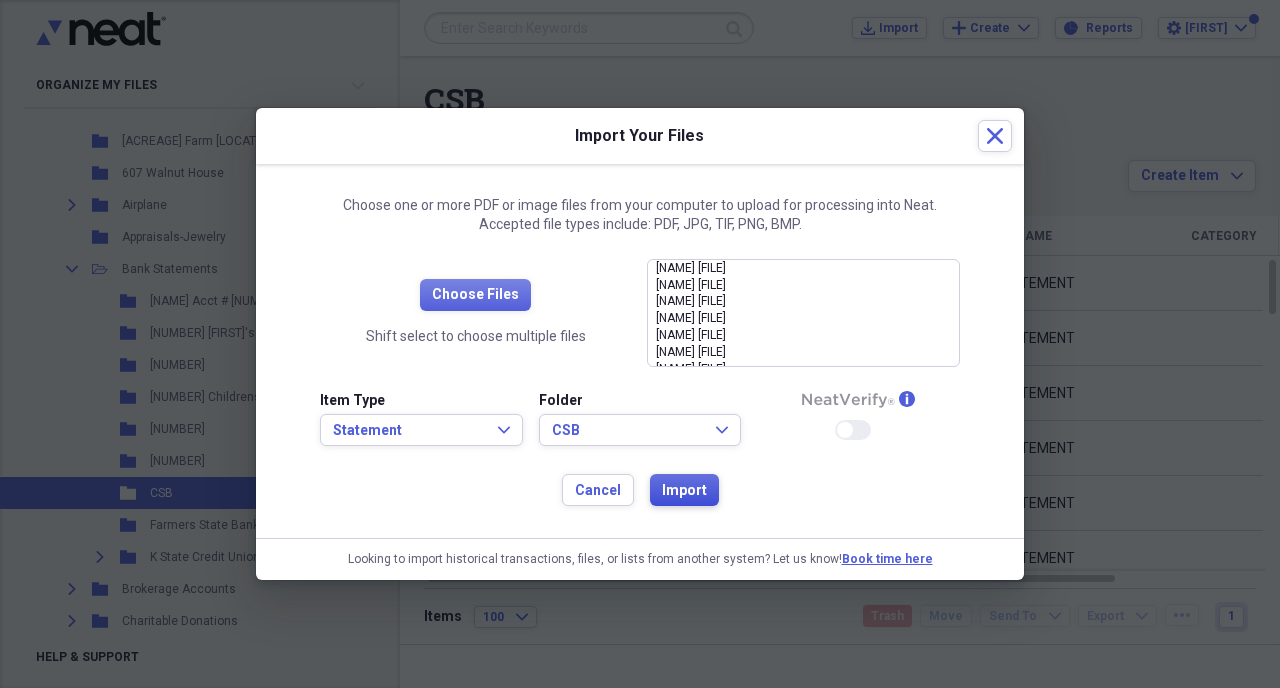 click on "Import" at bounding box center [684, 491] 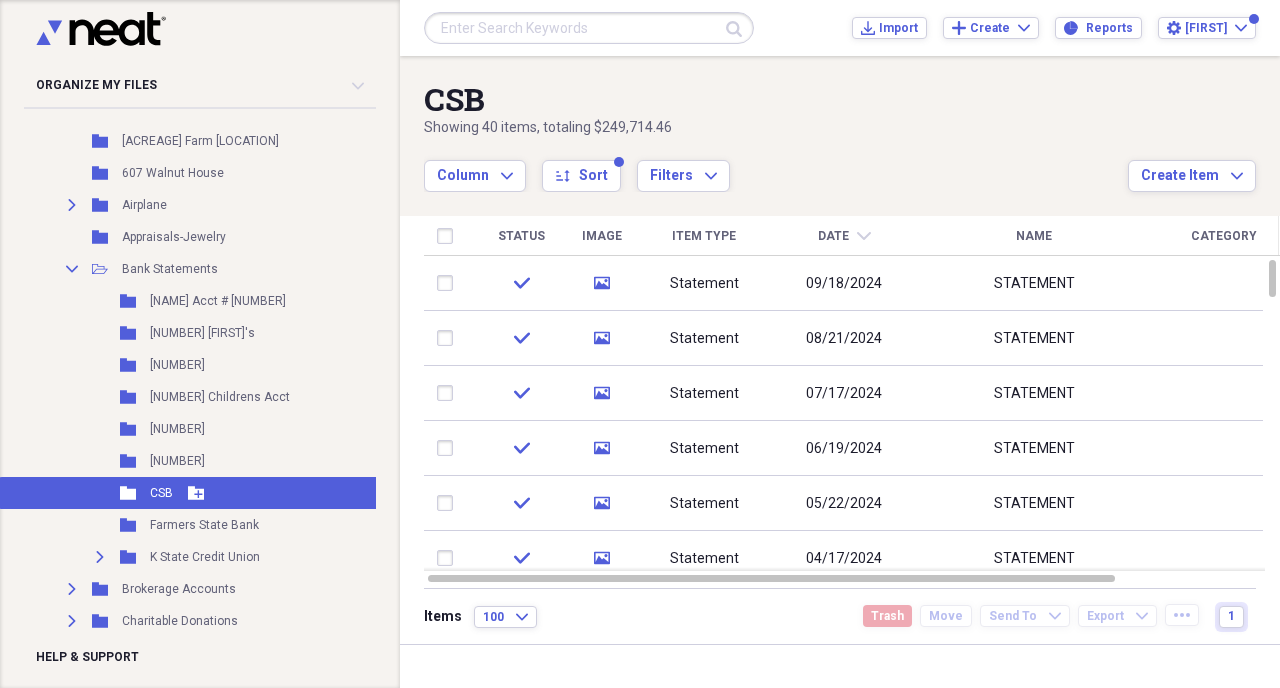 click 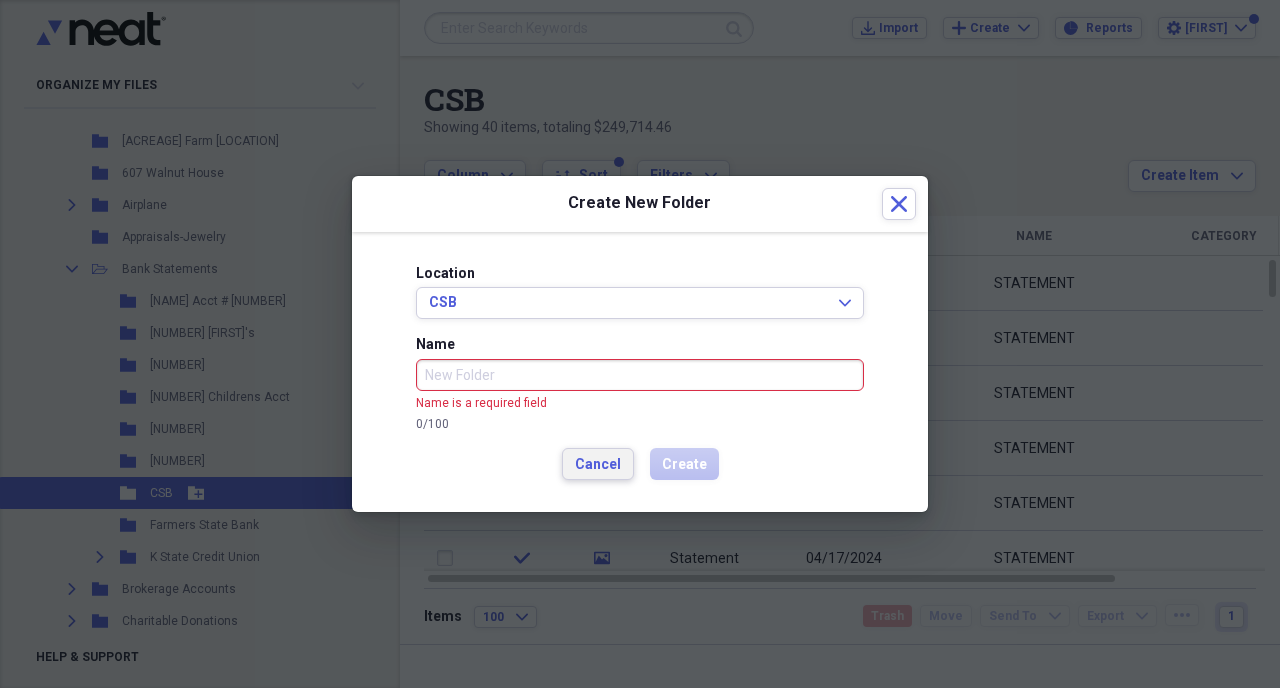 click on "Cancel" at bounding box center [598, 464] 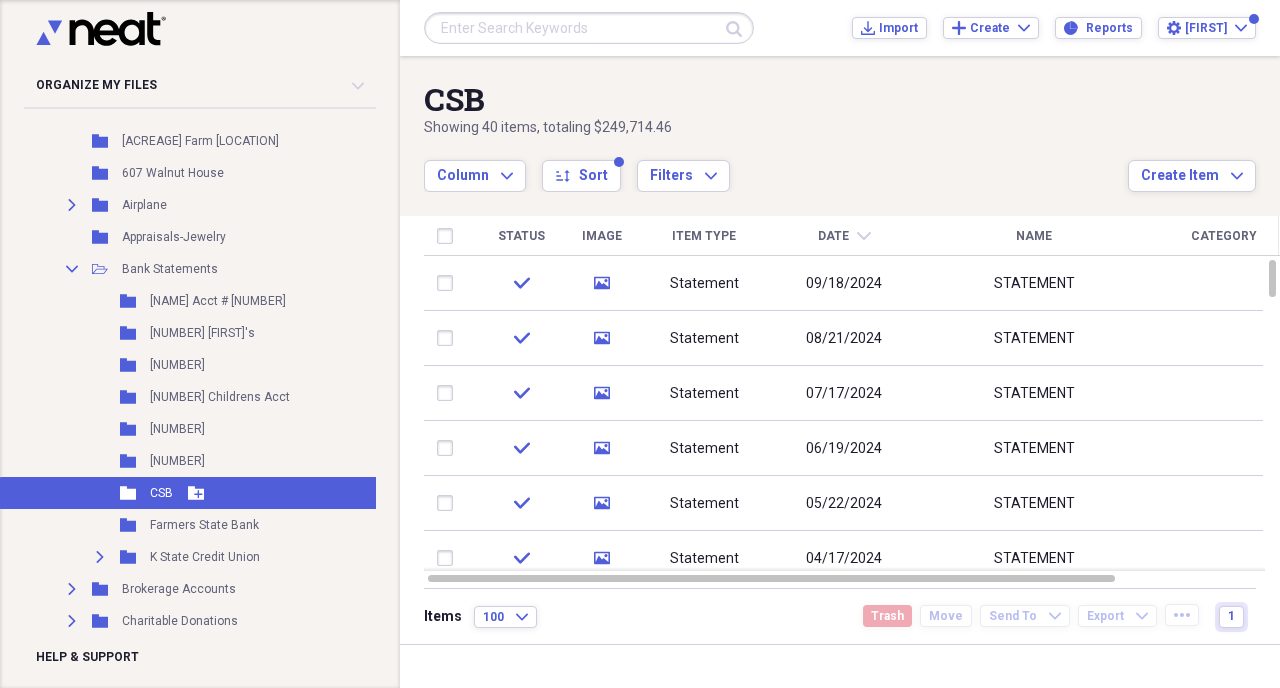 click on "Add Folder" 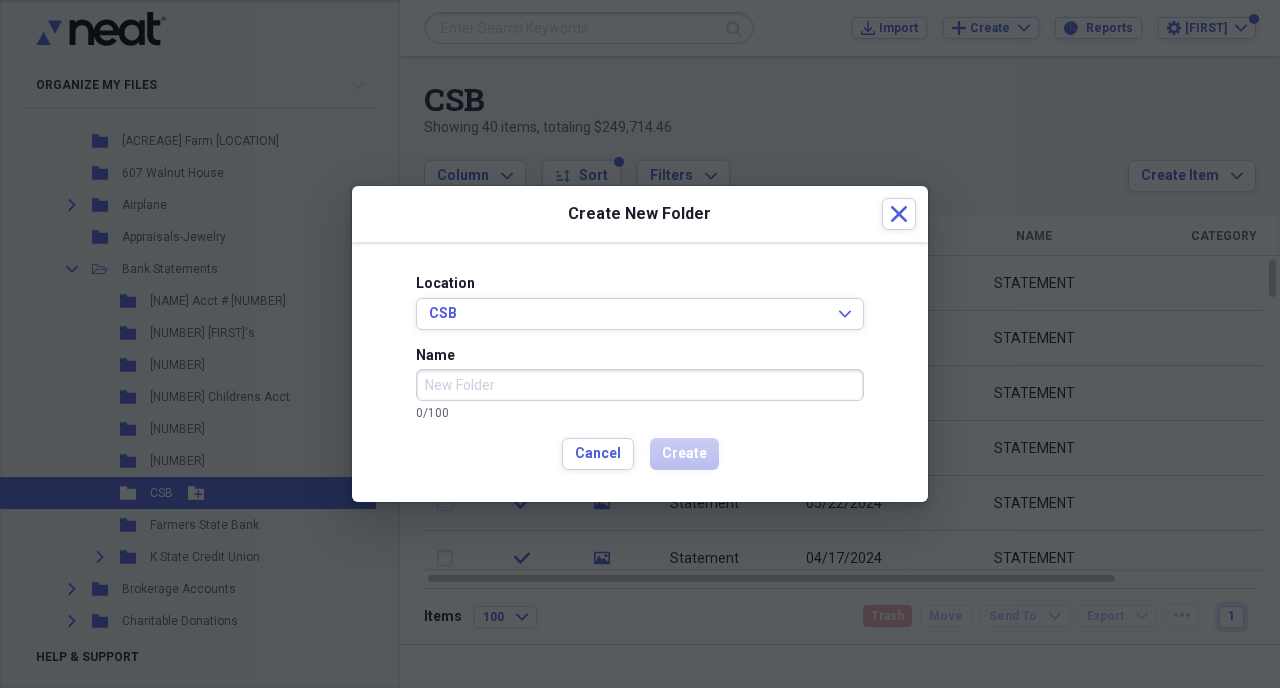 click on "Name" at bounding box center (640, 385) 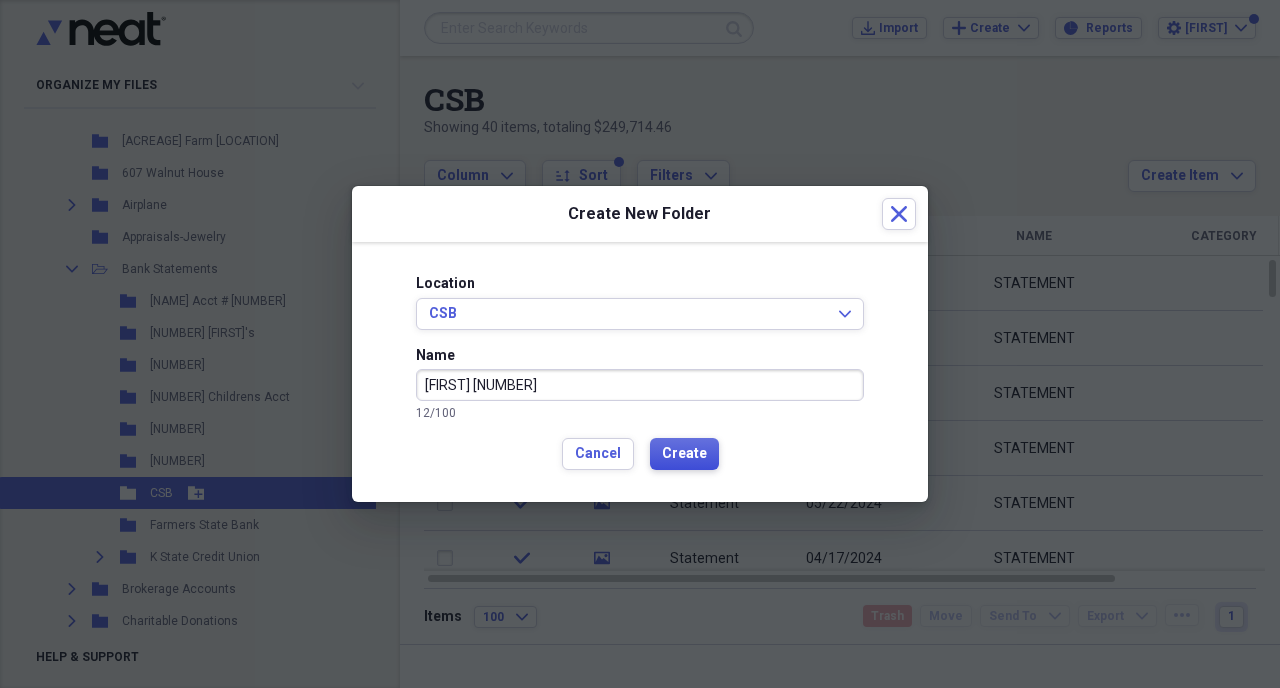 type on "[NAME] [NUMBER]" 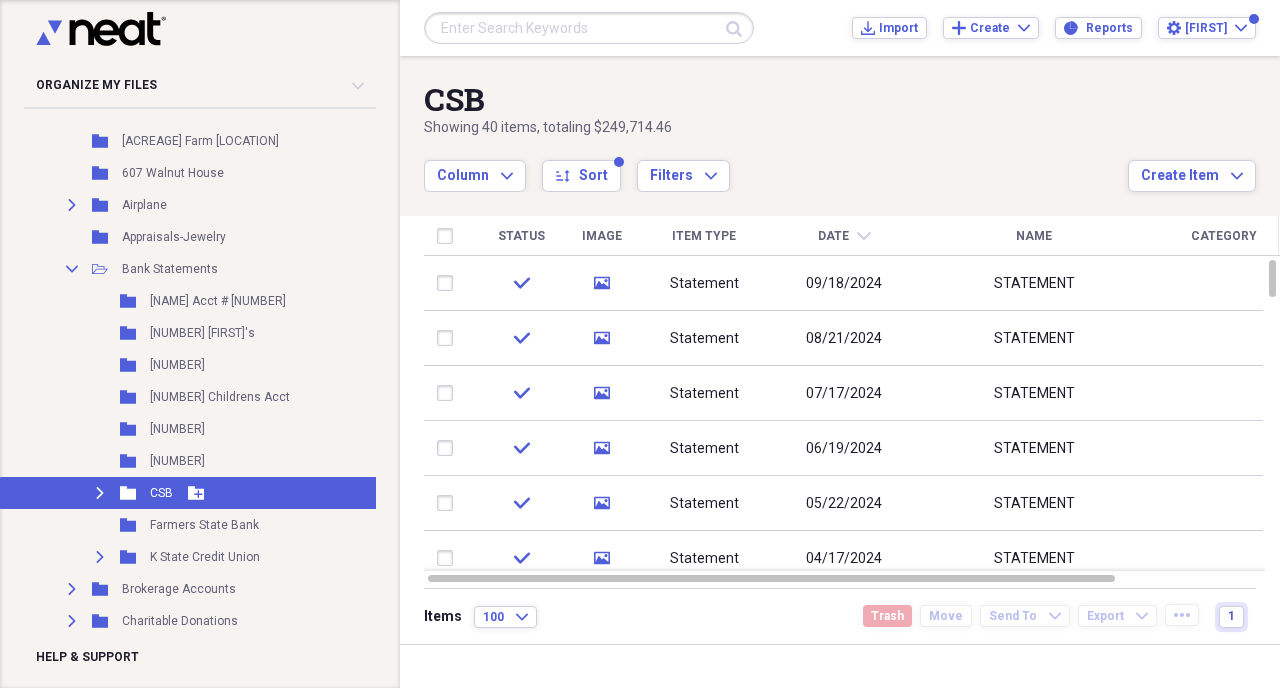 click 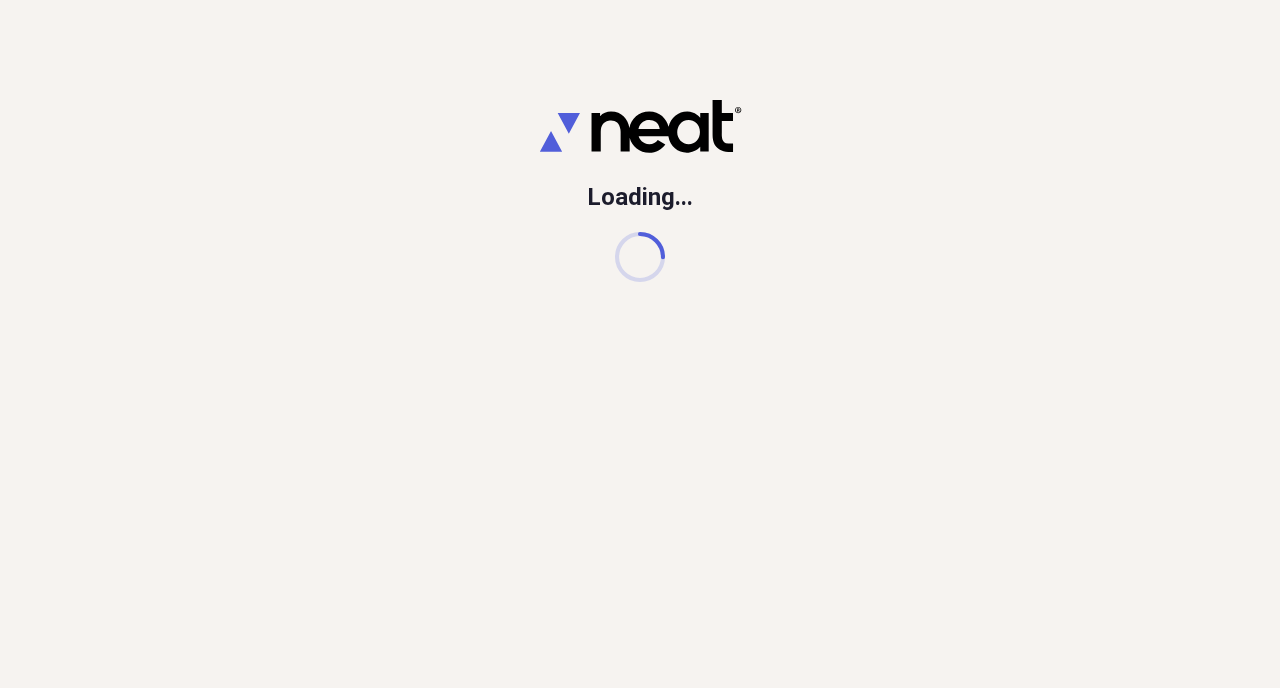 scroll, scrollTop: 0, scrollLeft: 0, axis: both 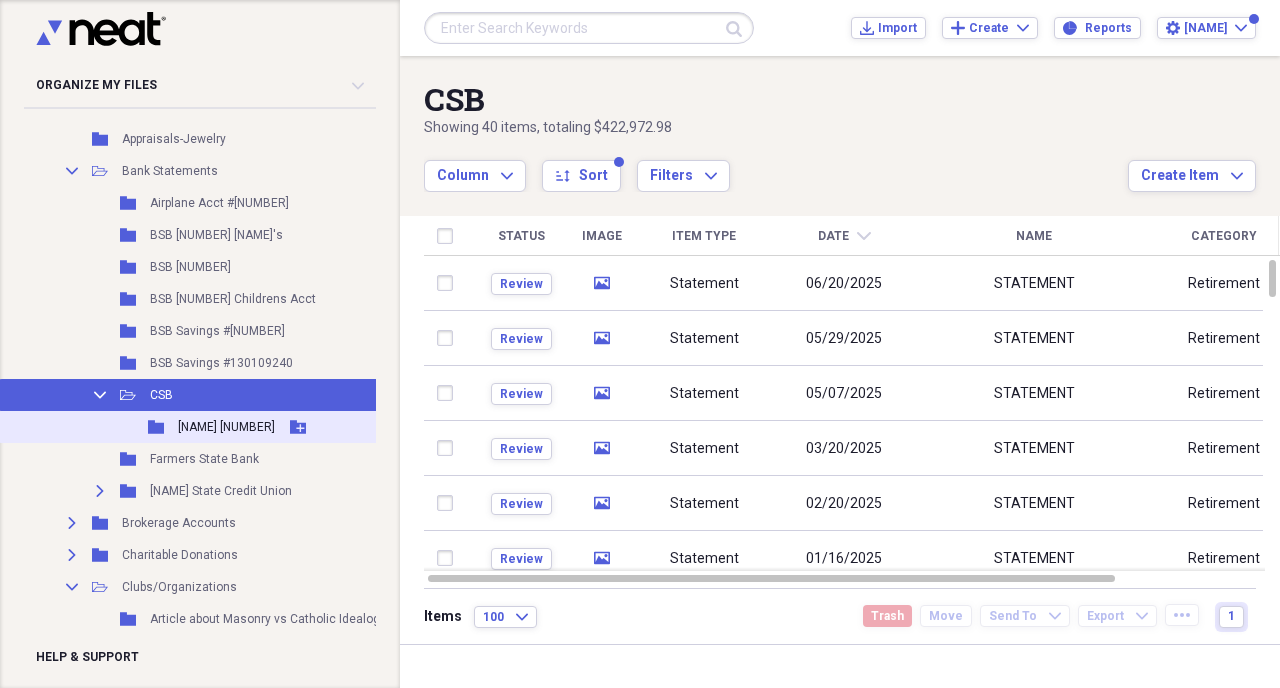 click on "[NAME] [NUMBER]" at bounding box center [226, 427] 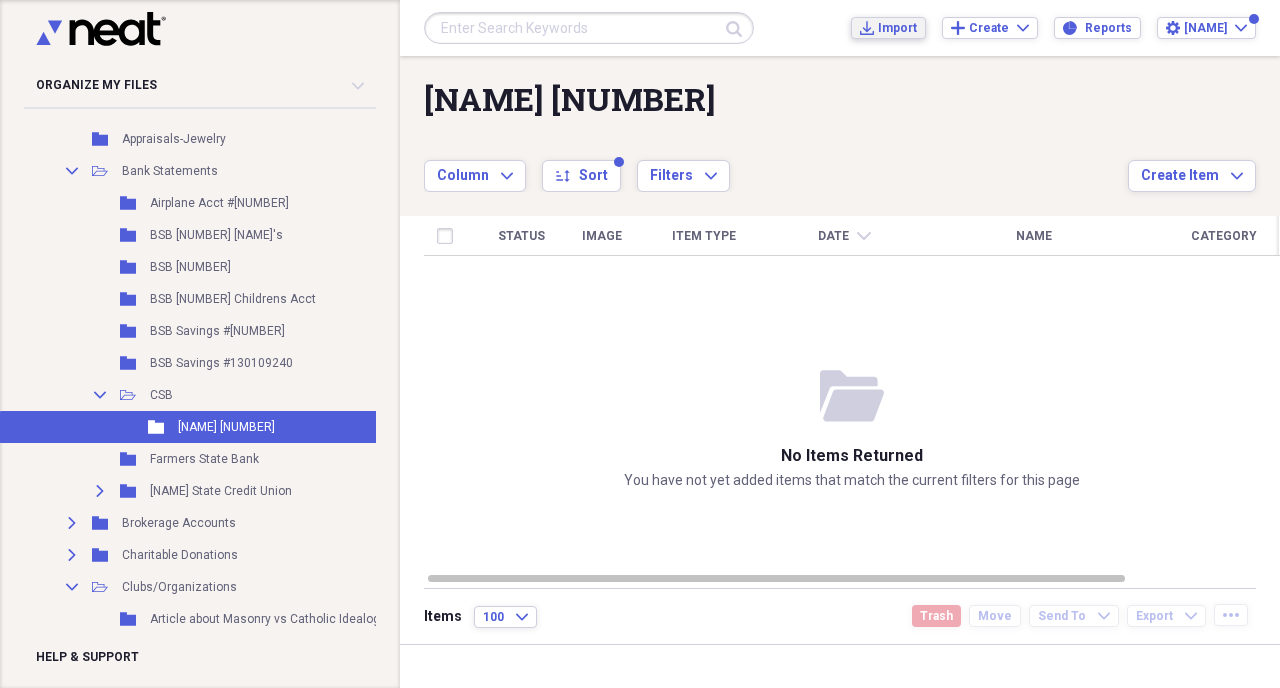 click on "Import" at bounding box center (897, 28) 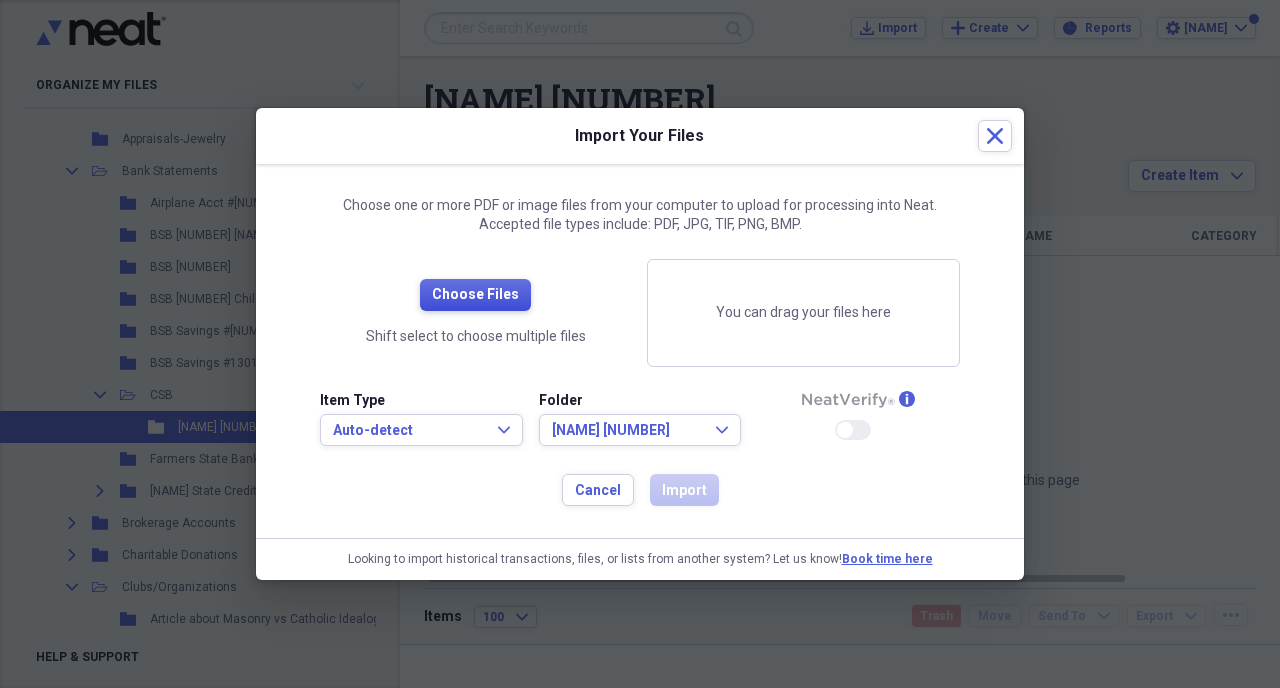 click on "Choose Files" at bounding box center (475, 295) 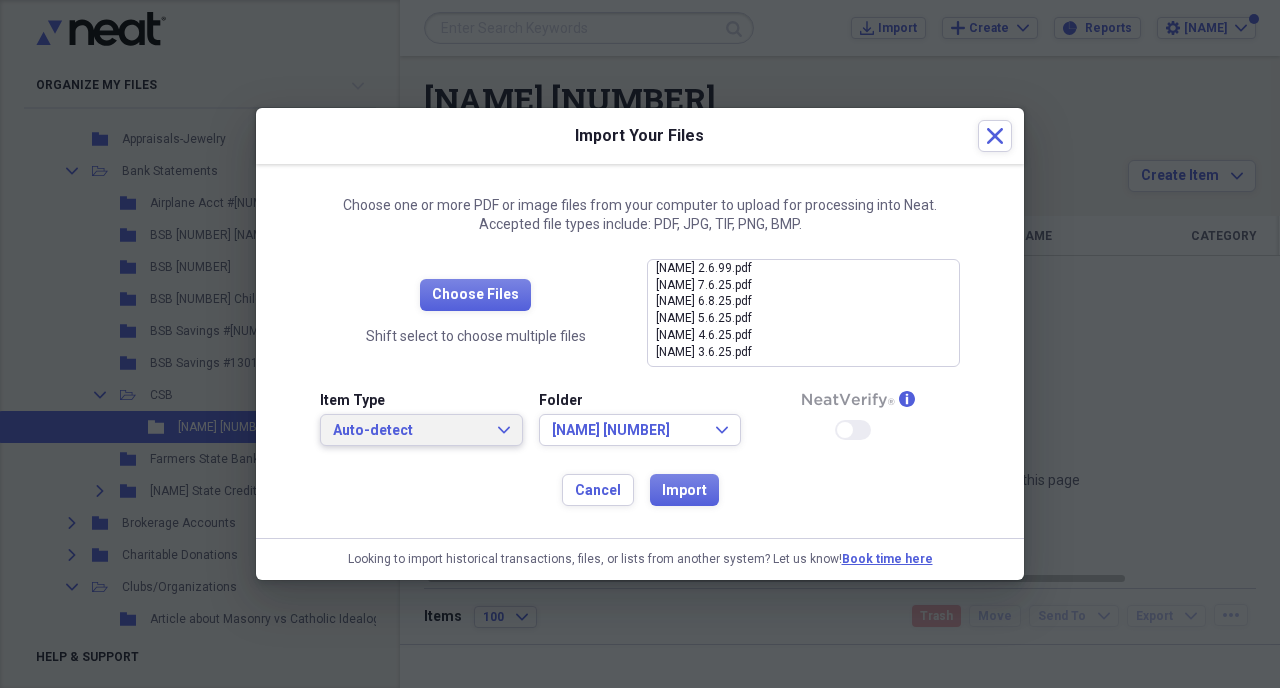 click on "Auto-detect" at bounding box center [409, 431] 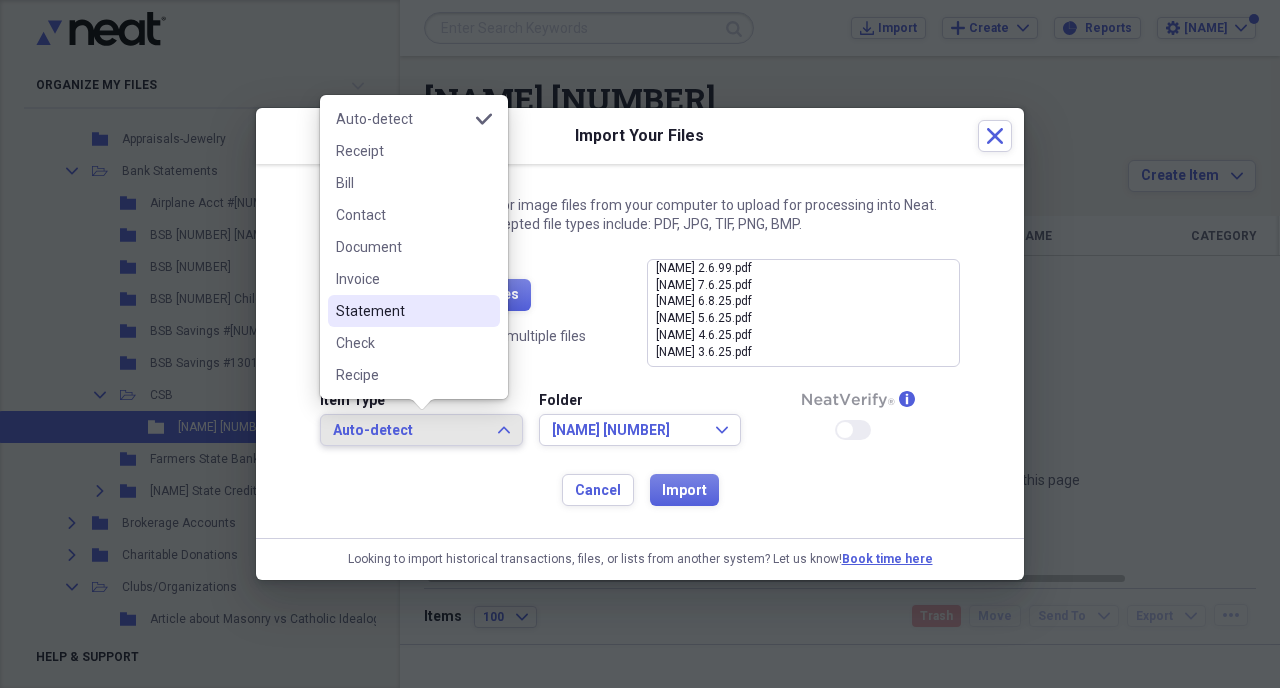 click on "Statement" at bounding box center [402, 311] 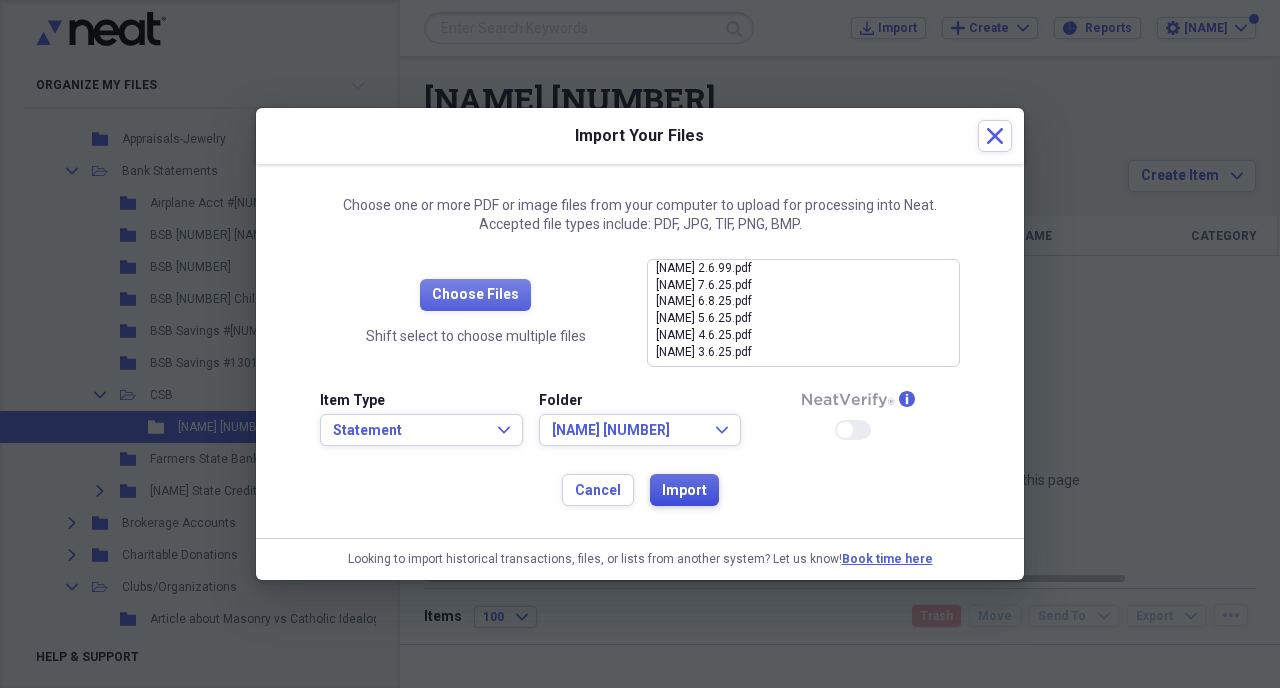 click on "Import" at bounding box center (684, 491) 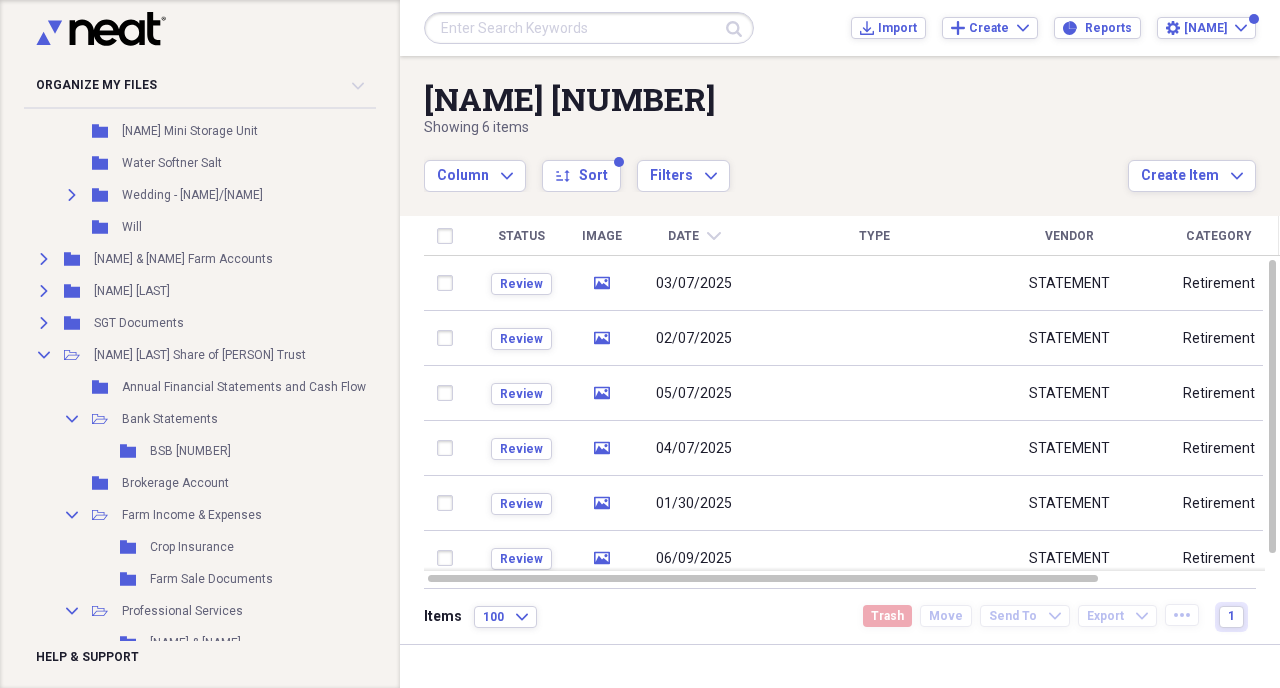 scroll, scrollTop: 2537, scrollLeft: 0, axis: vertical 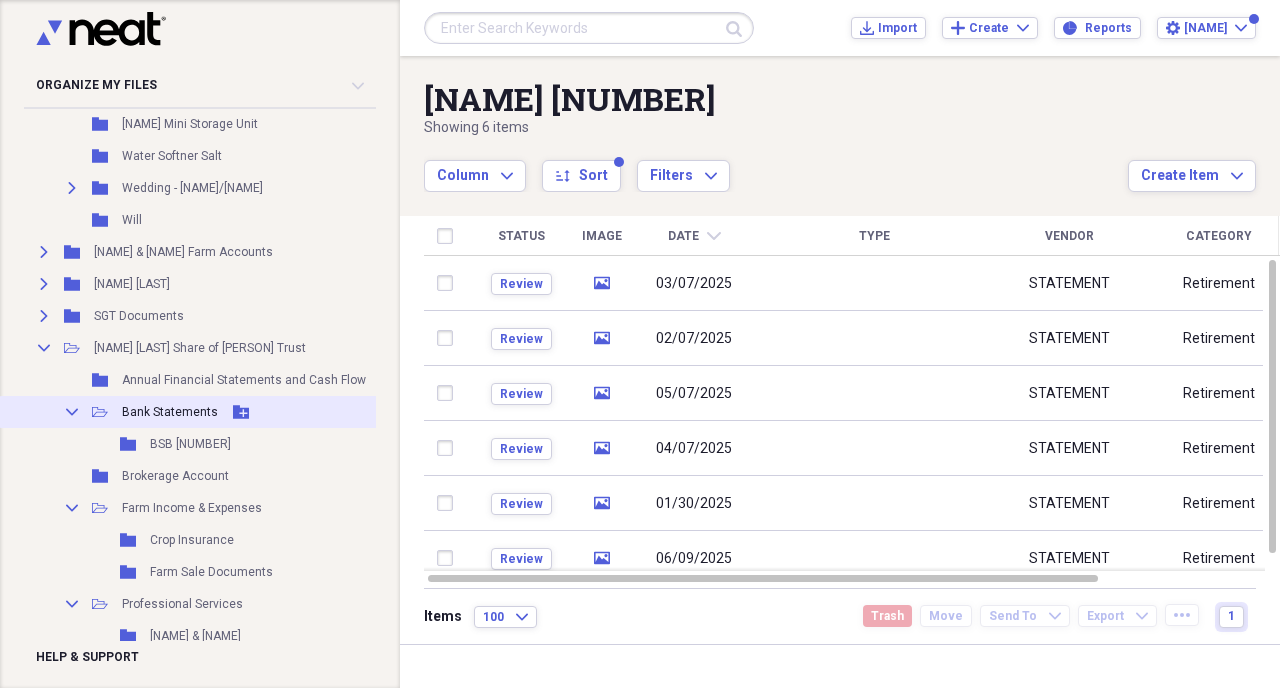 click on "Add Folder" 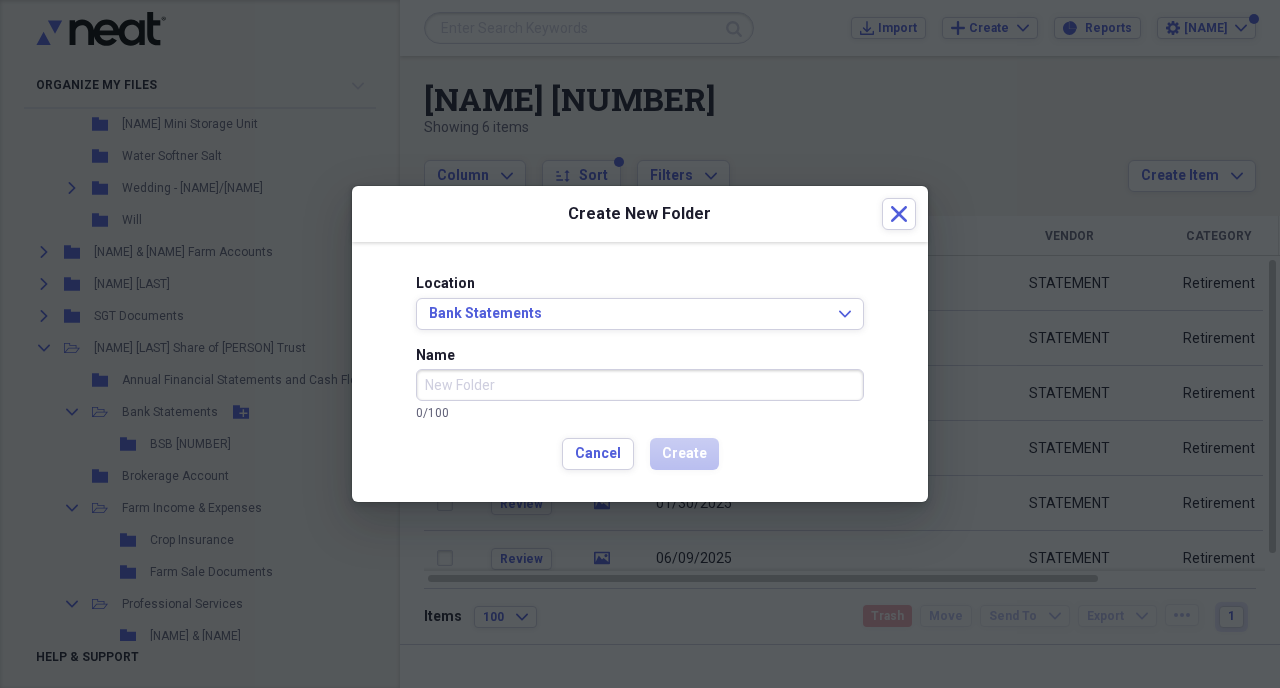 click on "Name" at bounding box center (640, 385) 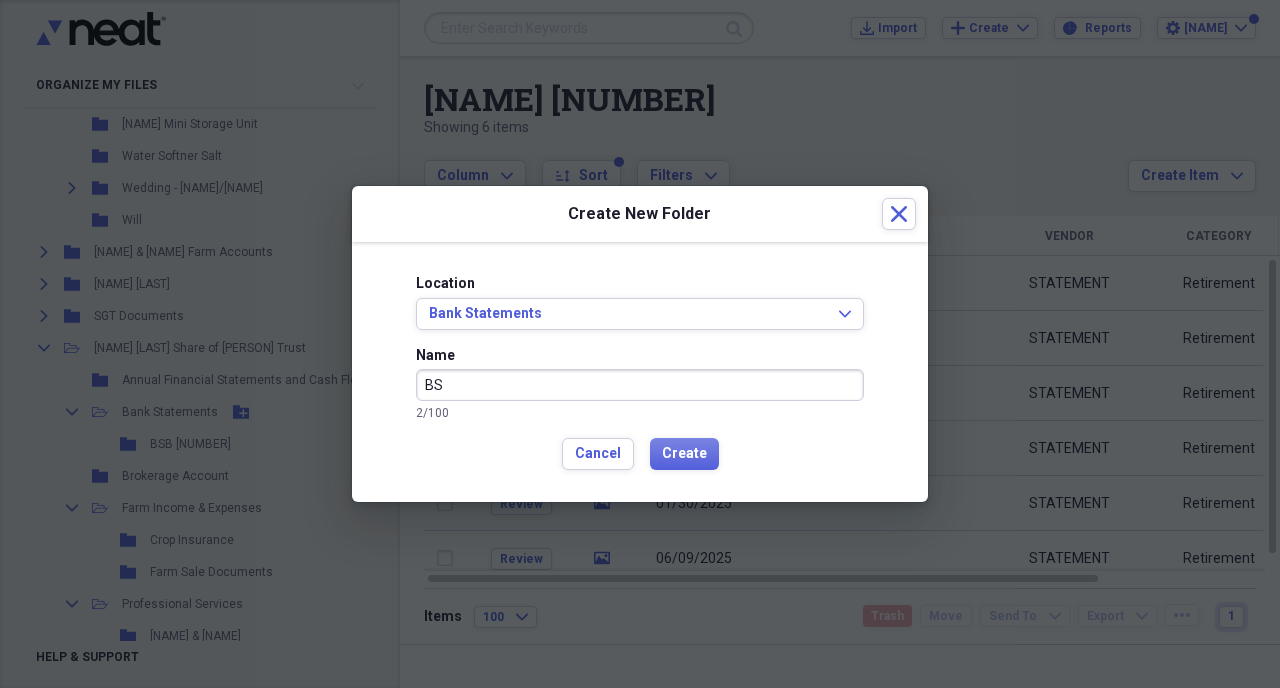 type on "B" 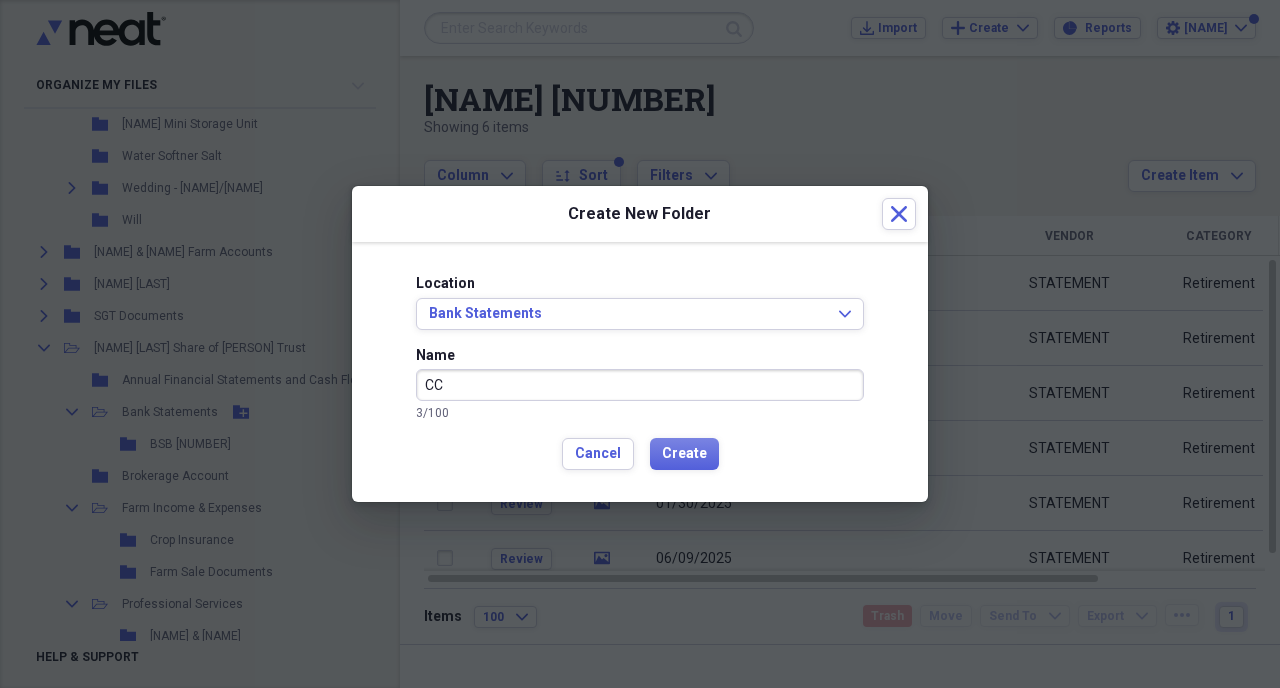 type on "C" 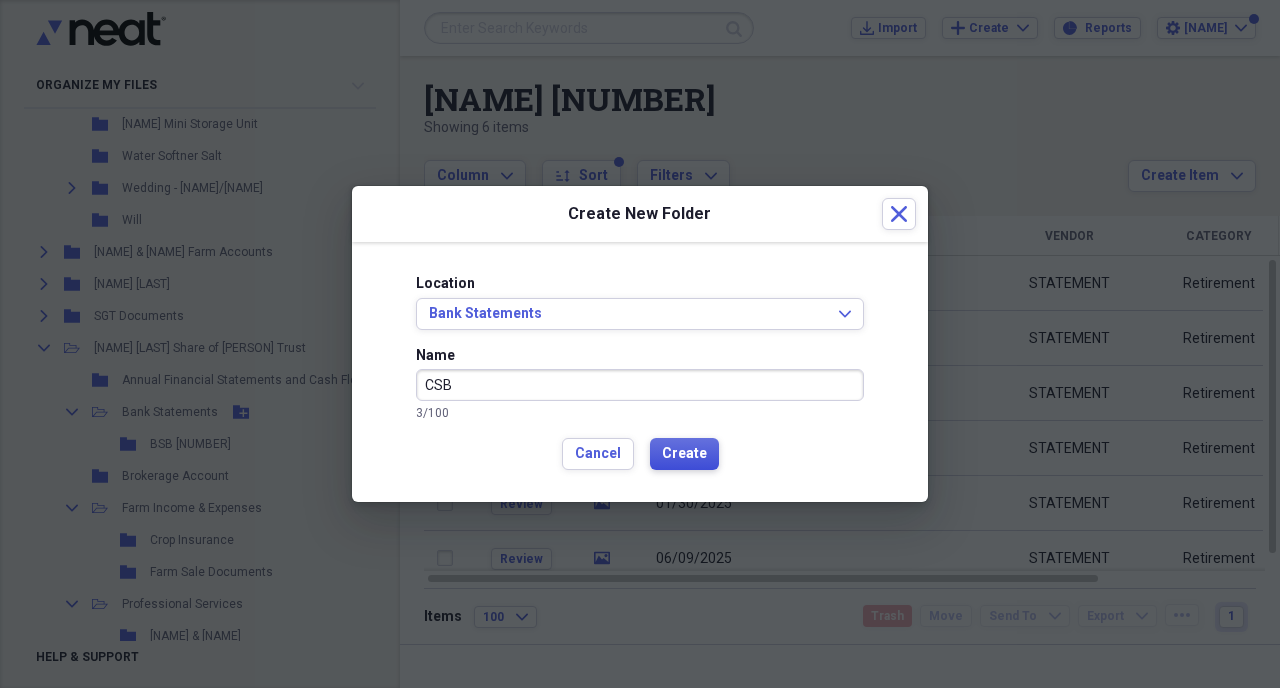 type on "CSB" 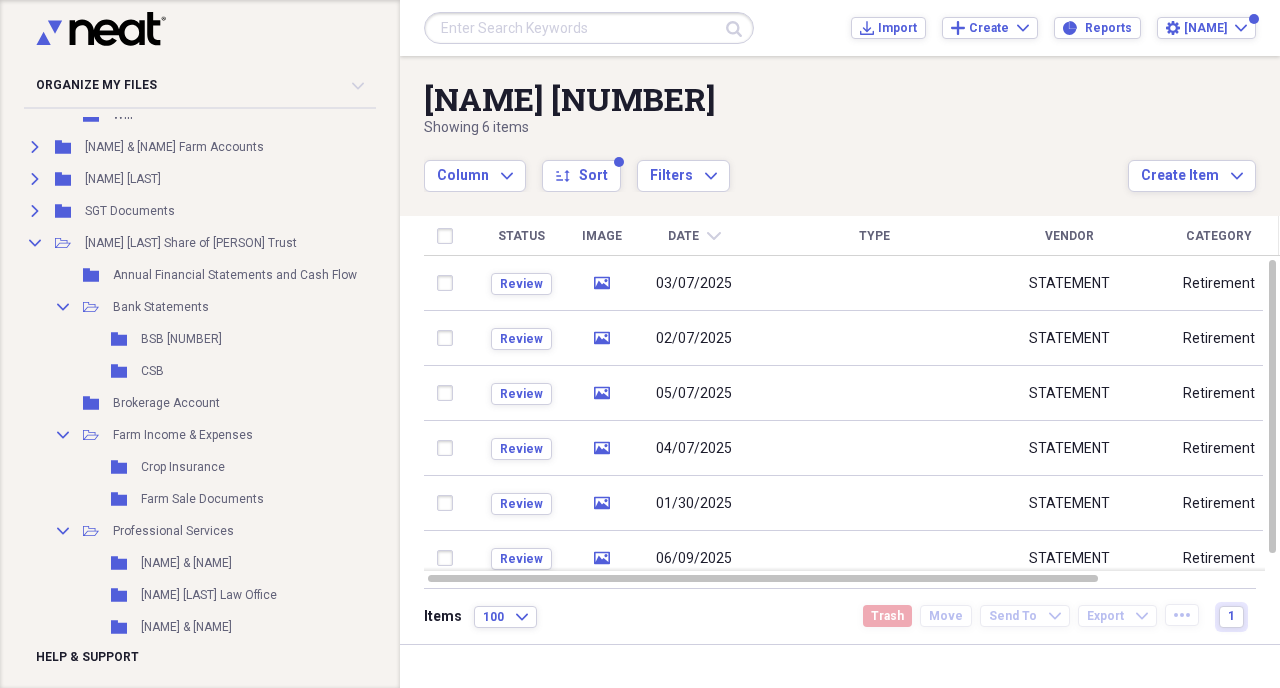 scroll, scrollTop: 2643, scrollLeft: 9, axis: both 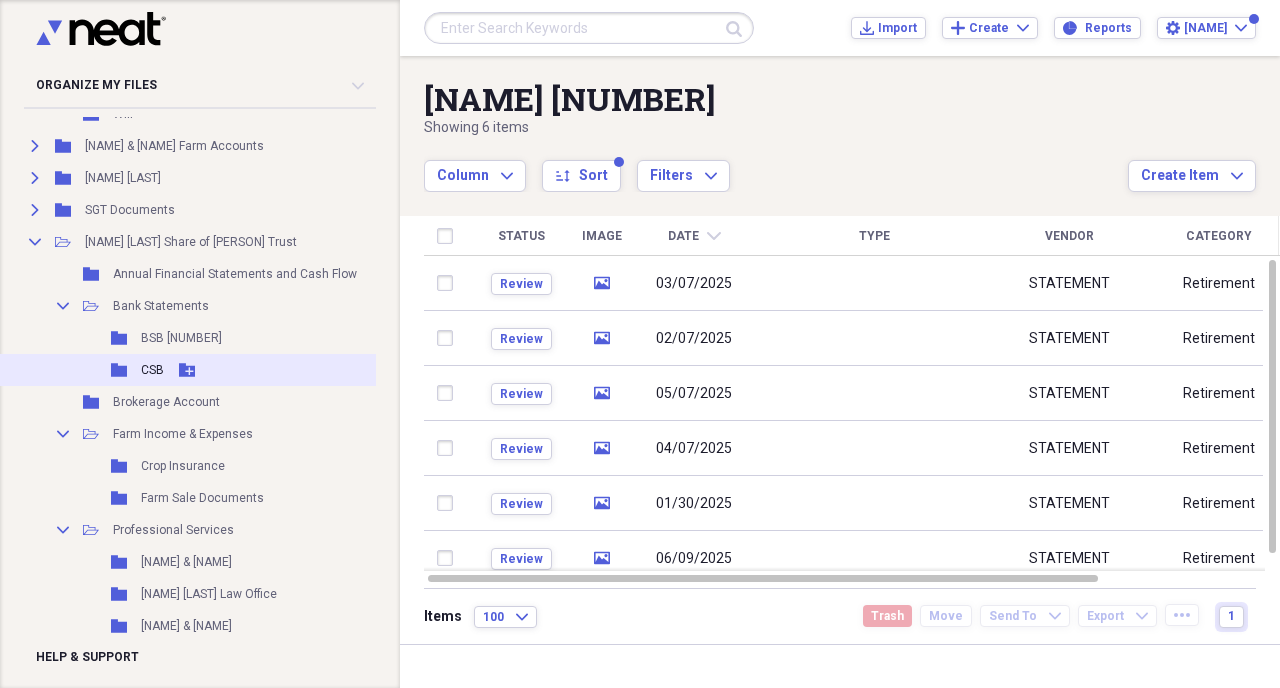 click on "Folder [NAME] Add Folder" at bounding box center (256, 370) 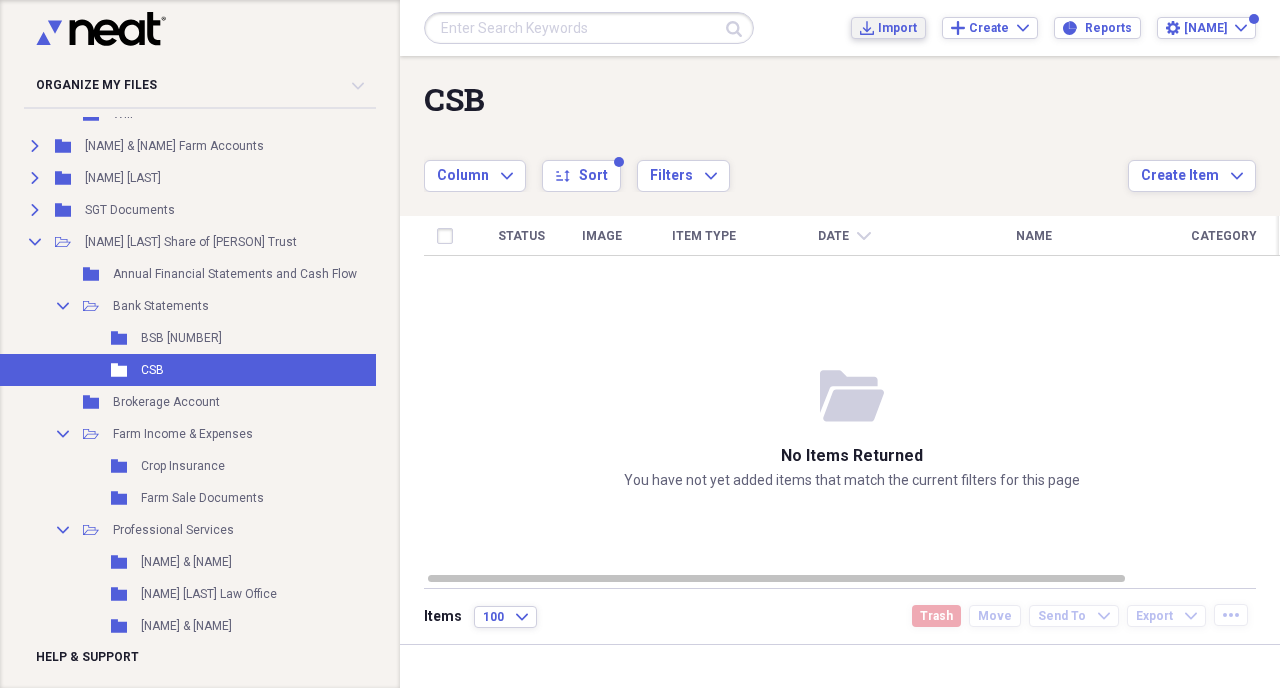 click on "Import" at bounding box center (897, 28) 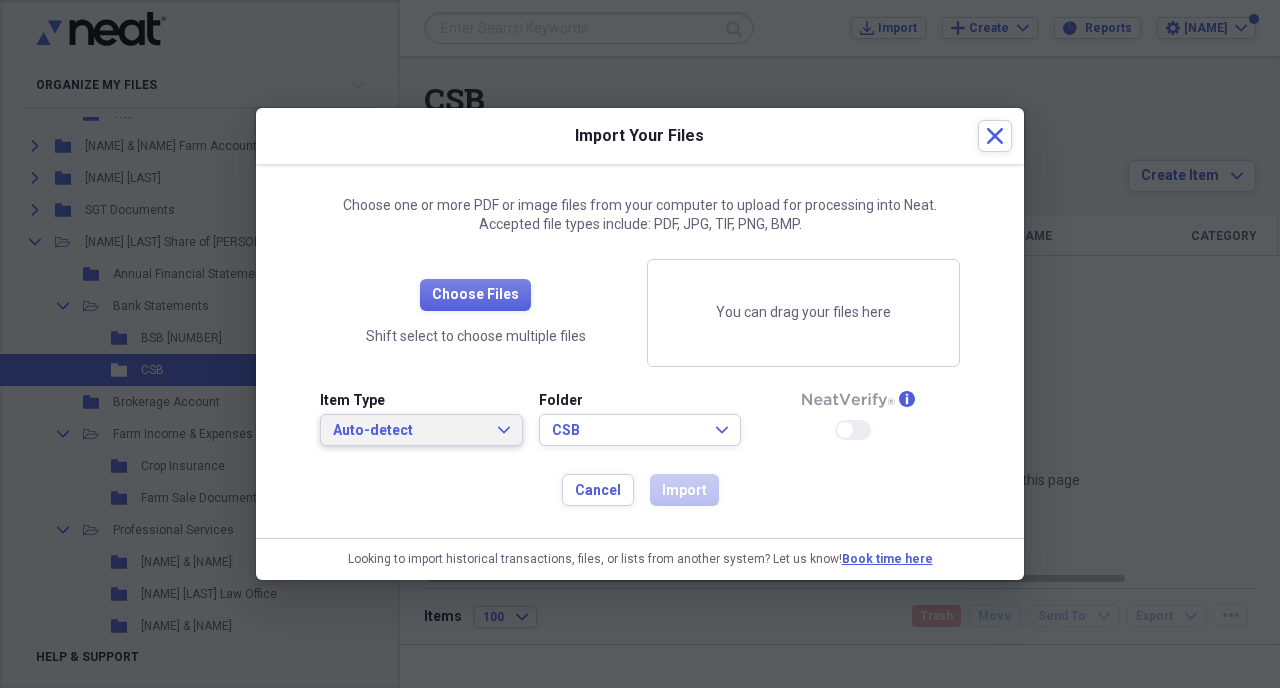 click on "Auto-detect" at bounding box center [409, 431] 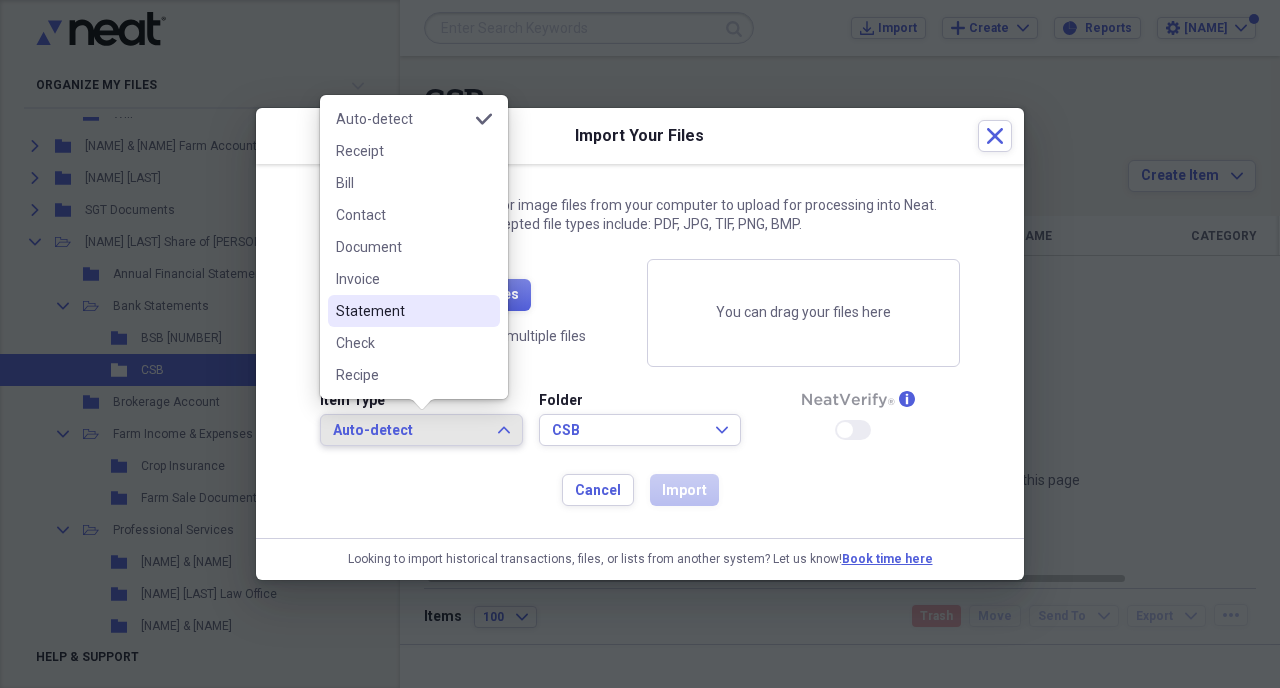 click on "Statement" at bounding box center (402, 311) 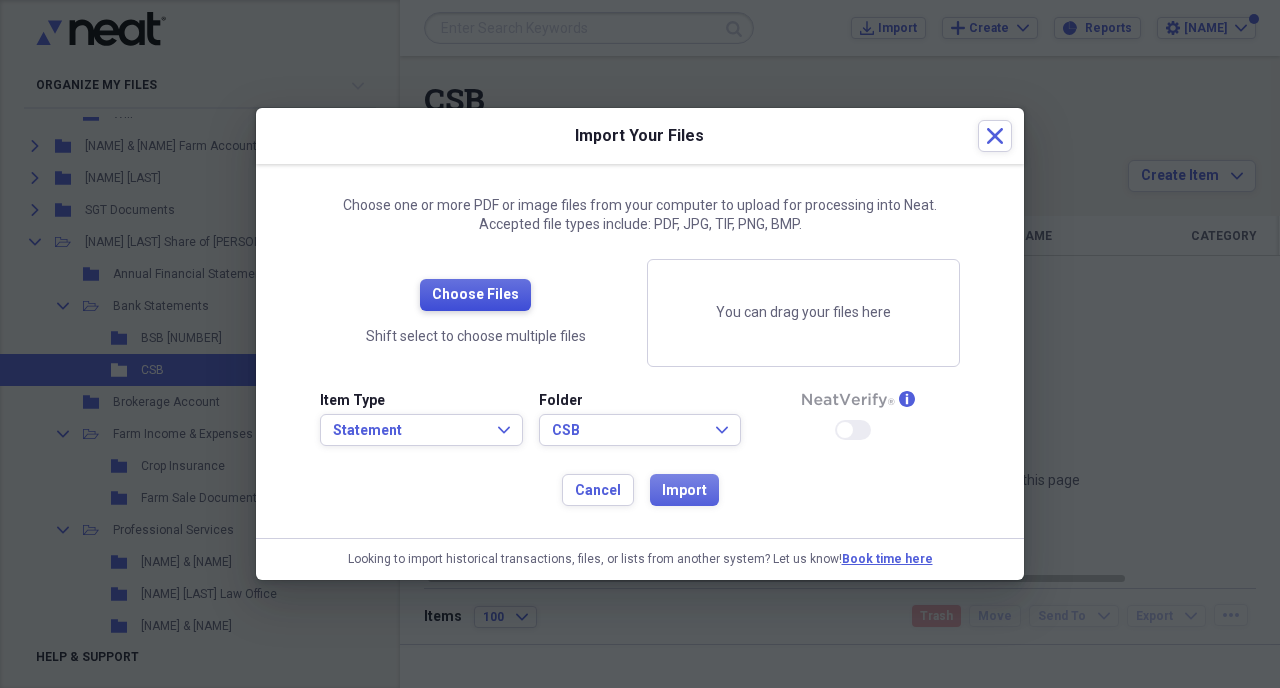 click on "Choose Files" at bounding box center (475, 295) 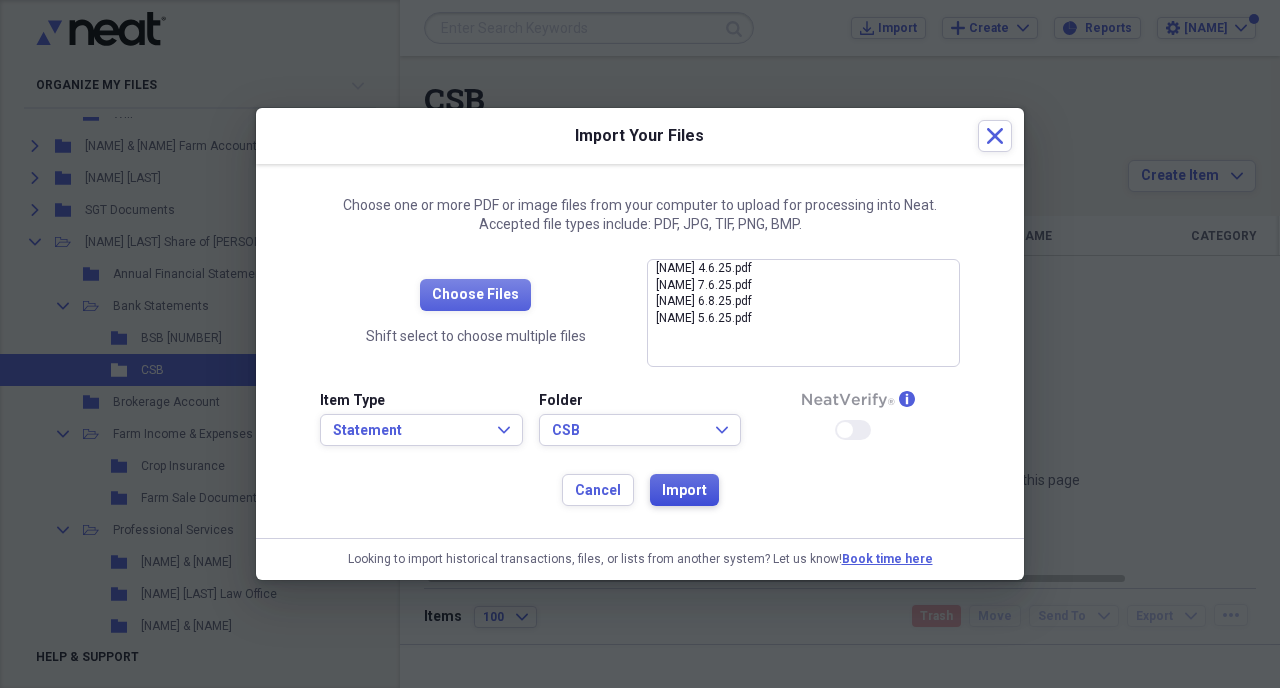 click on "Import" at bounding box center [684, 491] 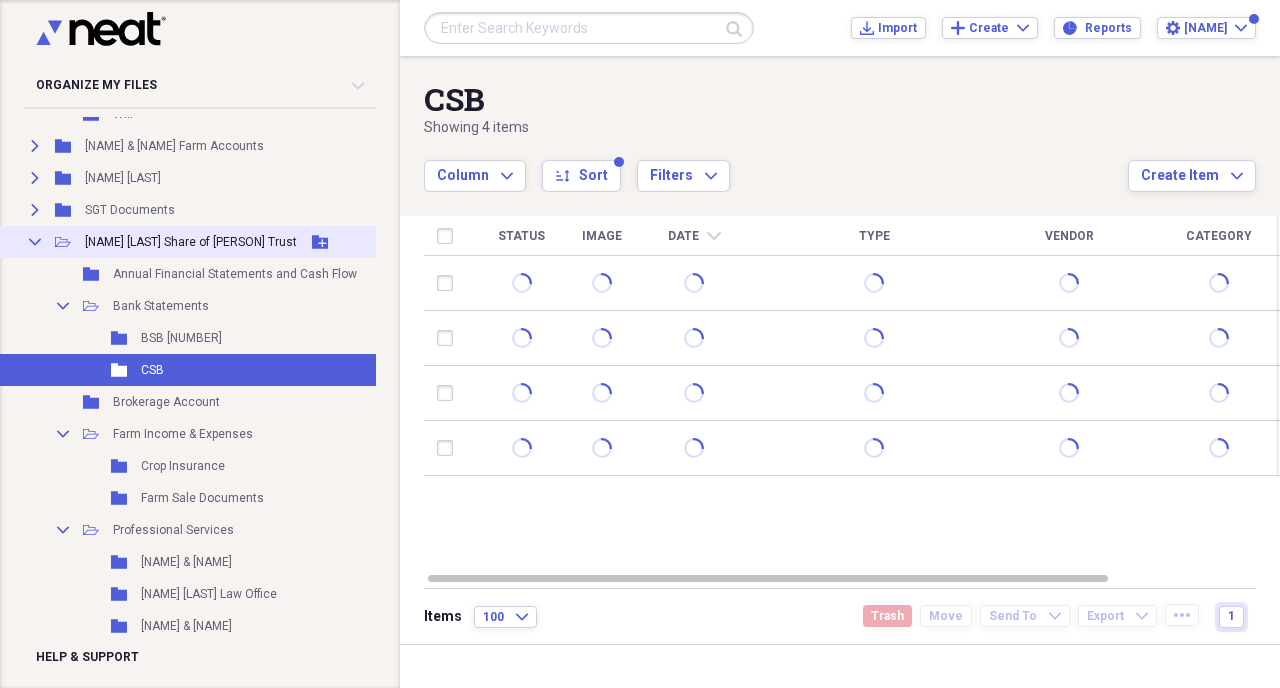 click 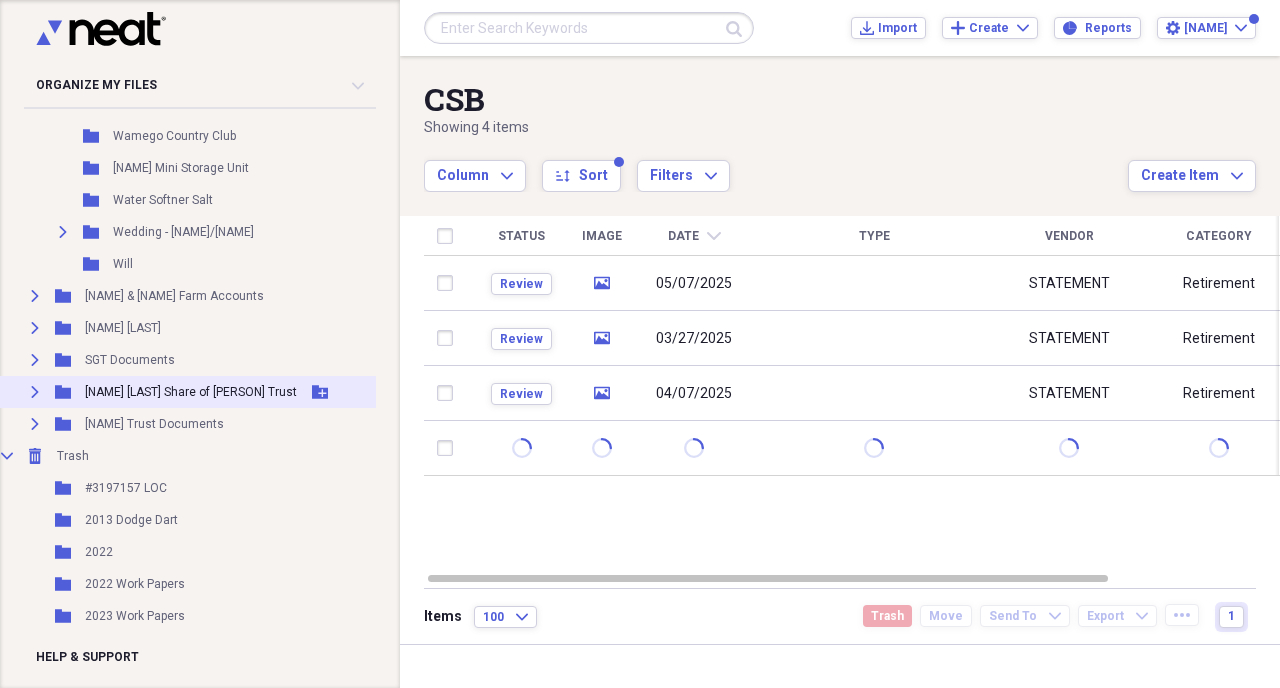 scroll, scrollTop: 2475, scrollLeft: 9, axis: both 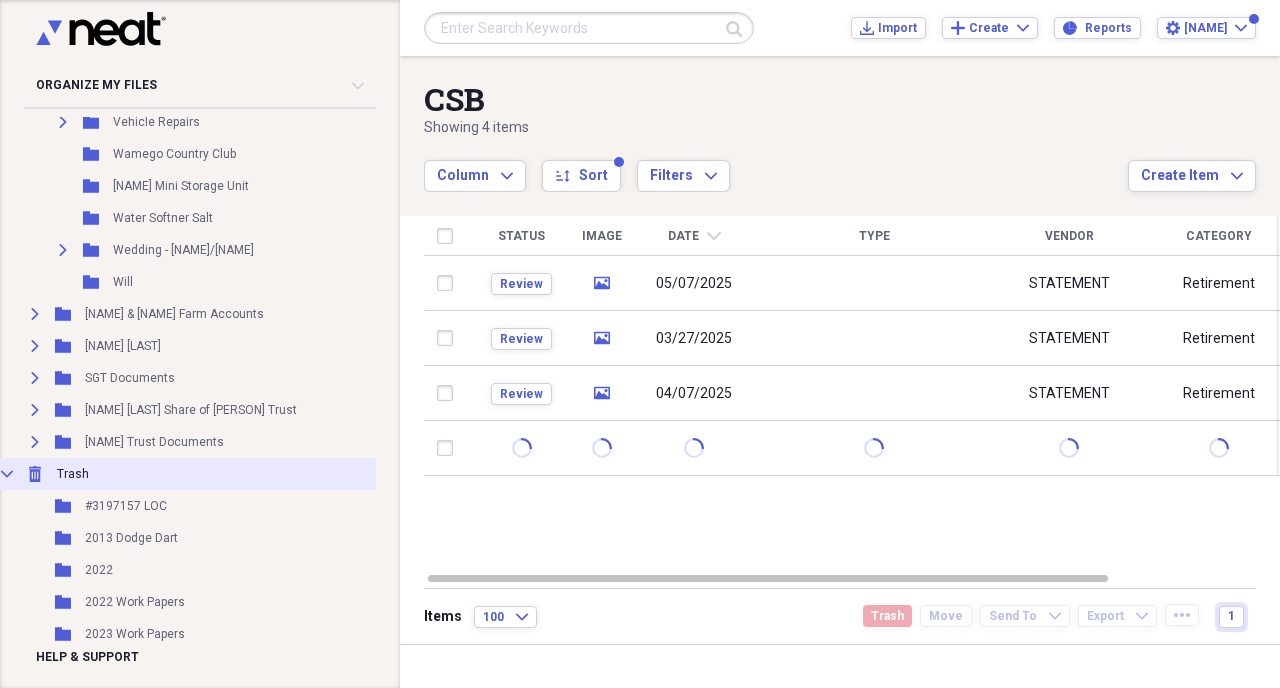 click 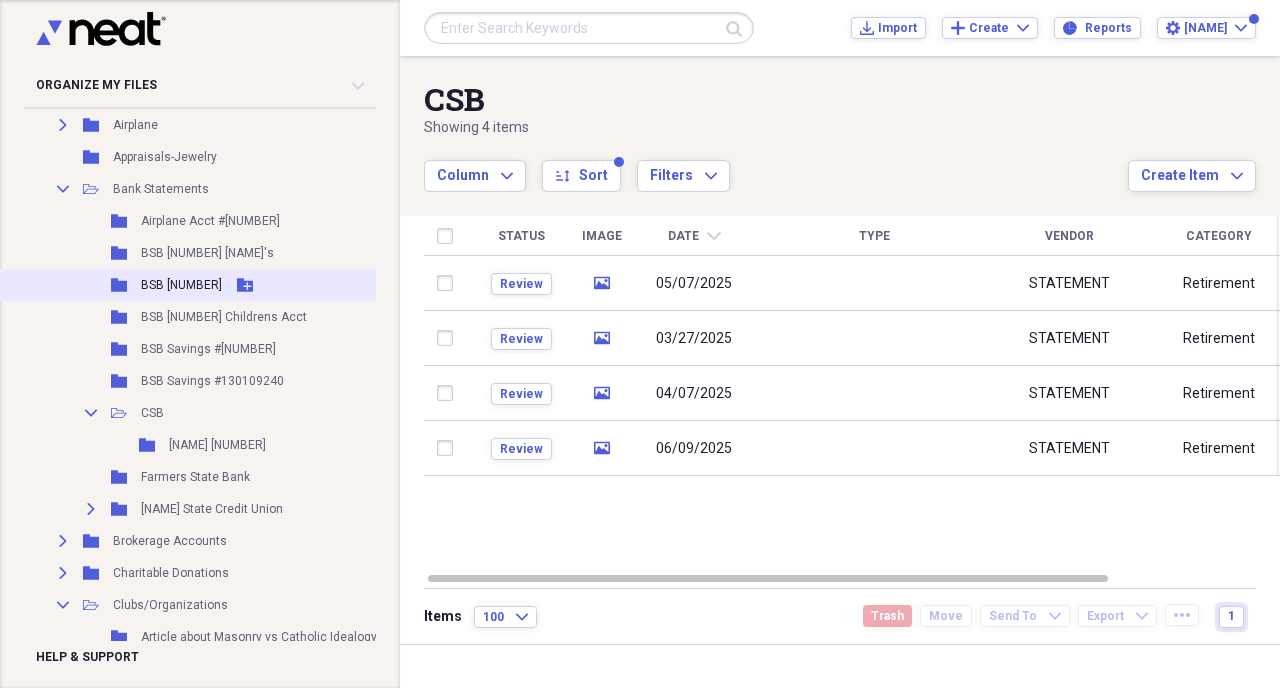 scroll, scrollTop: 783, scrollLeft: 9, axis: both 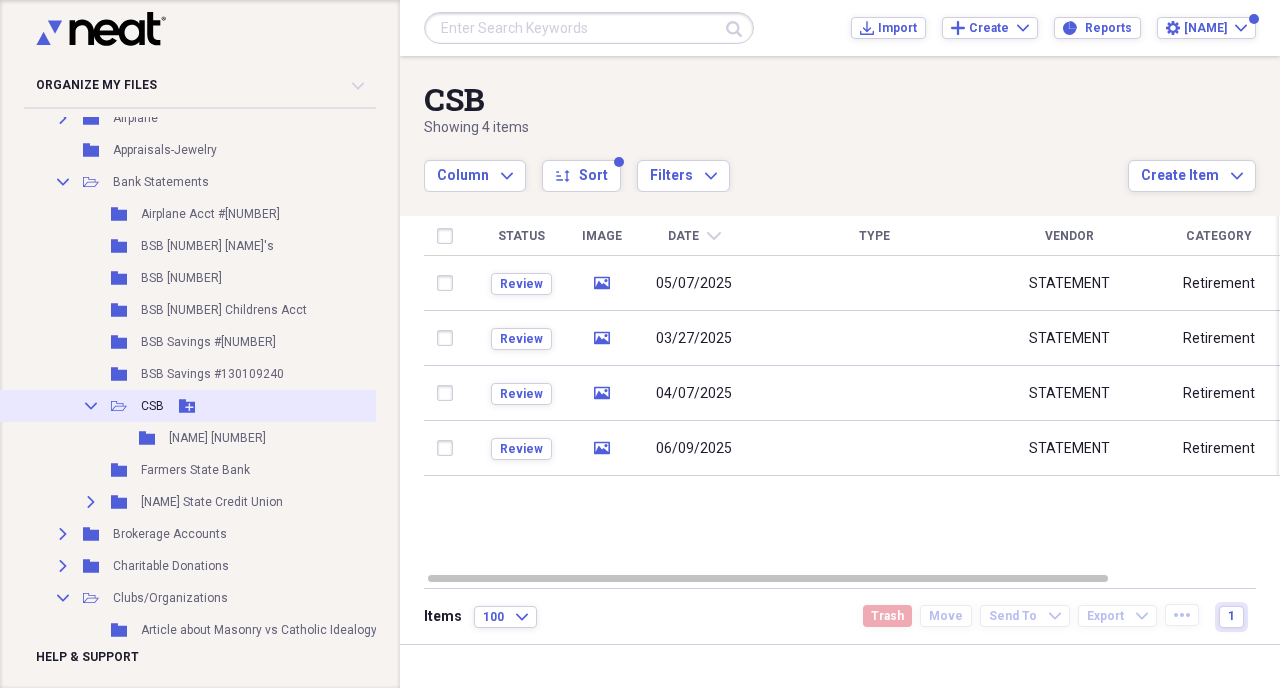 click 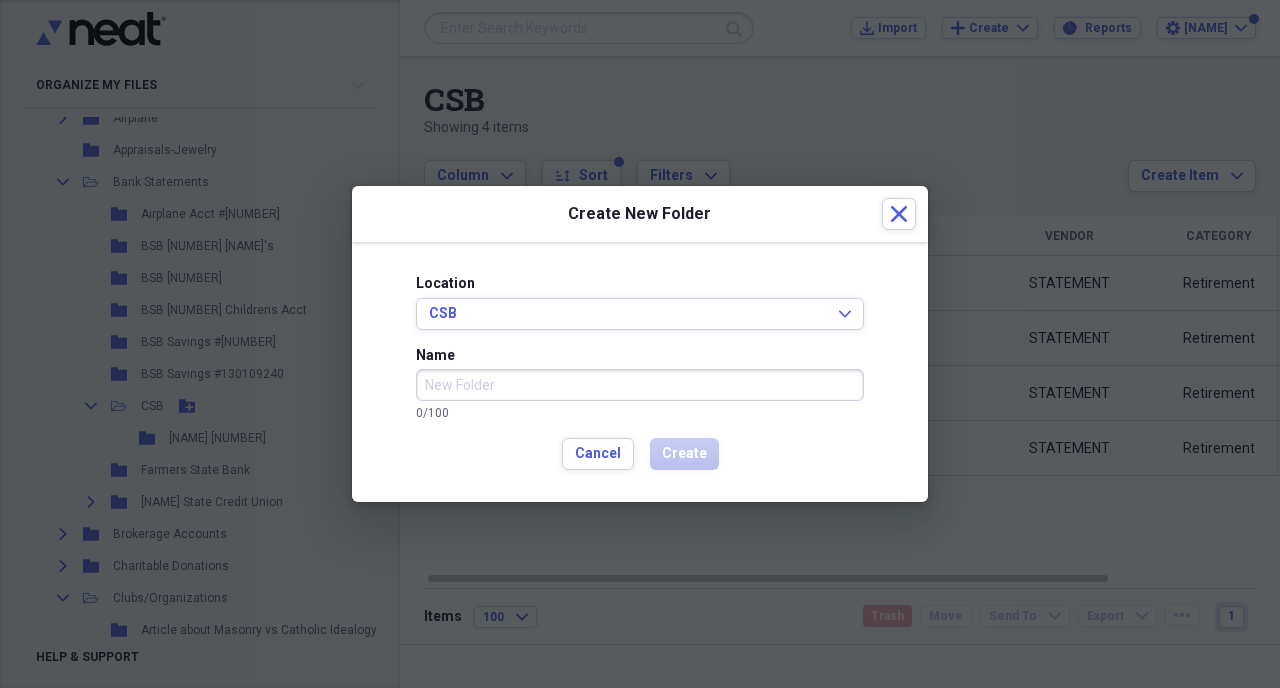 click on "Name" at bounding box center [640, 385] 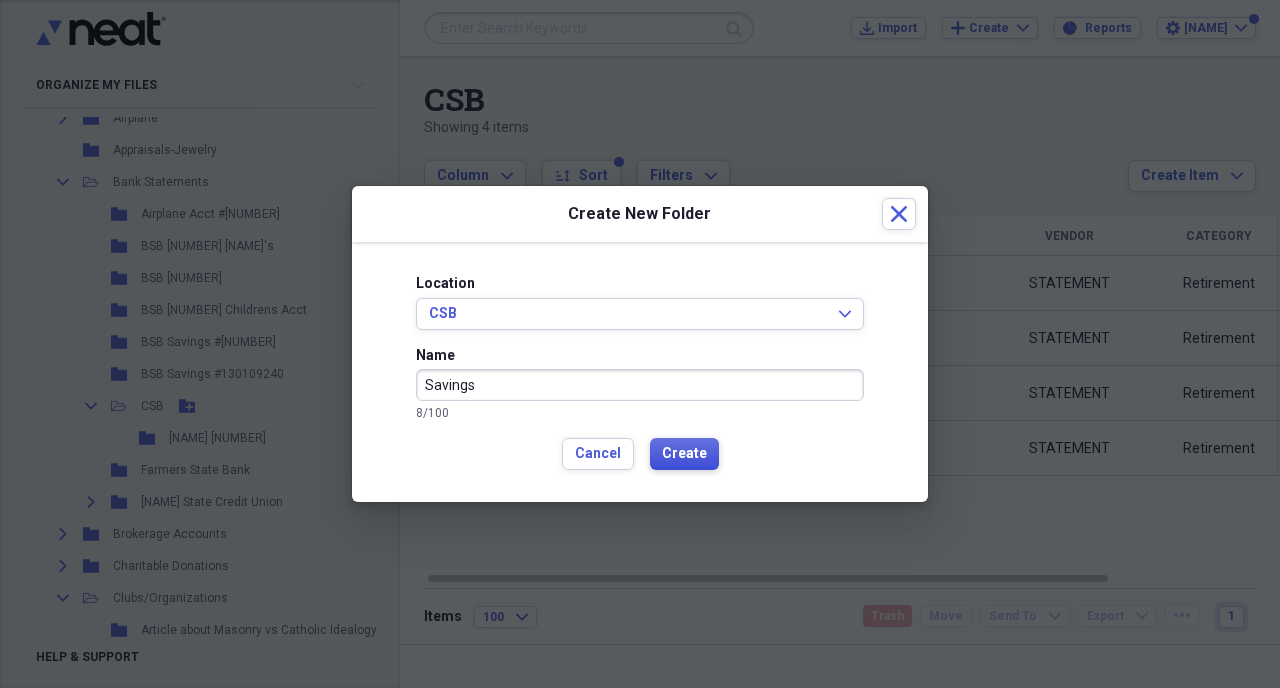 type on "Savings" 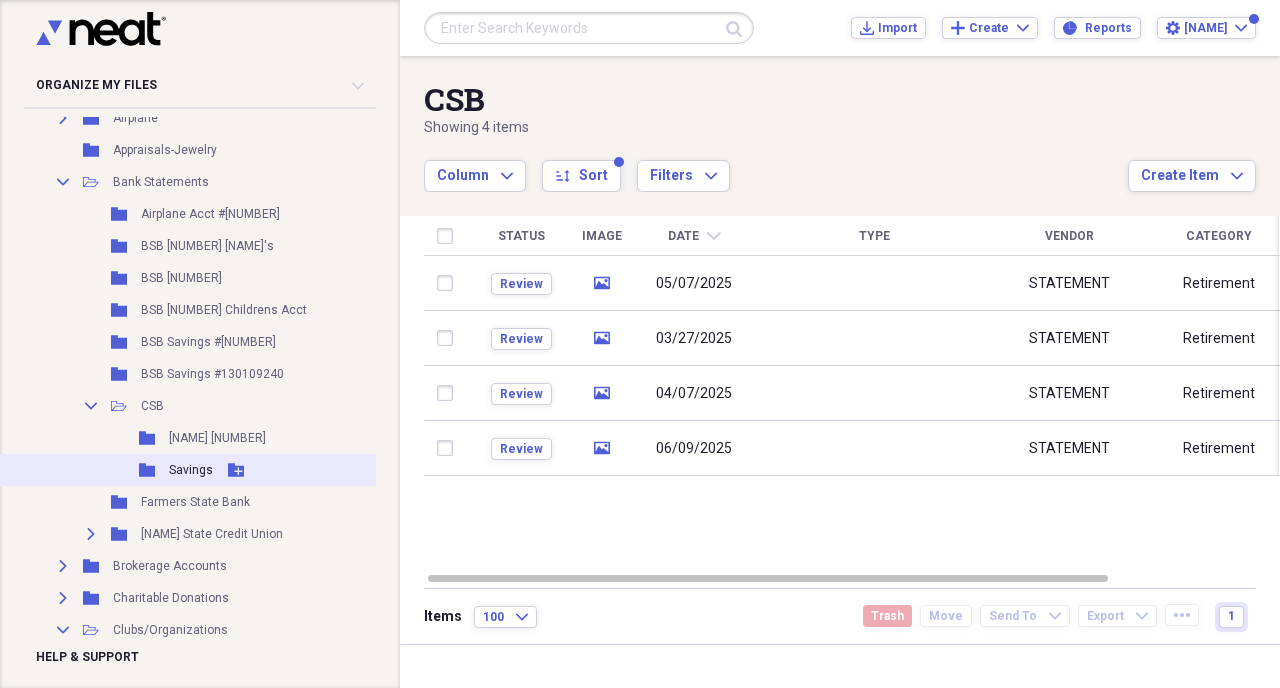 click on "Savings" at bounding box center (191, 470) 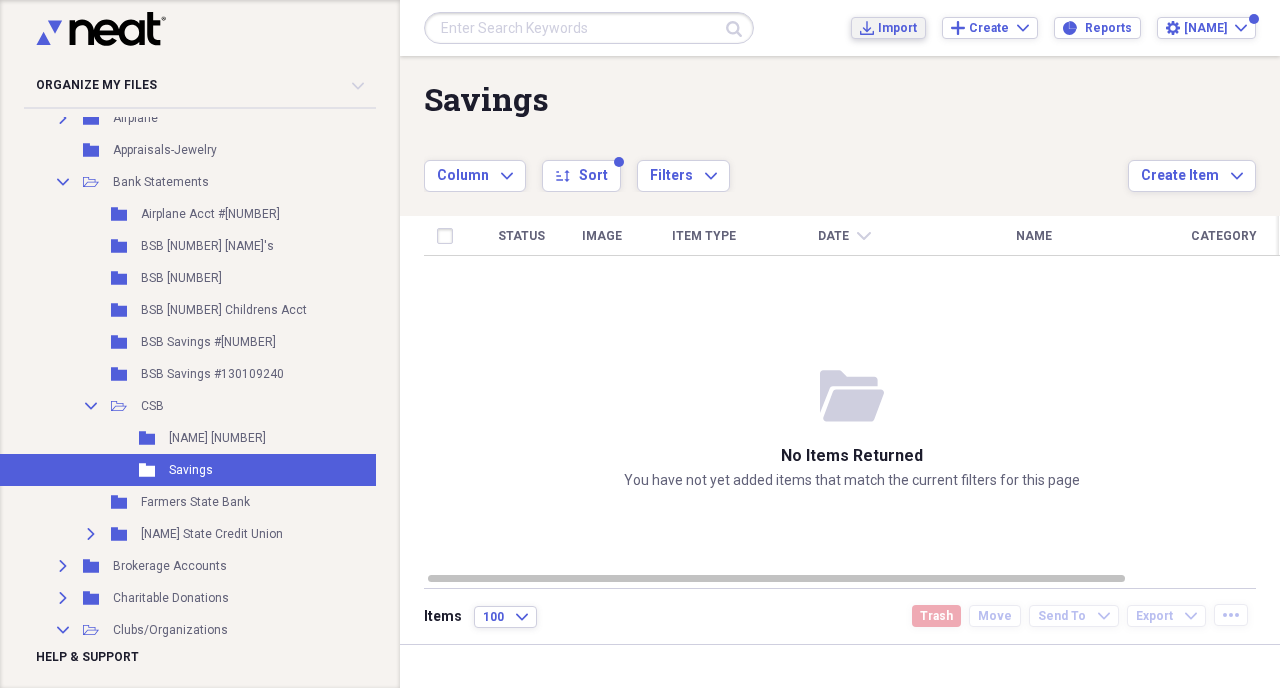 click on "Import" at bounding box center (897, 28) 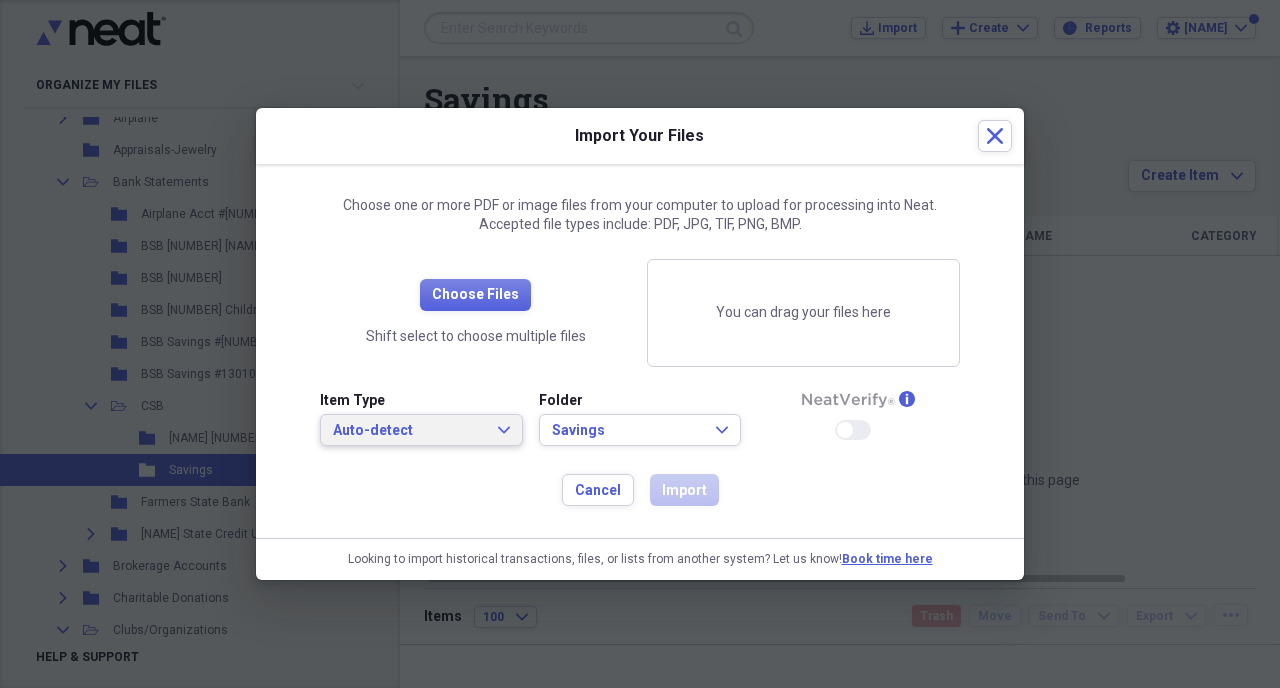 click on "Auto-detect" at bounding box center [409, 431] 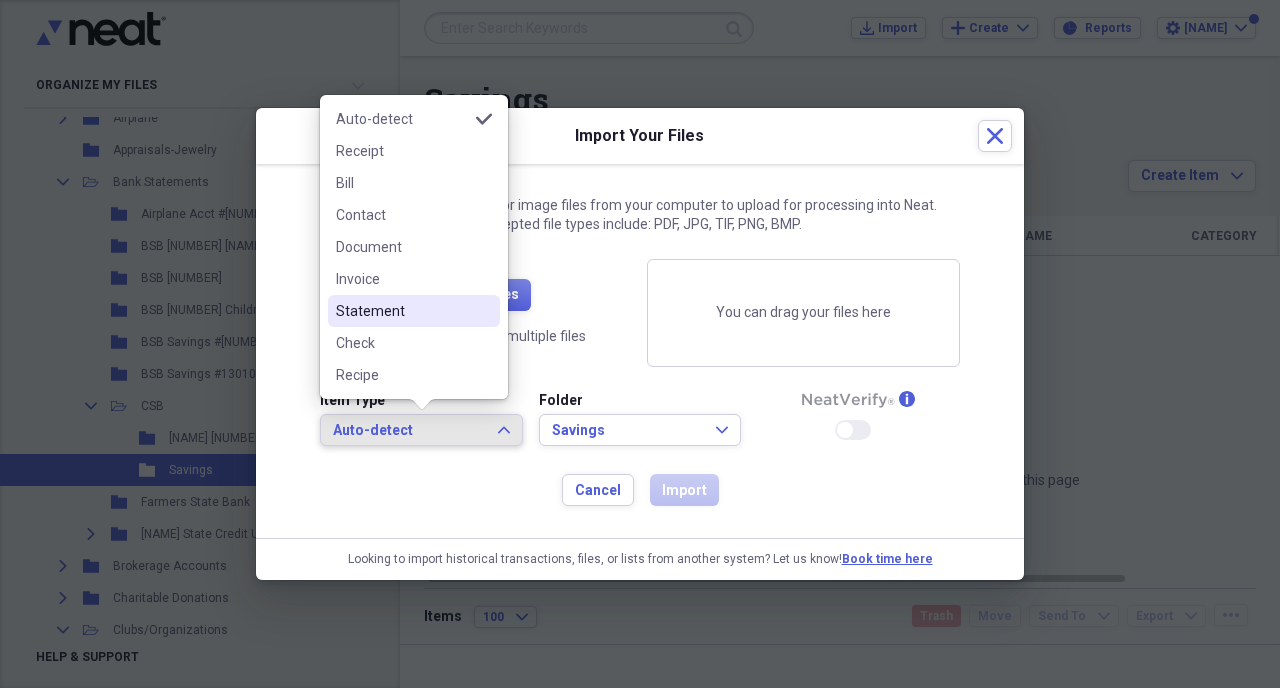 click on "Statement" at bounding box center (402, 311) 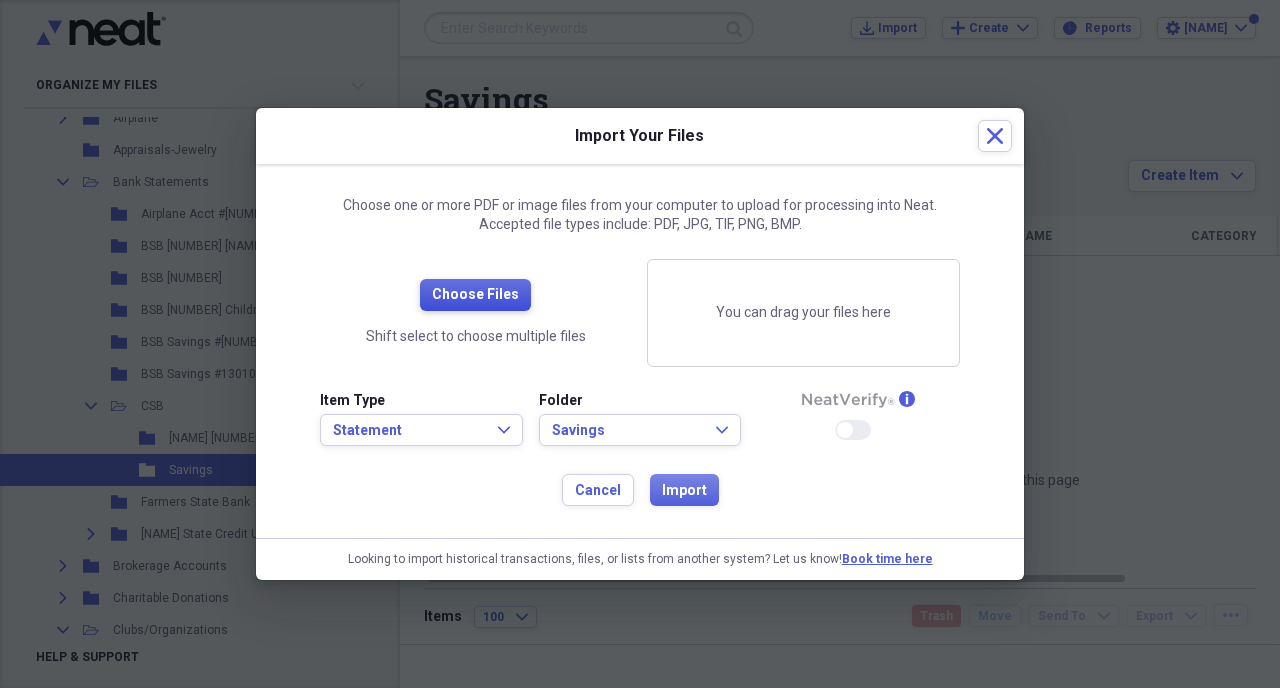 click on "Choose Files" at bounding box center [475, 295] 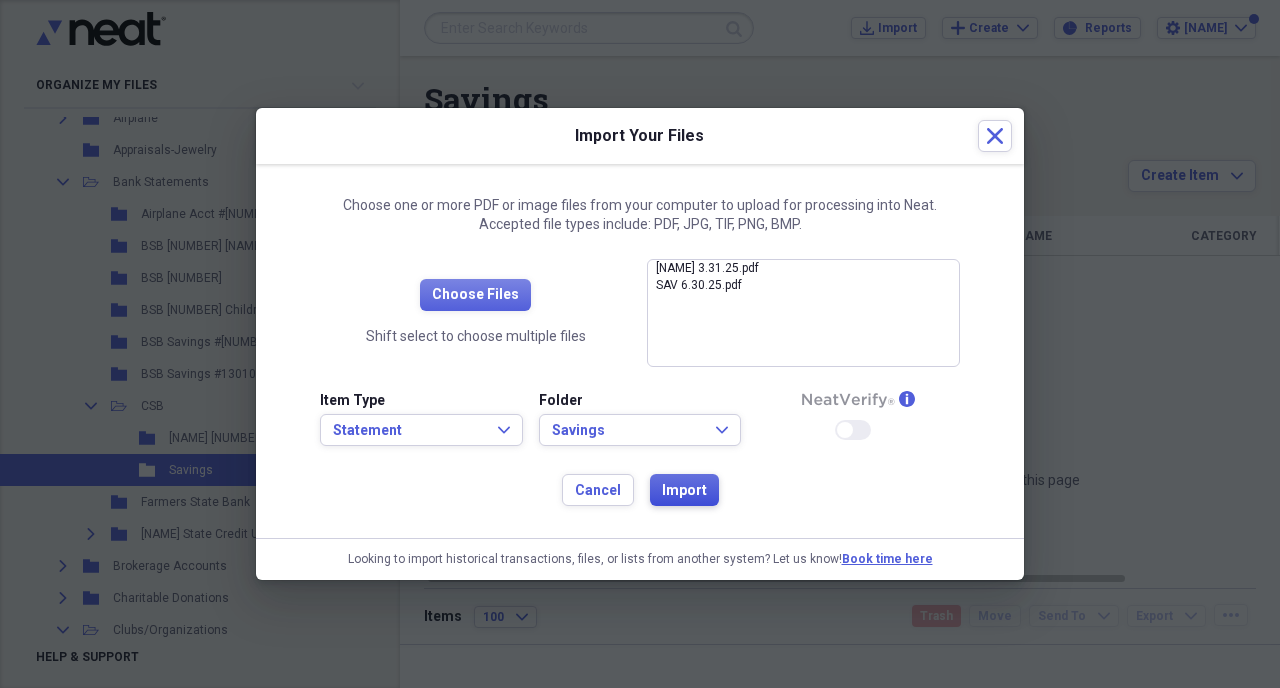click on "Import" at bounding box center (684, 491) 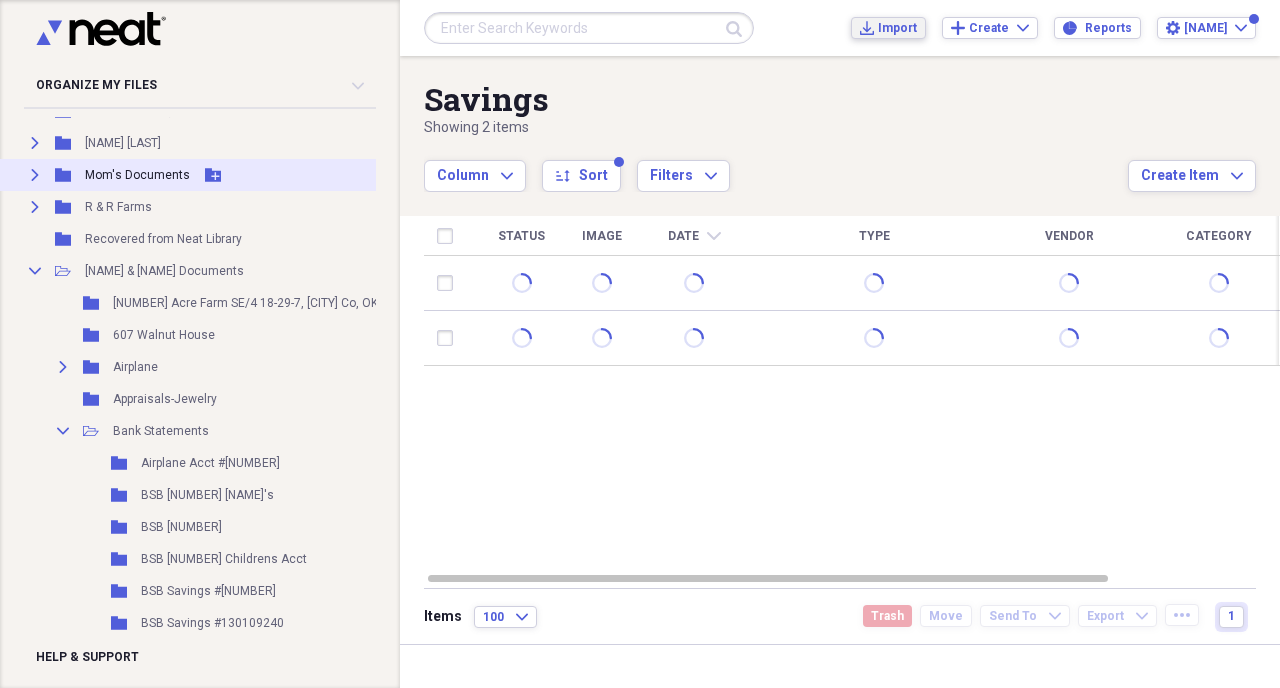scroll, scrollTop: 515, scrollLeft: 9, axis: both 